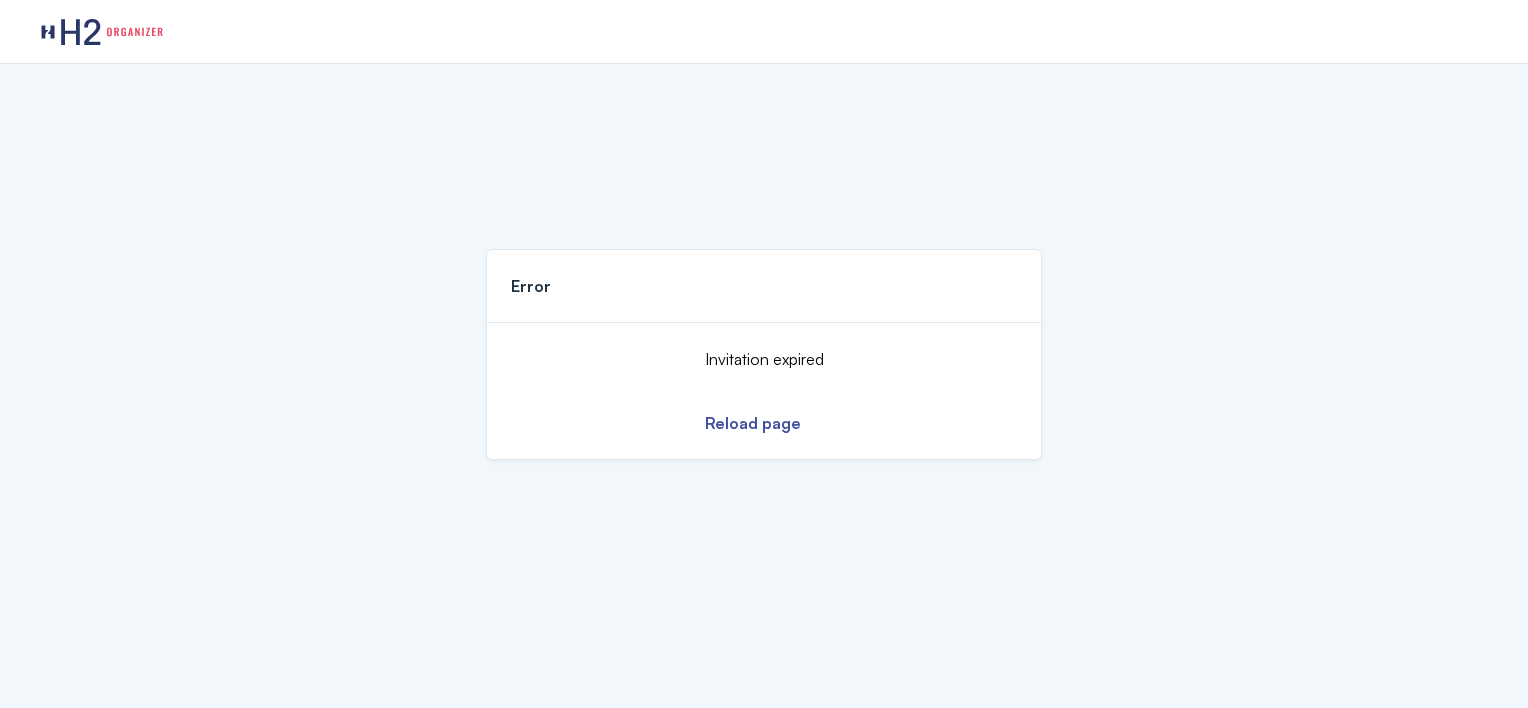 scroll, scrollTop: 0, scrollLeft: 0, axis: both 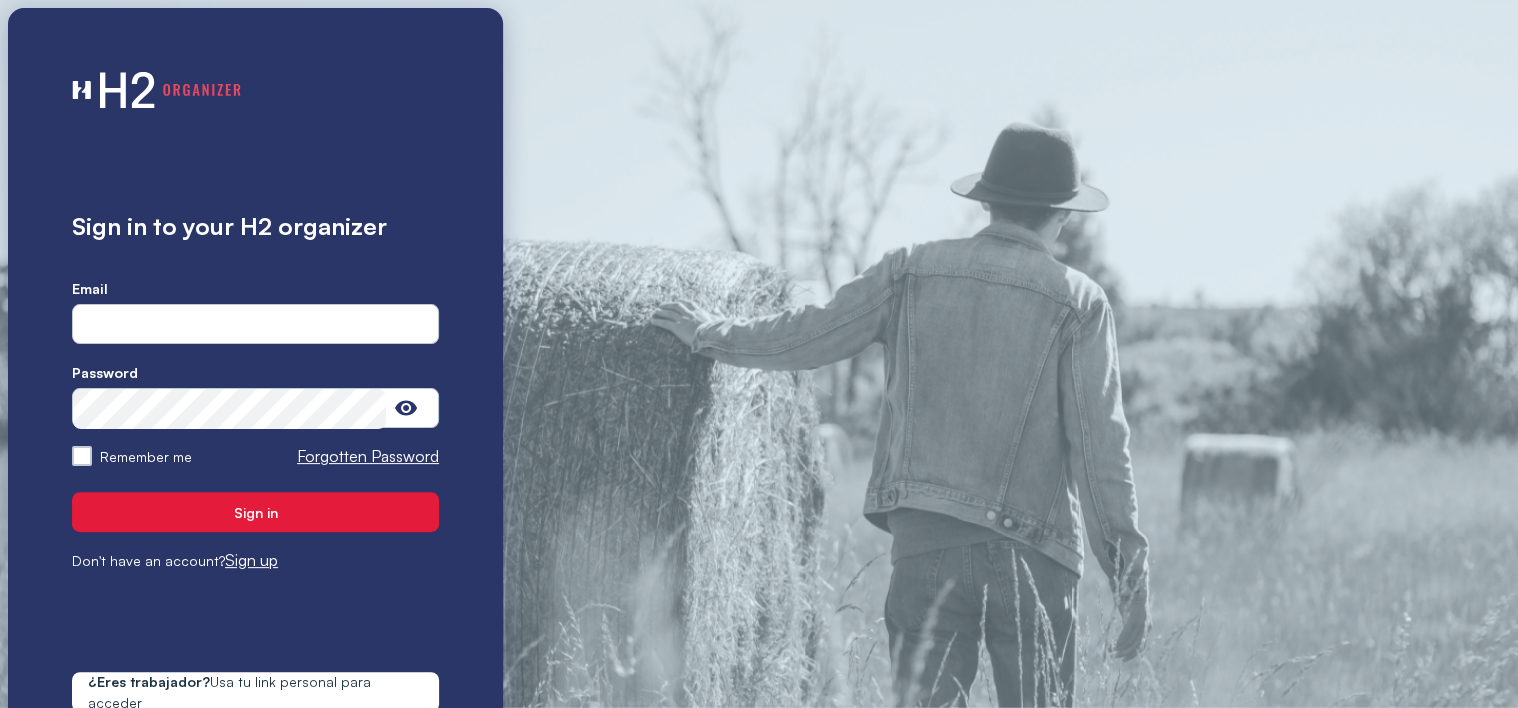 type on "**********" 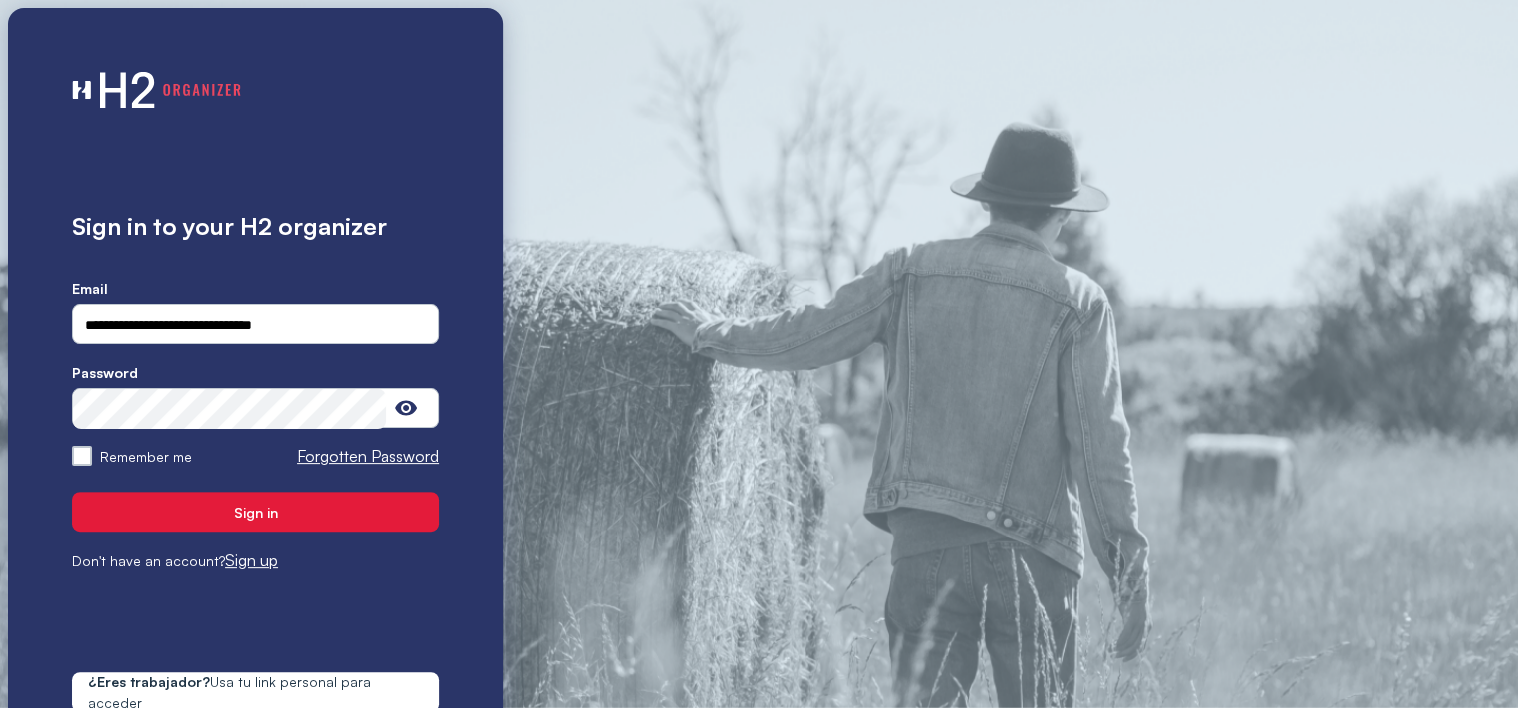 click on "Sign in" at bounding box center [255, 512] 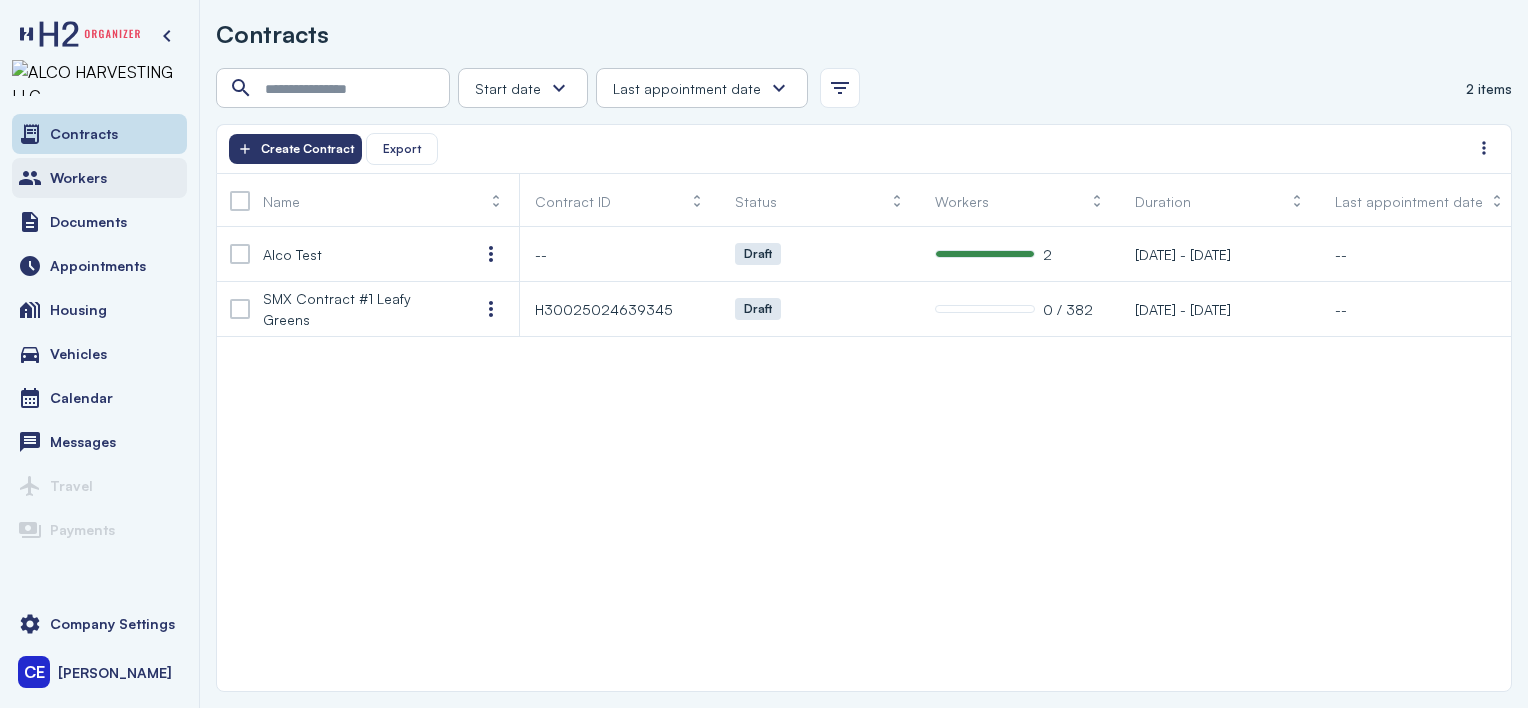 click on "Workers" at bounding box center [99, 178] 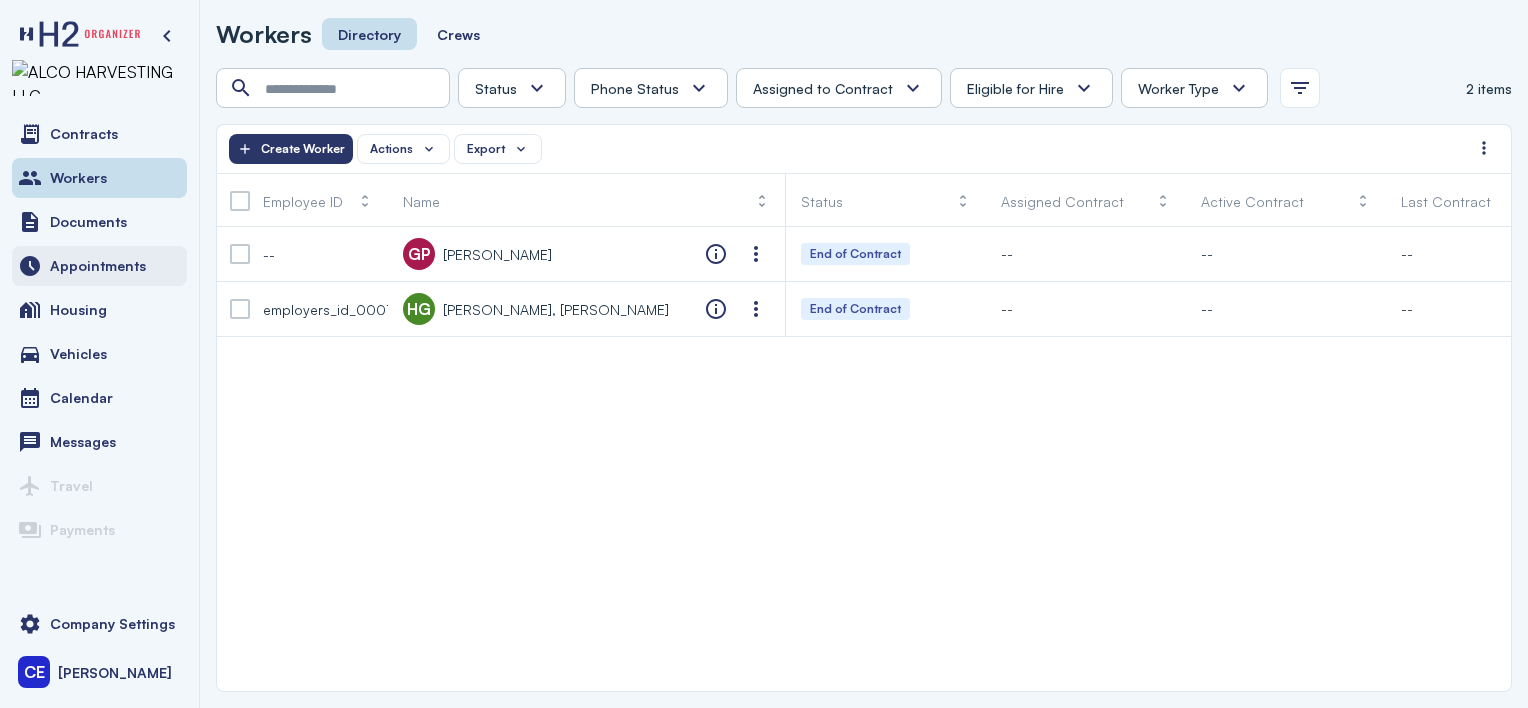 click on "Appointments" at bounding box center [98, 266] 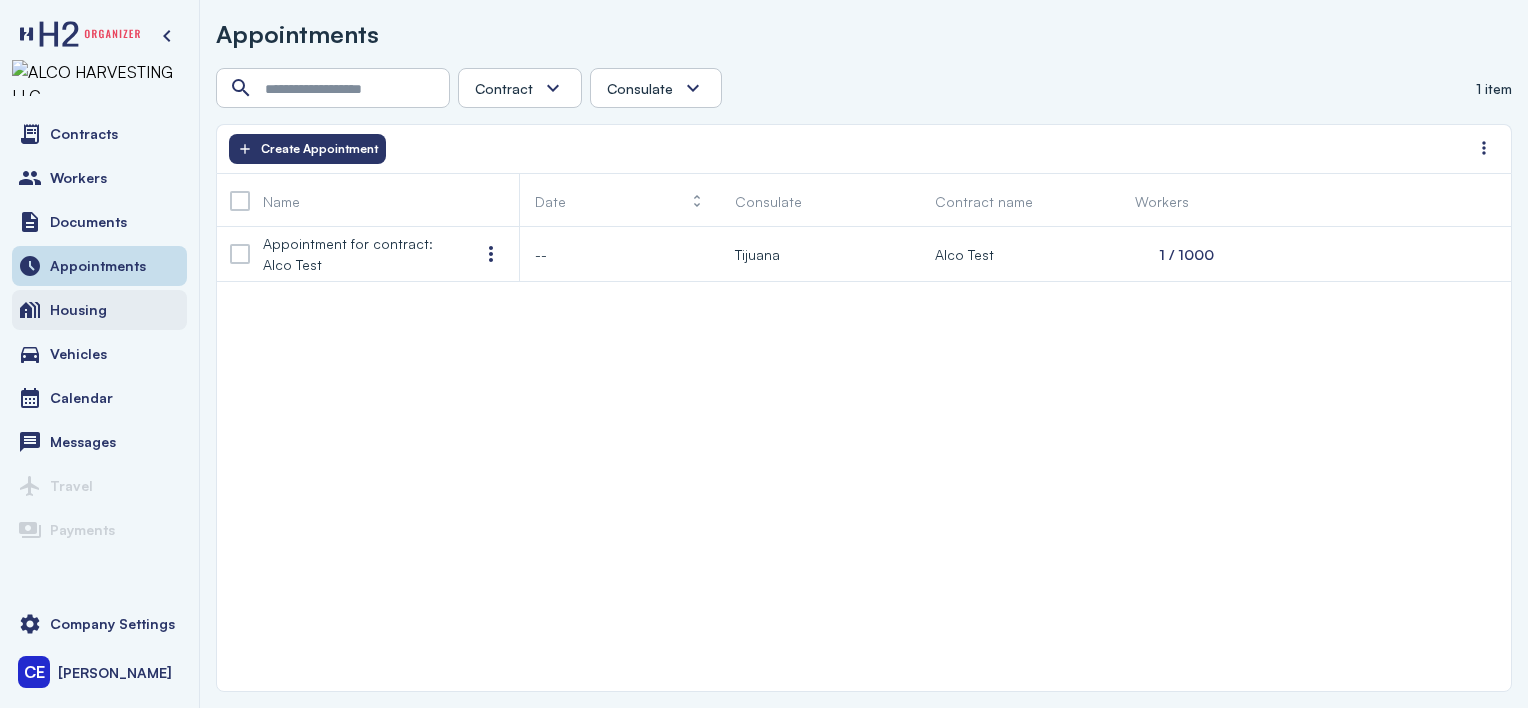 click on "Housing" at bounding box center (99, 310) 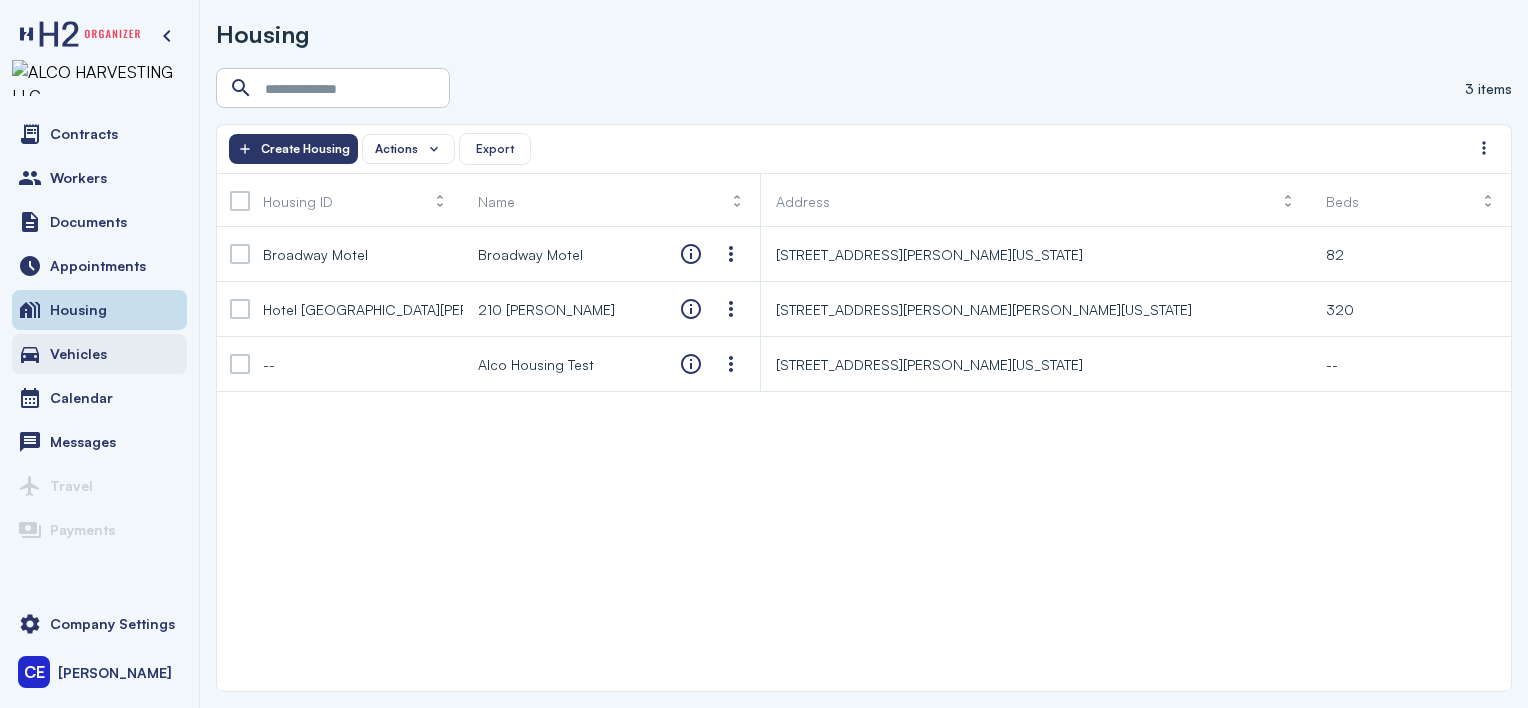 click on "Vehicles" at bounding box center (78, 354) 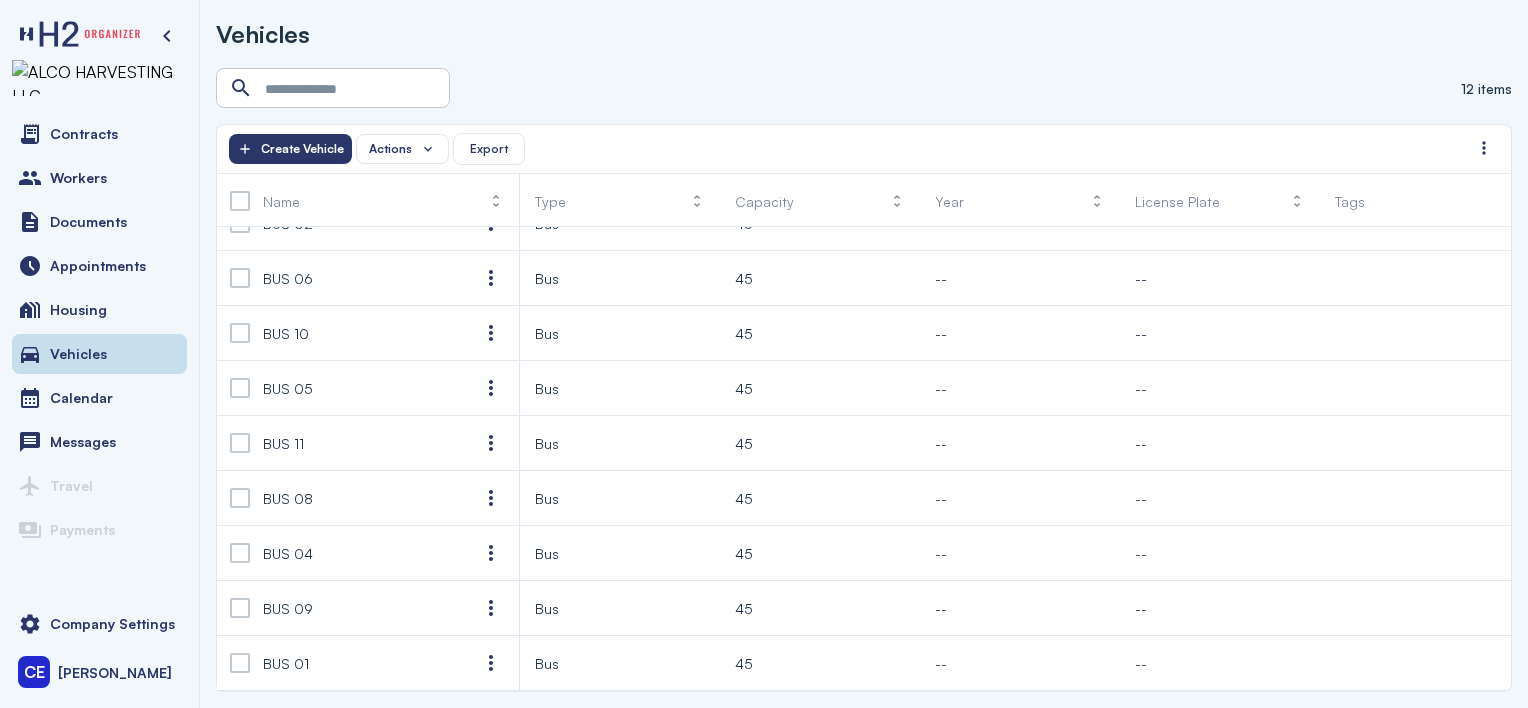 scroll, scrollTop: 201, scrollLeft: 0, axis: vertical 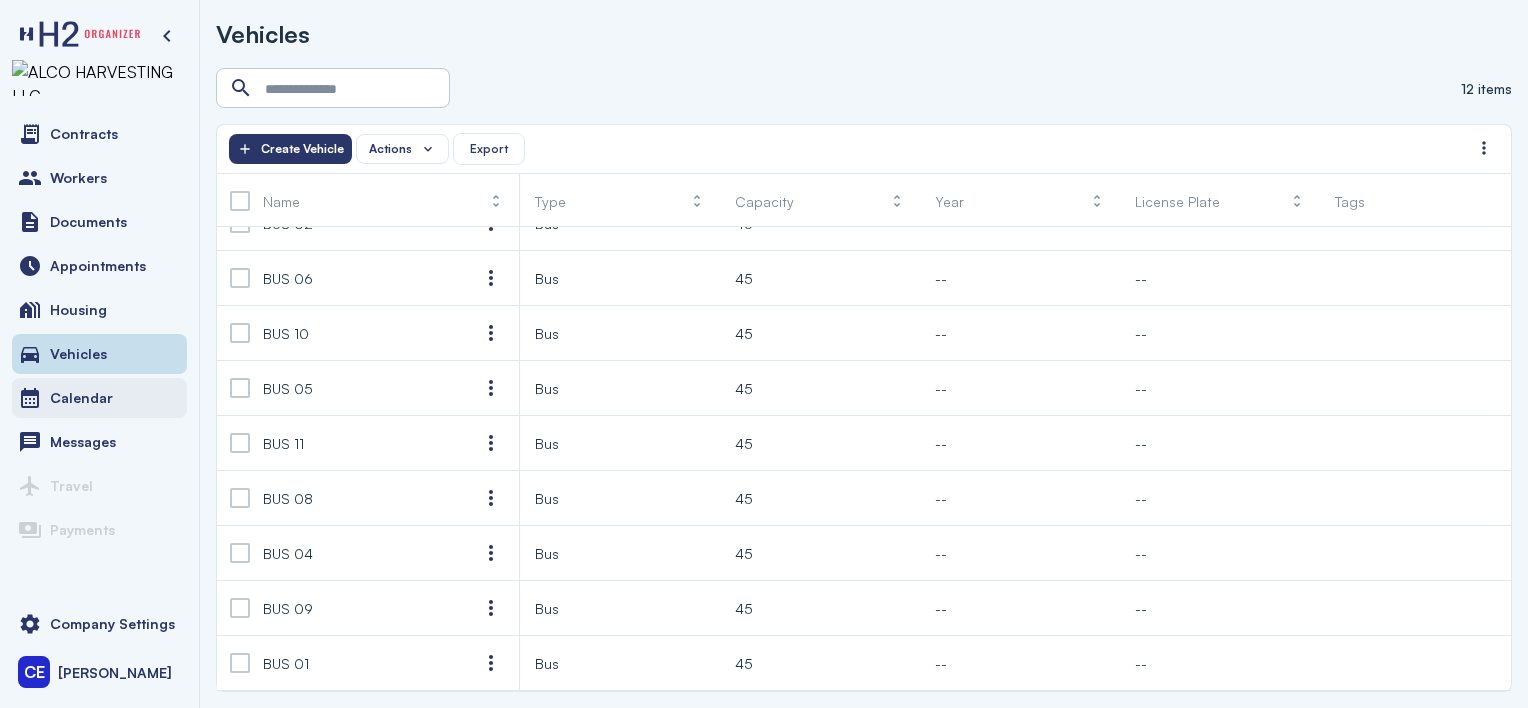 click on "Calendar" at bounding box center (81, 398) 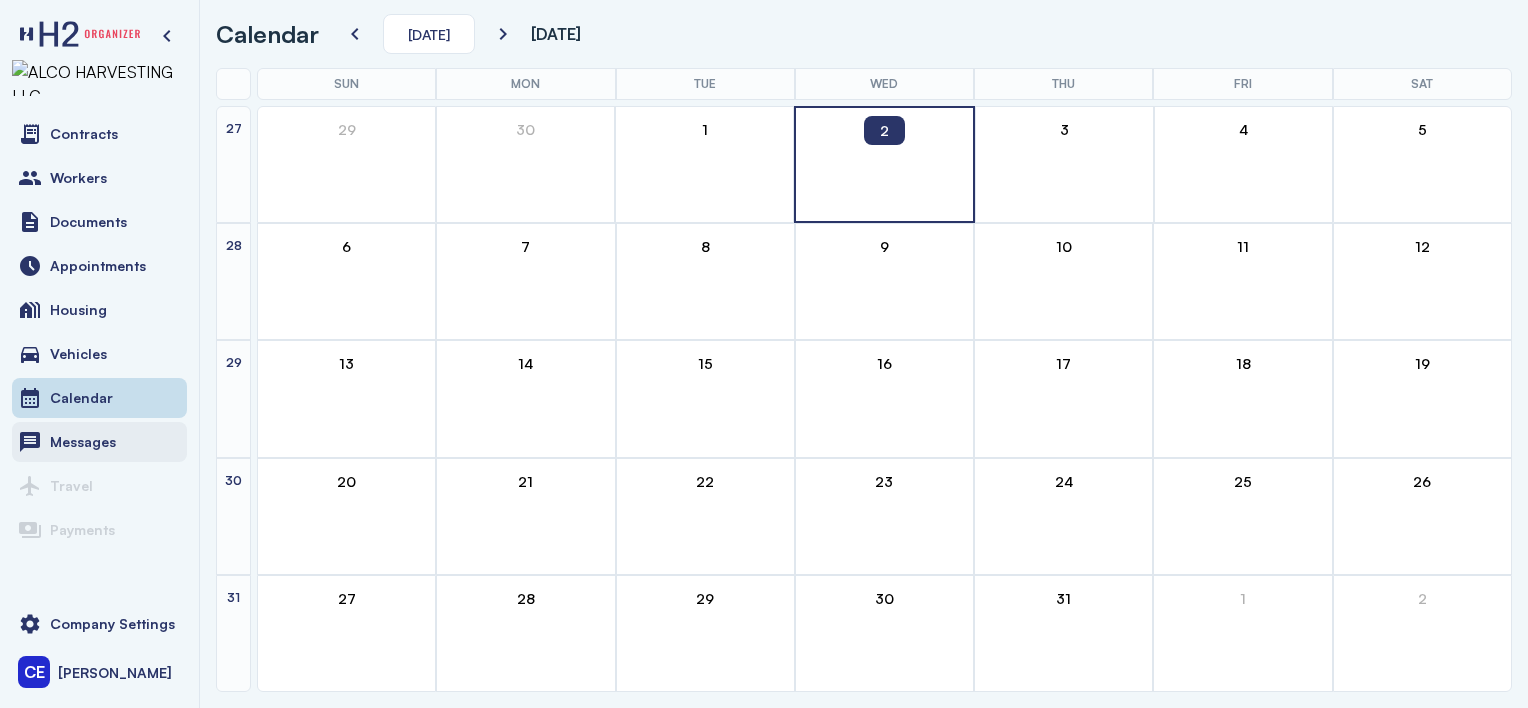click on "Messages" at bounding box center [83, 442] 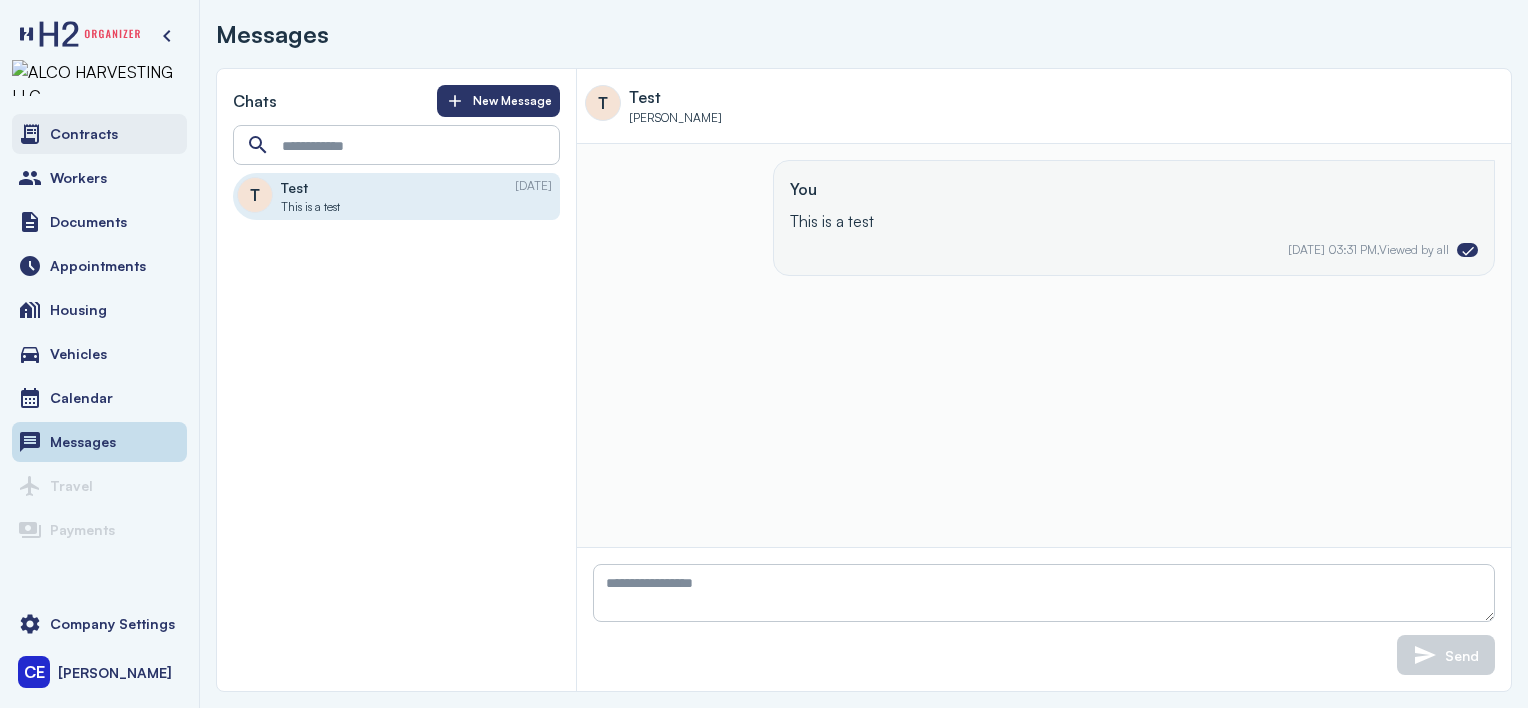 click on "Contracts" at bounding box center (84, 134) 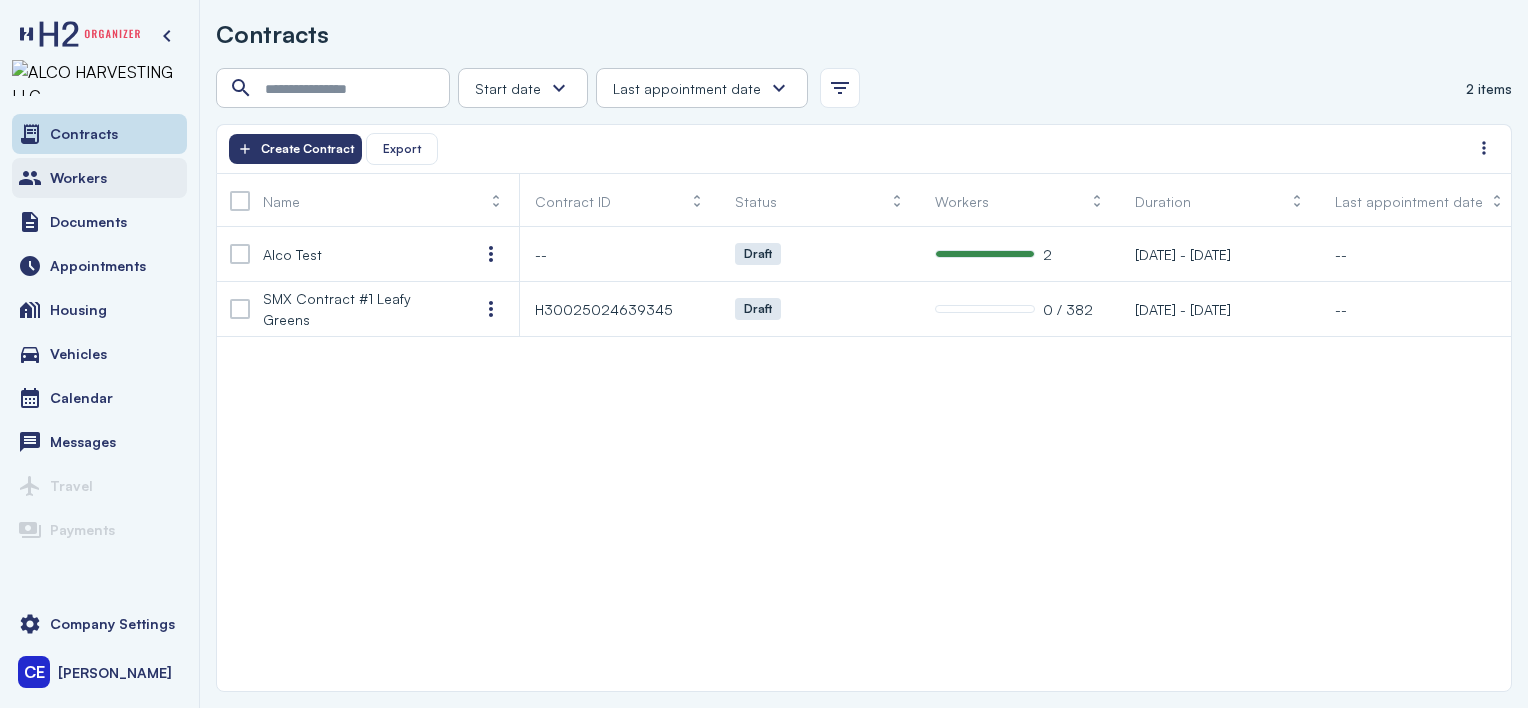 click on "Workers" at bounding box center [78, 178] 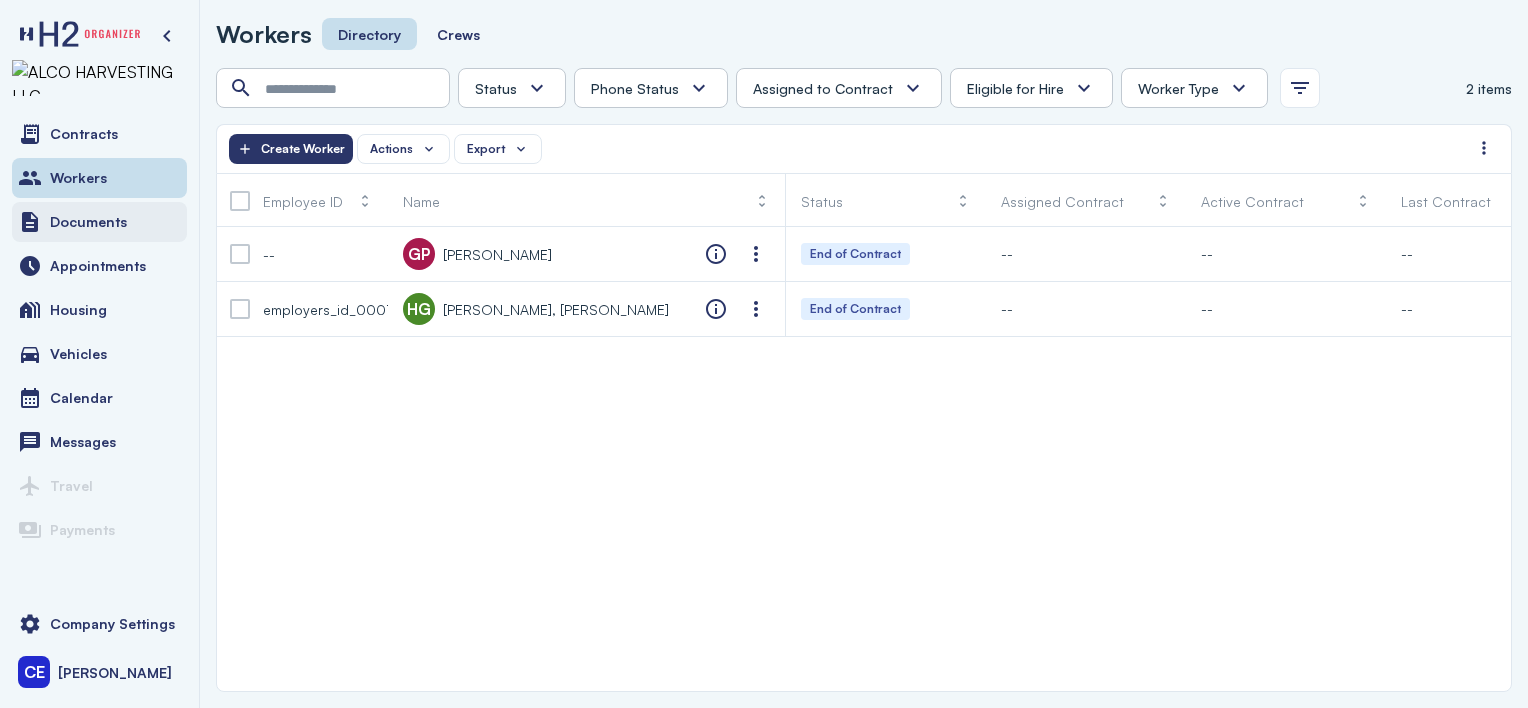 click on "Documents" at bounding box center (88, 222) 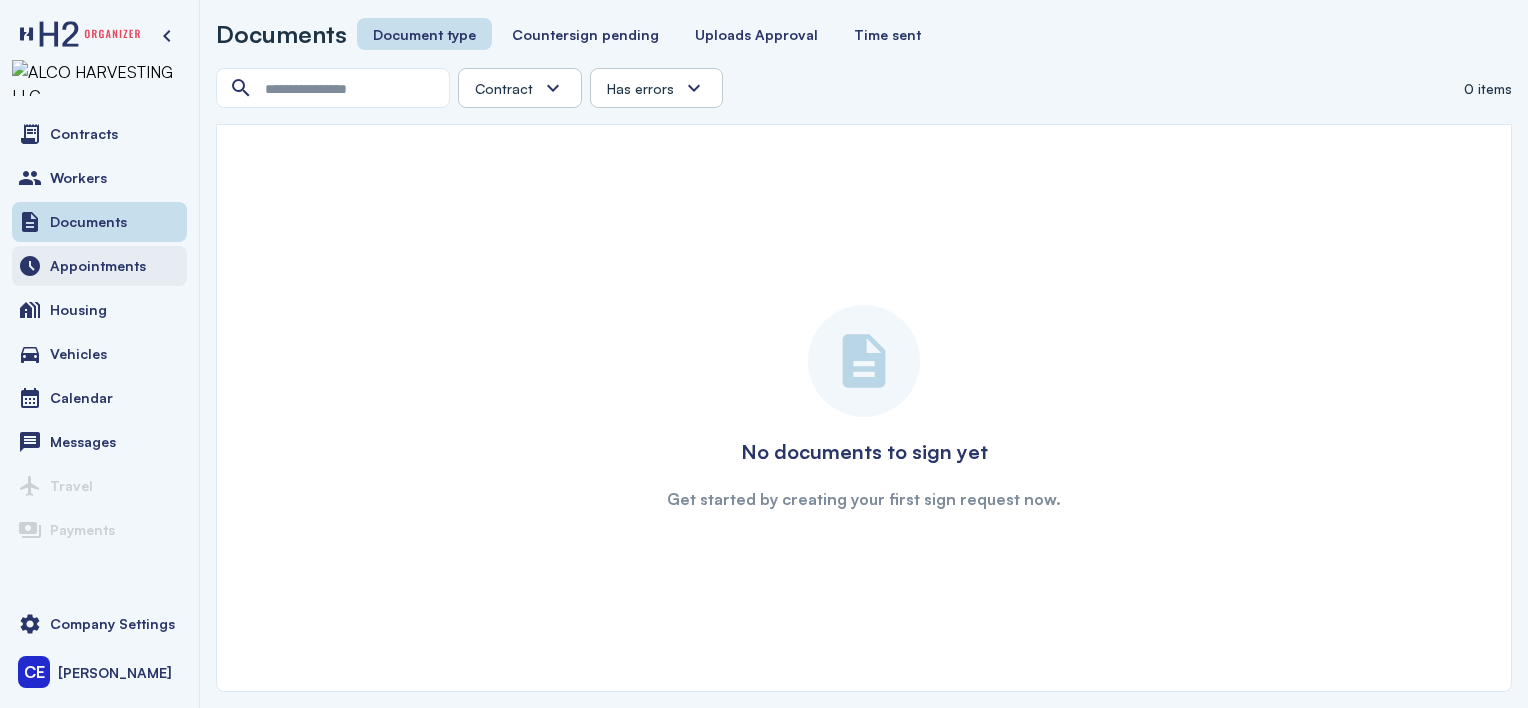 click on "Appointments" at bounding box center [98, 266] 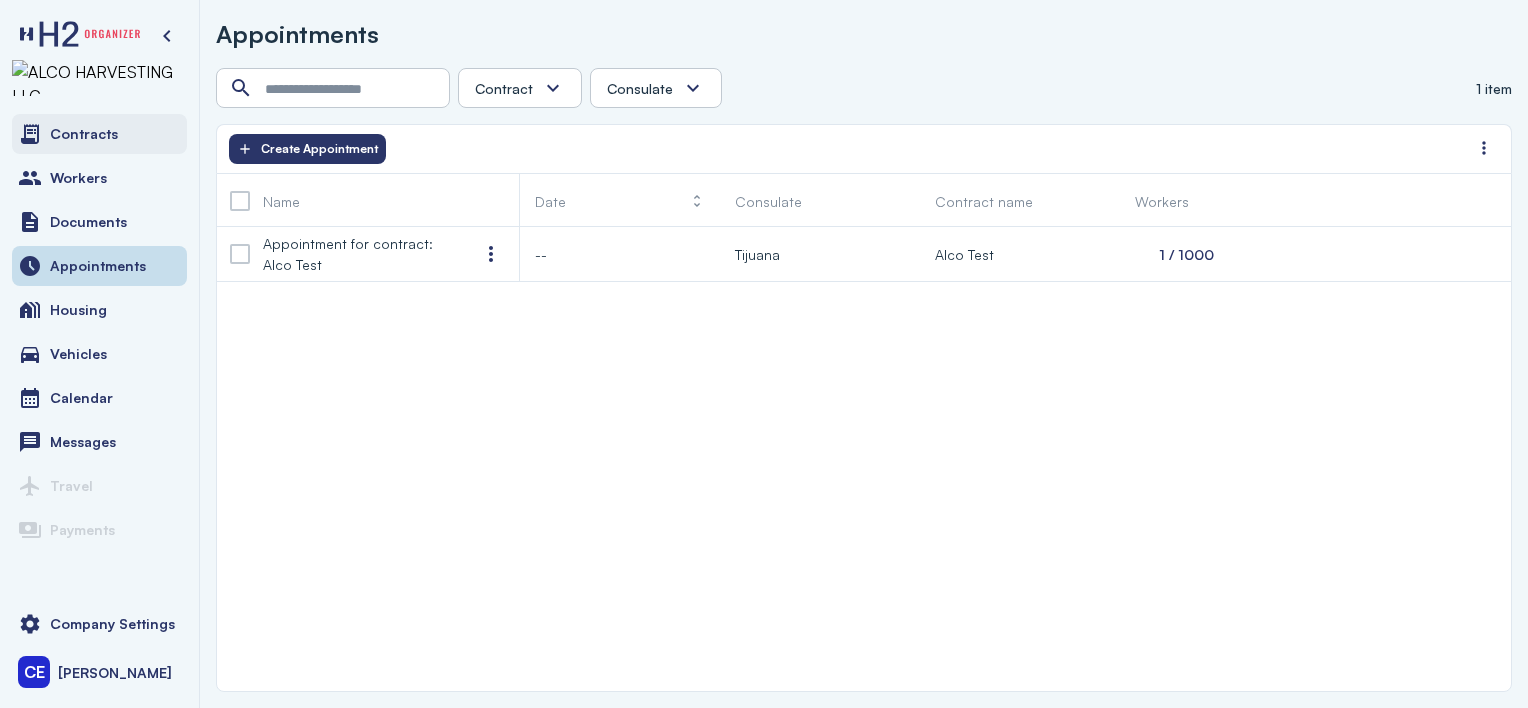 click on "Contracts" at bounding box center [99, 134] 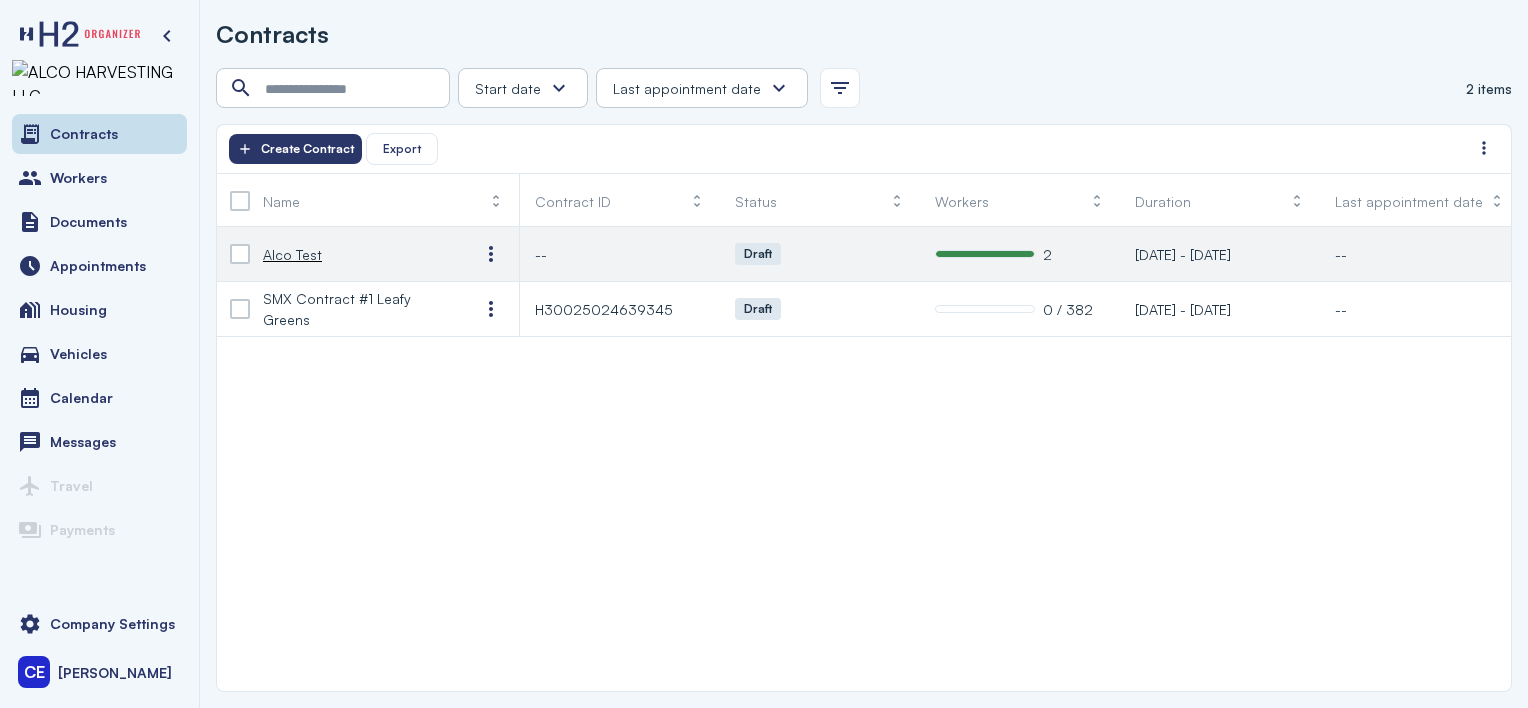 click on "[DATE] - [DATE]" at bounding box center [1183, 254] 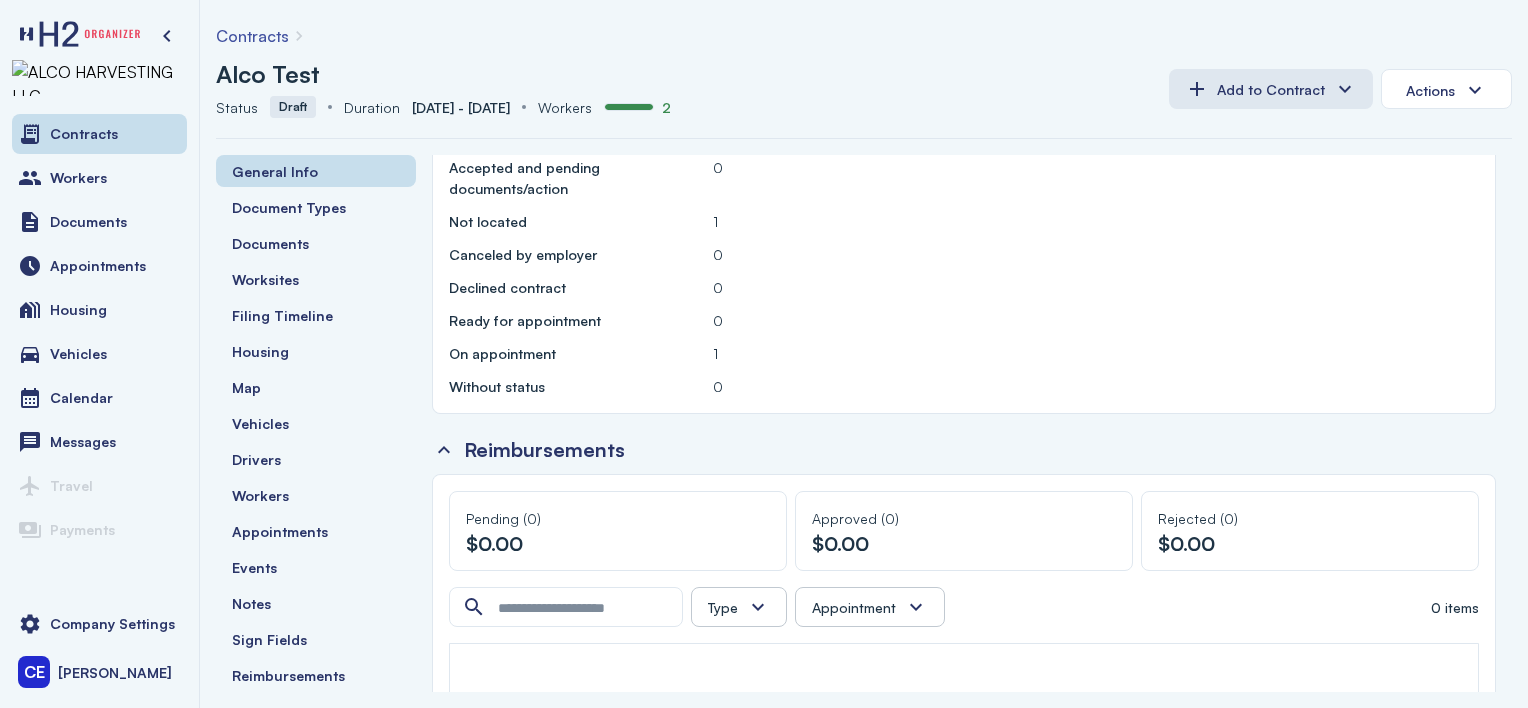 scroll, scrollTop: 1300, scrollLeft: 0, axis: vertical 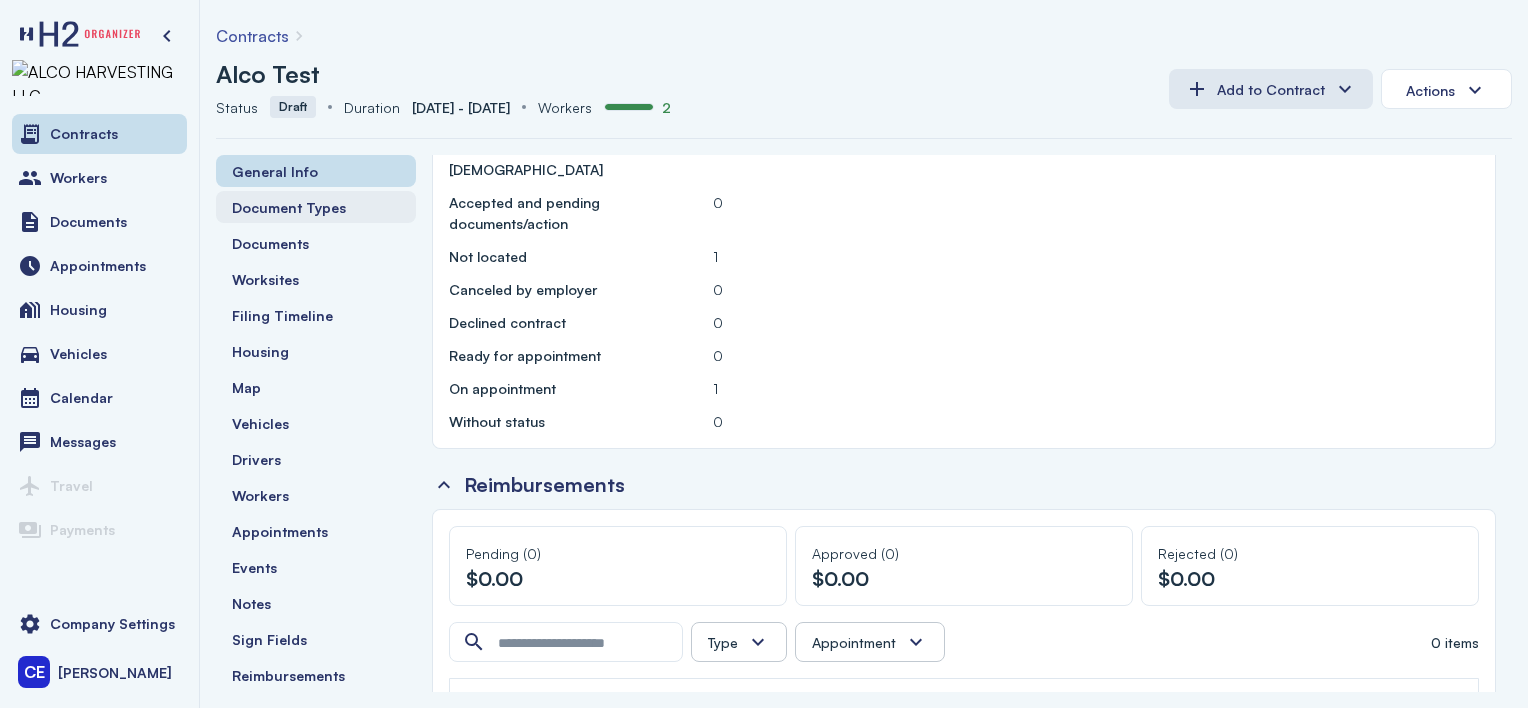 click on "Document Types" at bounding box center [289, 207] 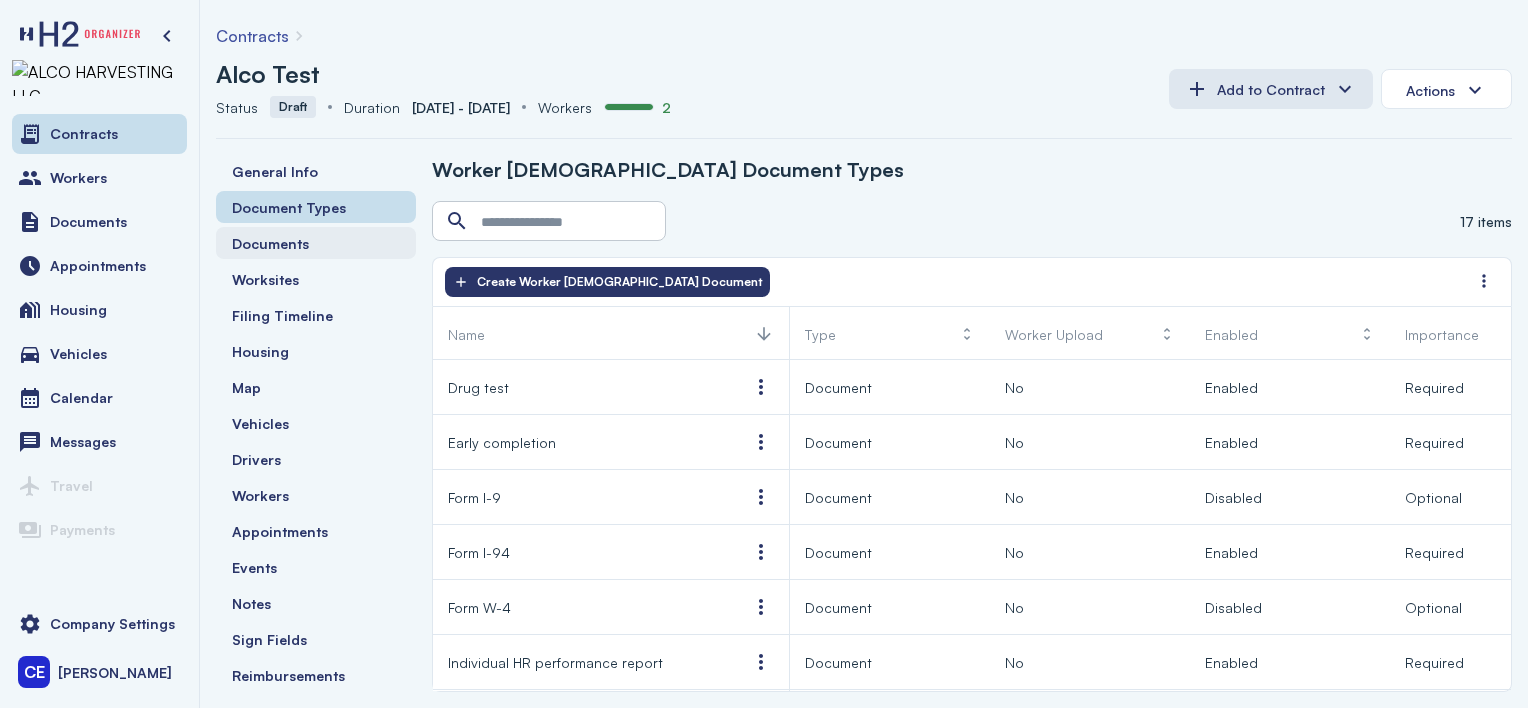 click on "Documents" at bounding box center [270, 243] 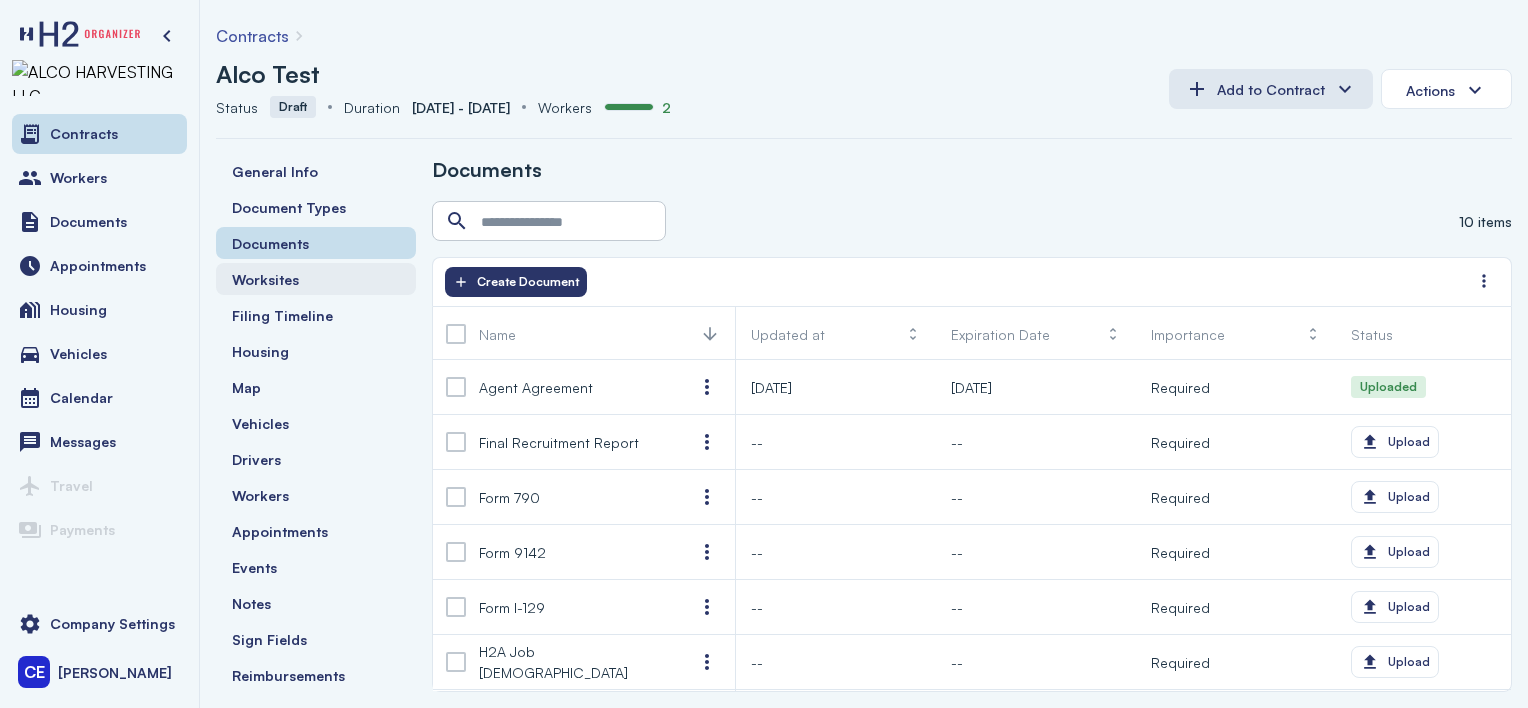click on "Worksites" at bounding box center (265, 279) 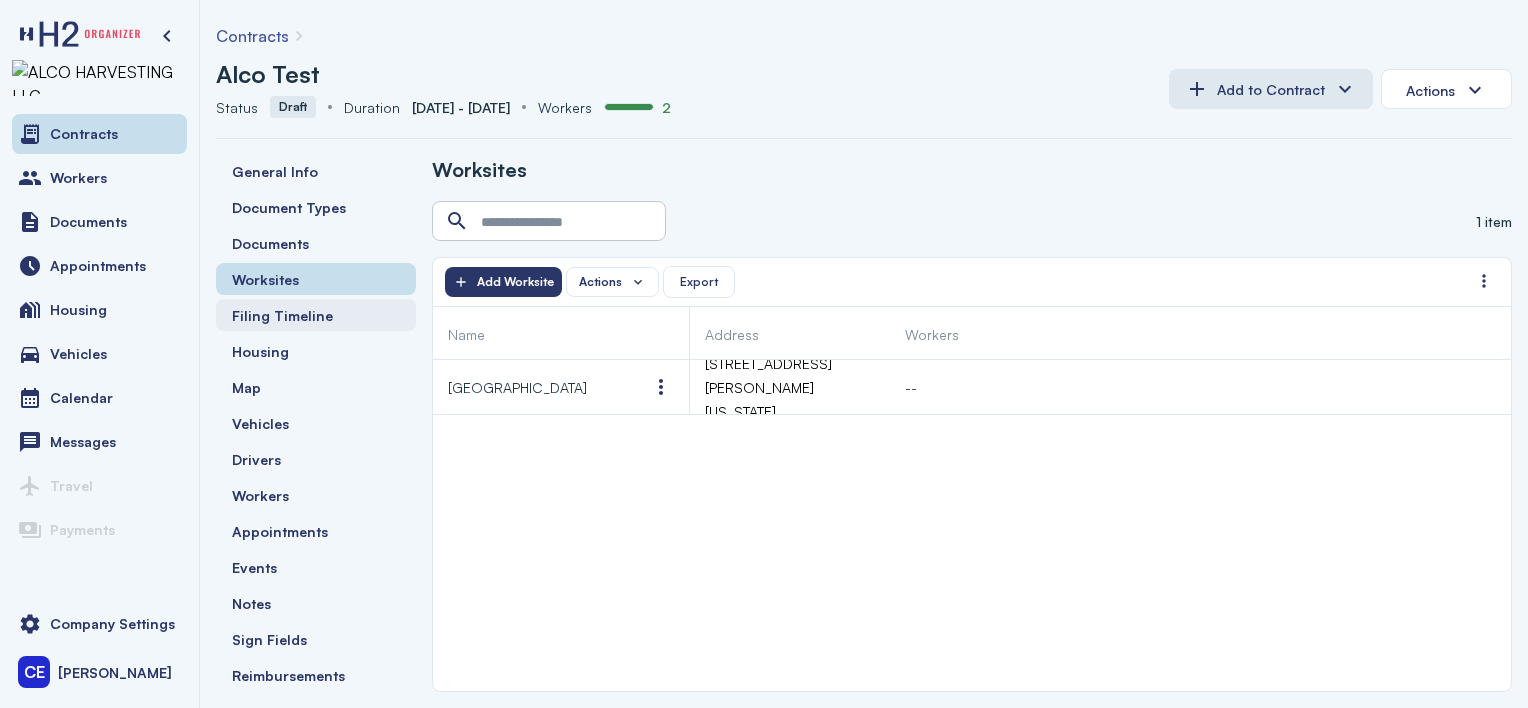 click on "Filing Timeline" at bounding box center (316, 315) 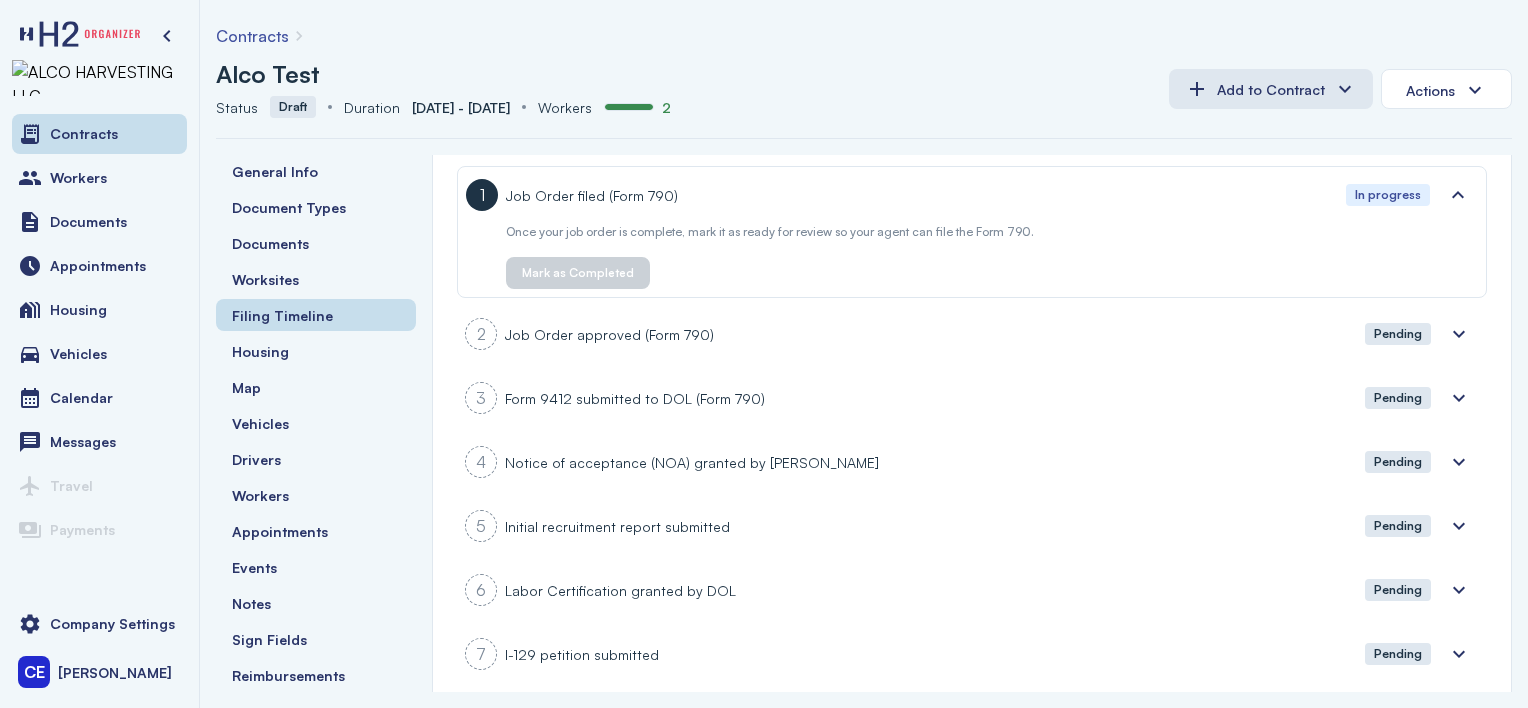 scroll, scrollTop: 200, scrollLeft: 0, axis: vertical 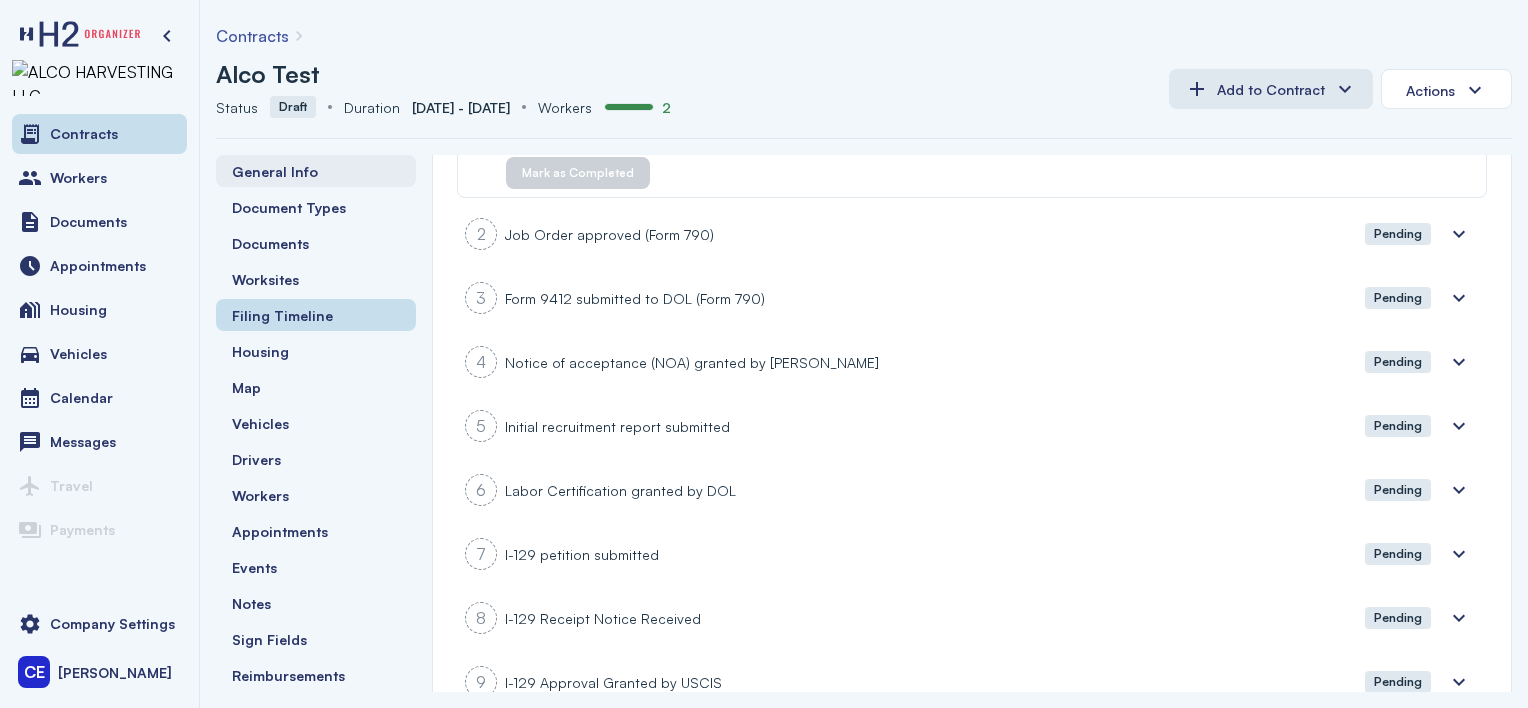click on "General Info" at bounding box center [275, 171] 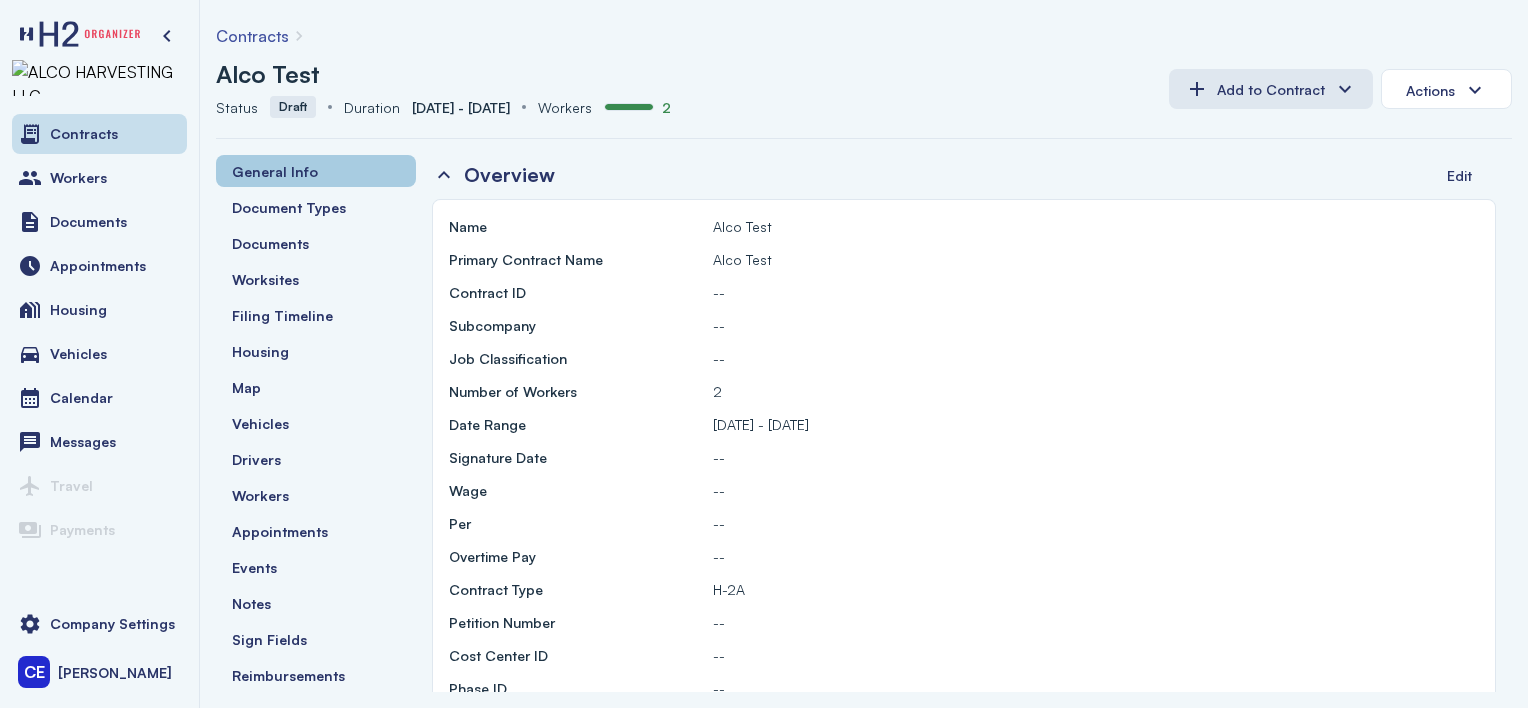 scroll, scrollTop: 0, scrollLeft: 0, axis: both 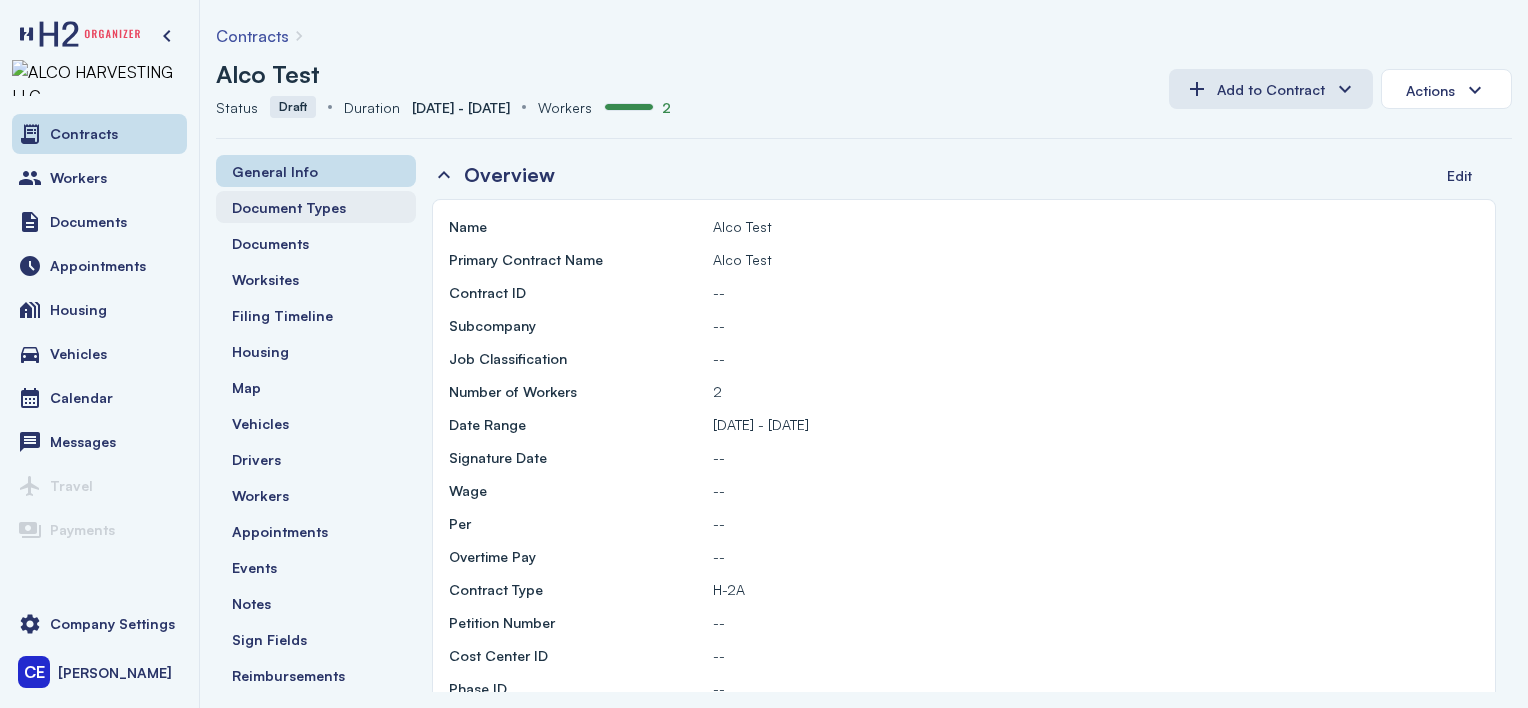 click on "Document Types" at bounding box center (289, 207) 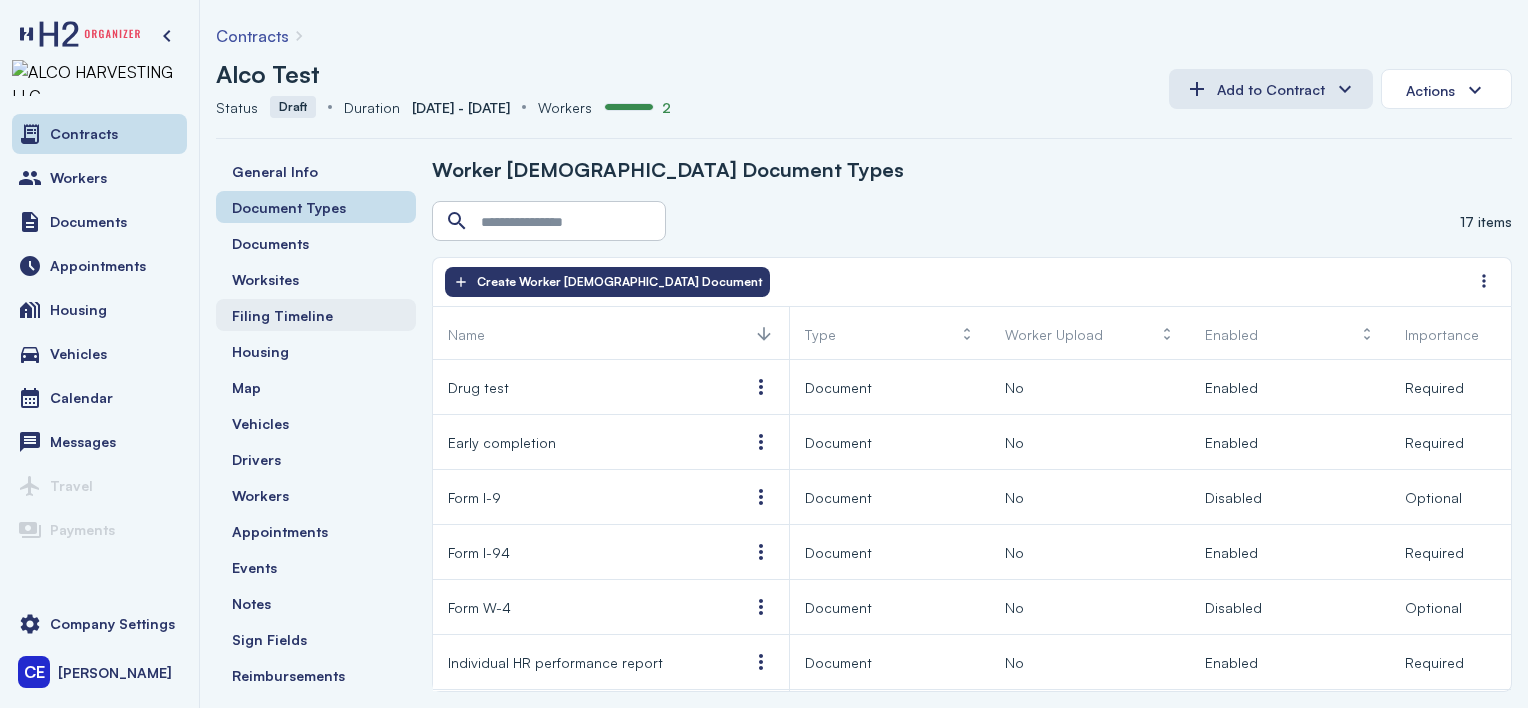click on "Filing Timeline" at bounding box center (316, 315) 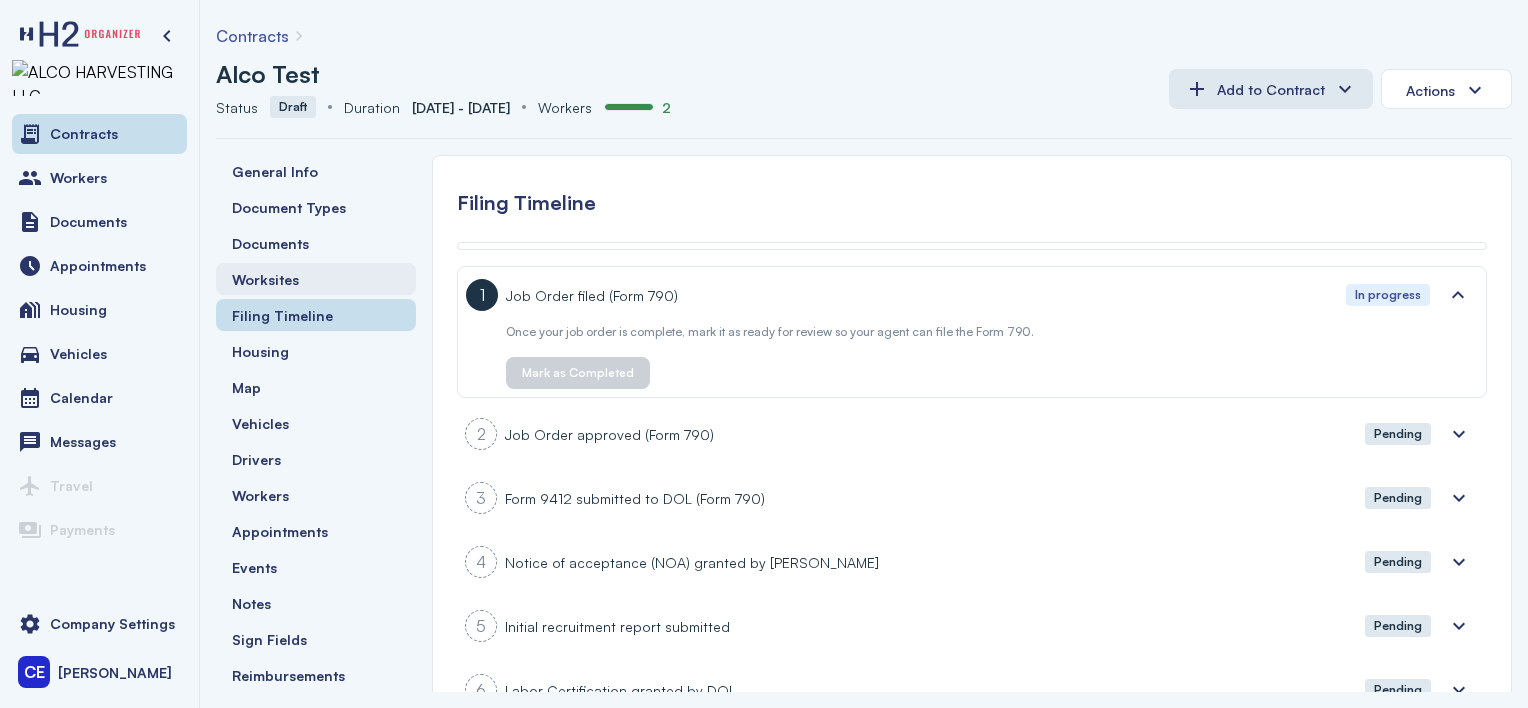 click on "Worksites" at bounding box center (265, 279) 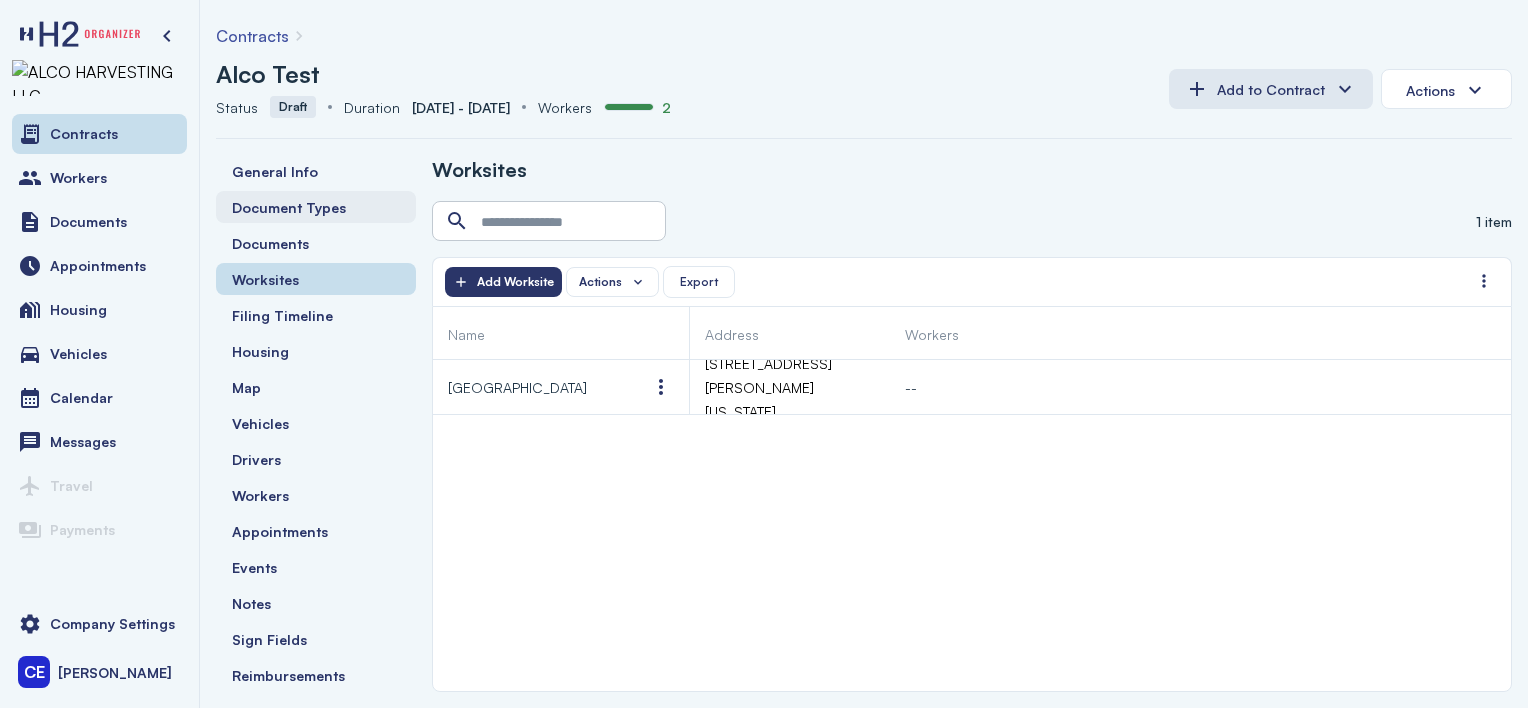 click on "Document Types" at bounding box center [289, 207] 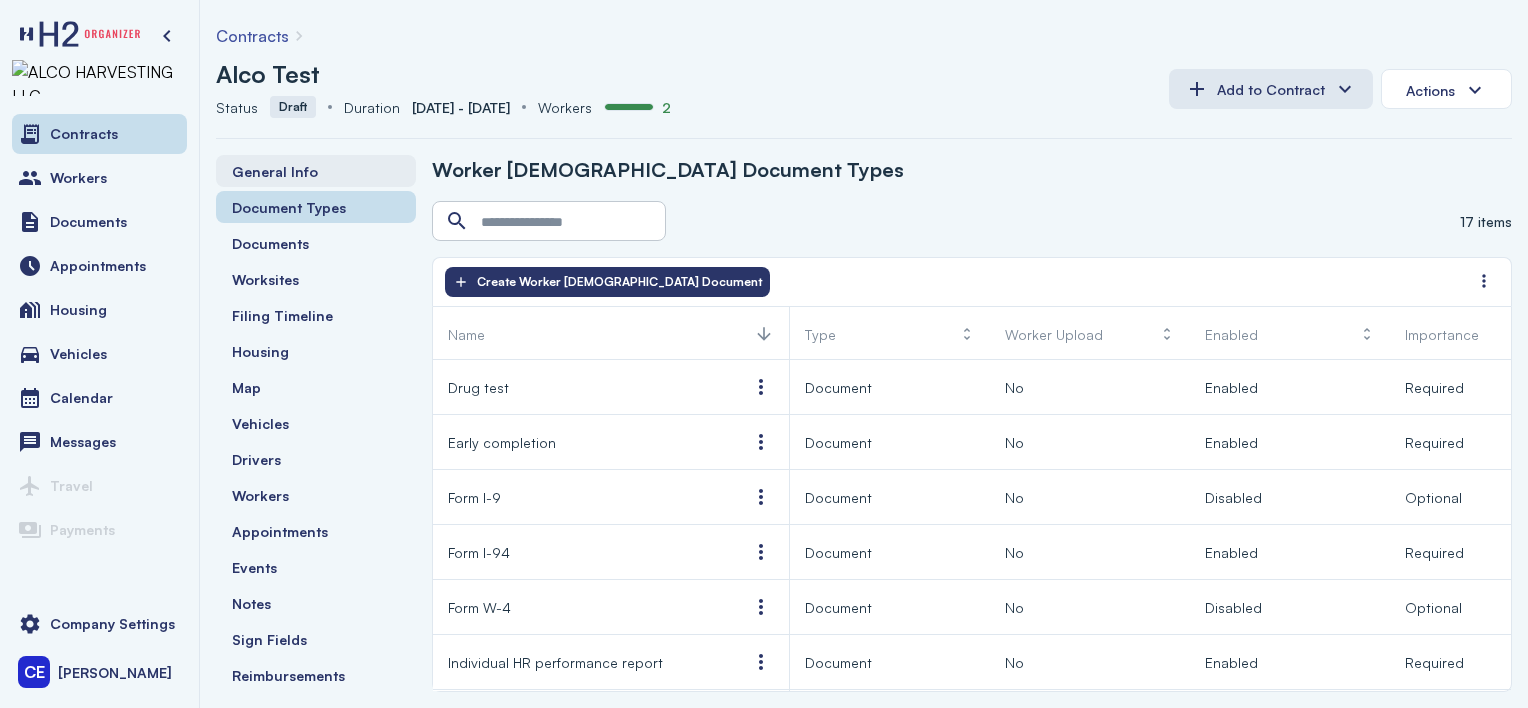 click on "General Info" at bounding box center (275, 171) 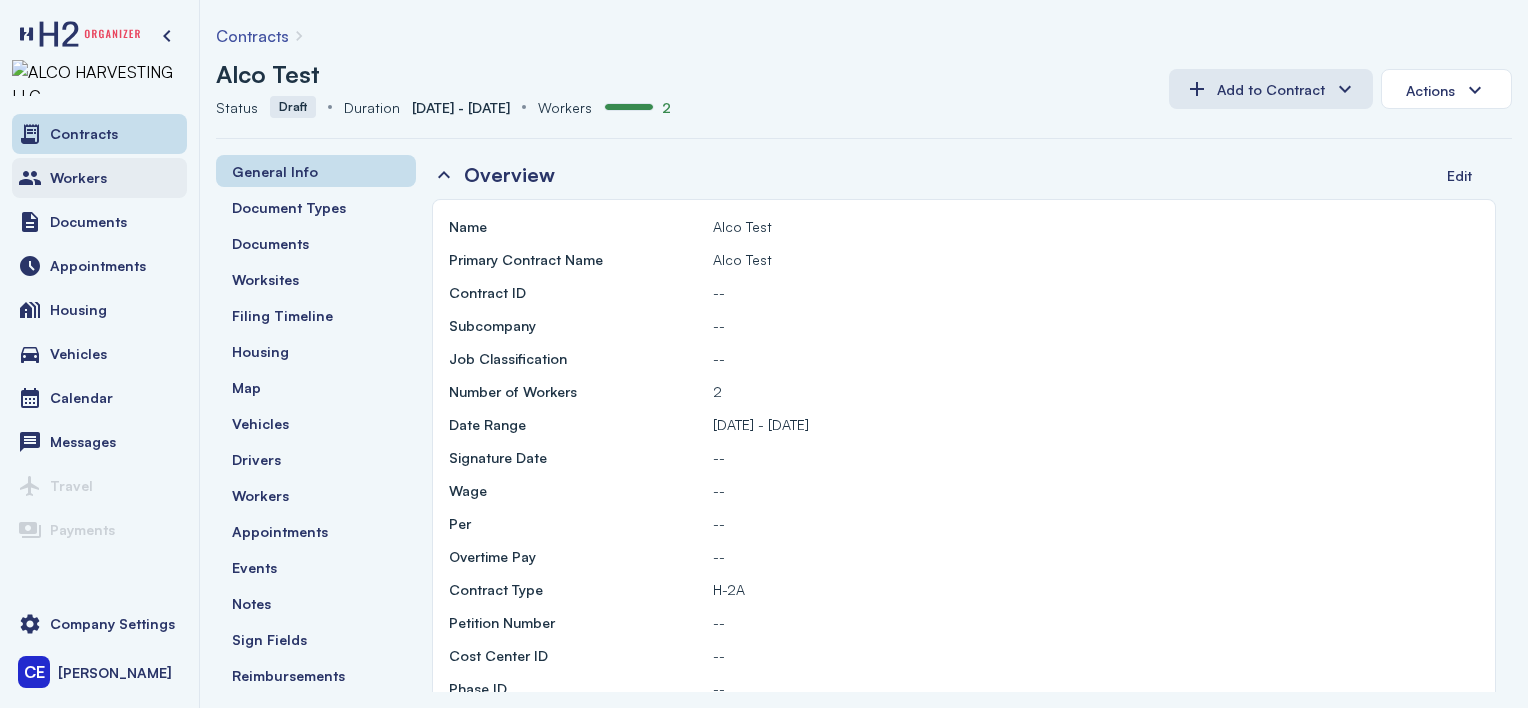 click on "Workers" at bounding box center (78, 178) 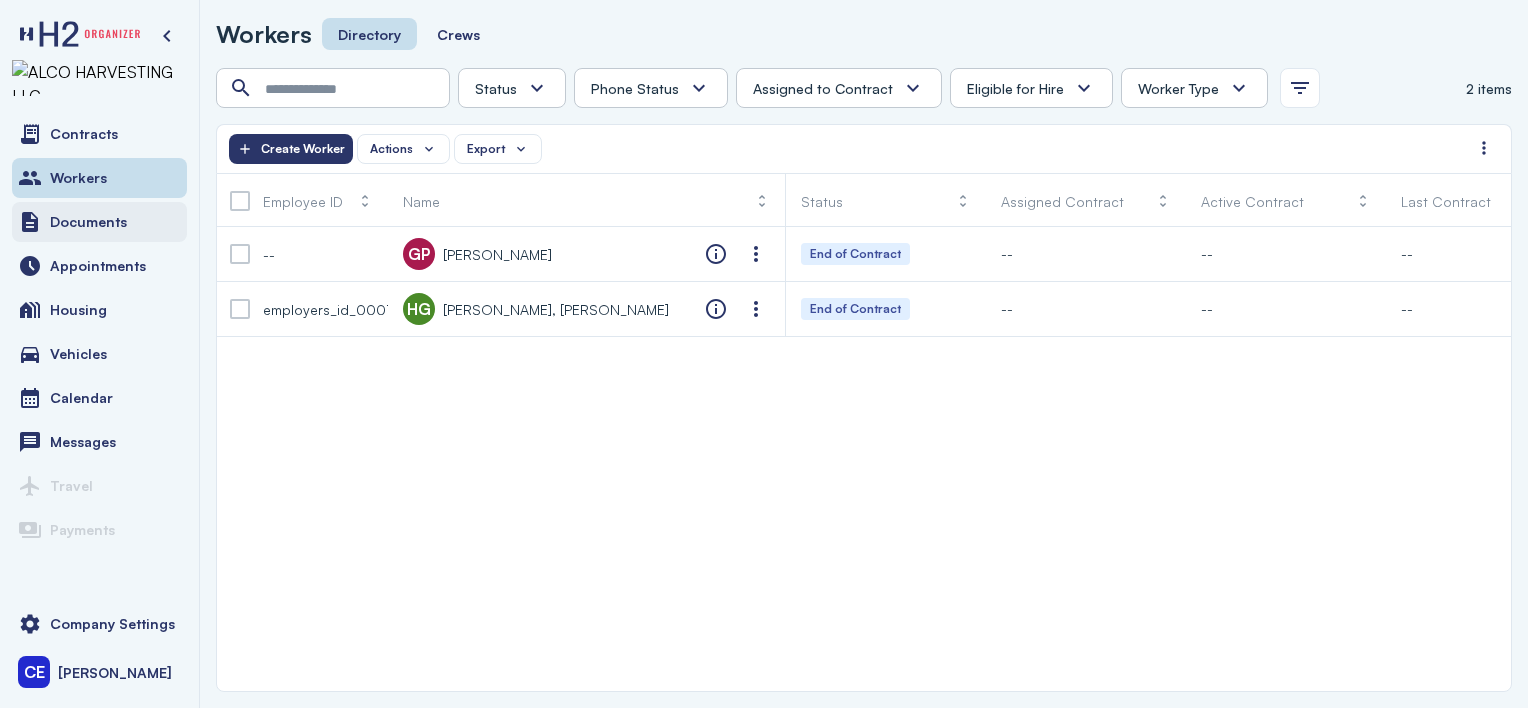 click on "Documents" at bounding box center [88, 222] 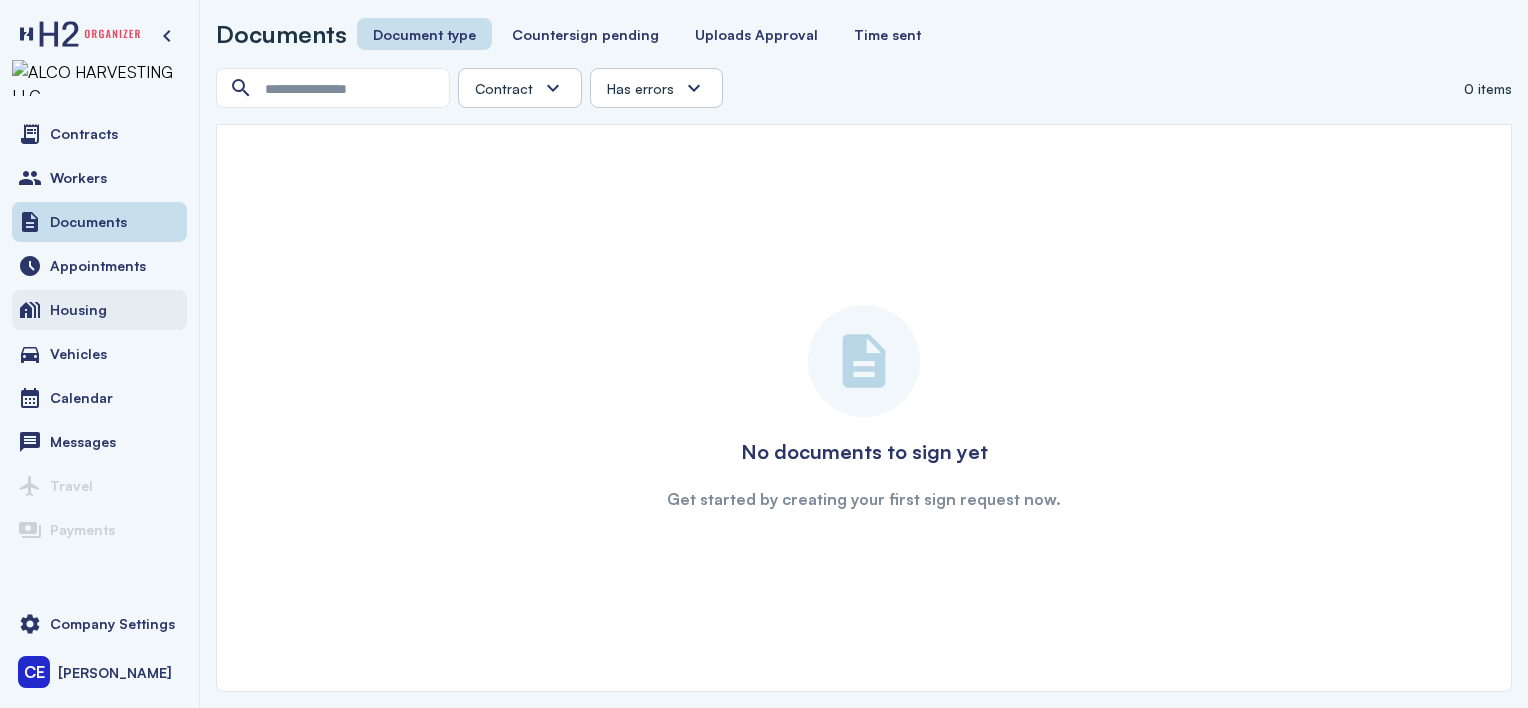 click on "Housing" at bounding box center (78, 310) 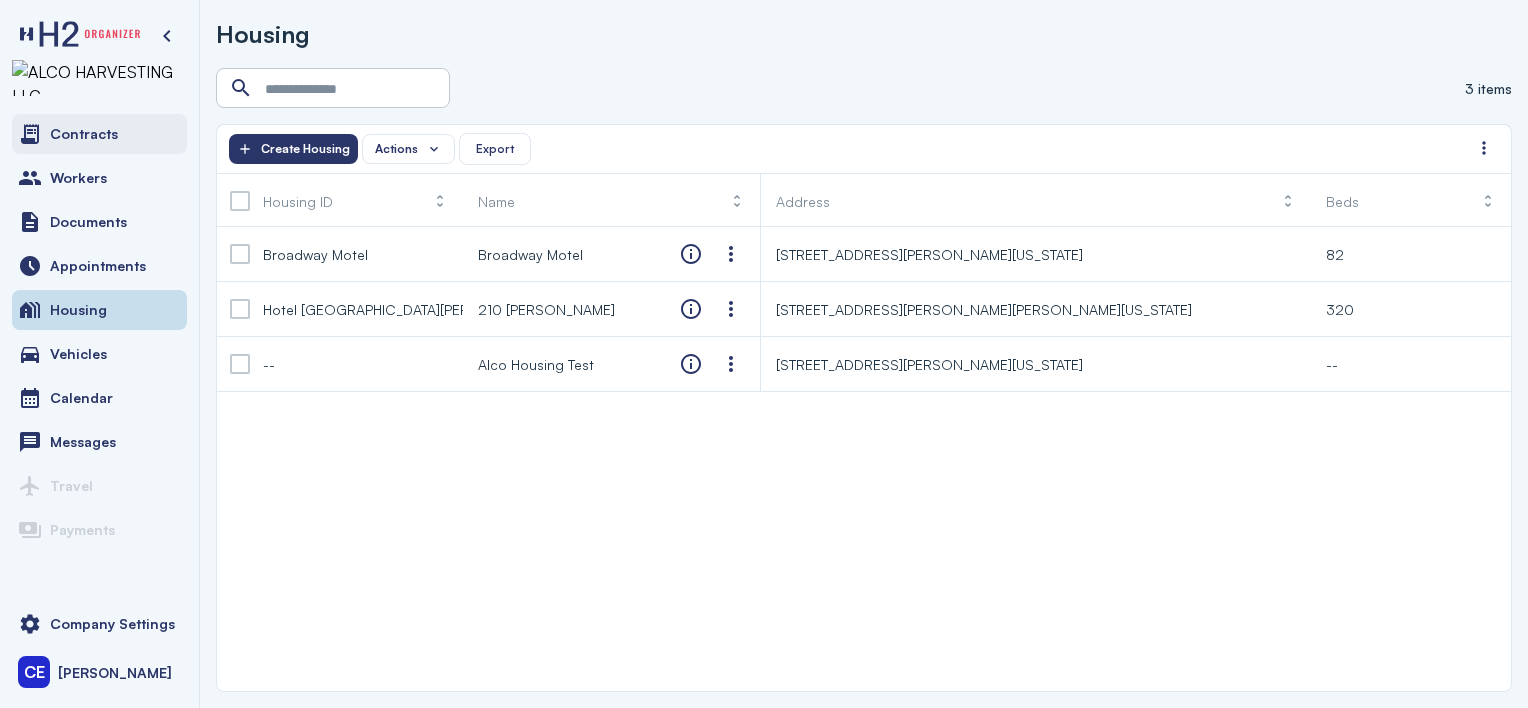 click on "Contracts" at bounding box center [99, 134] 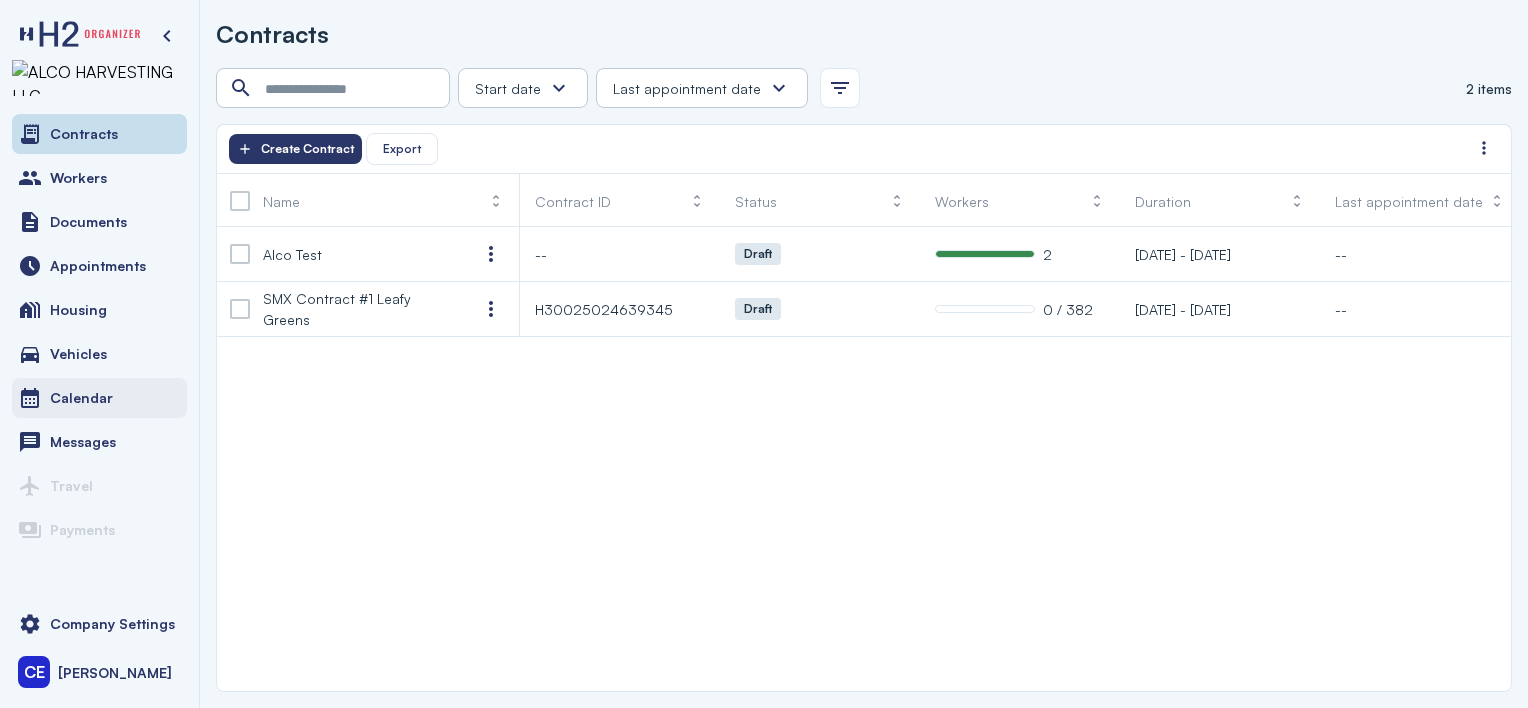 click on "Calendar" at bounding box center [81, 398] 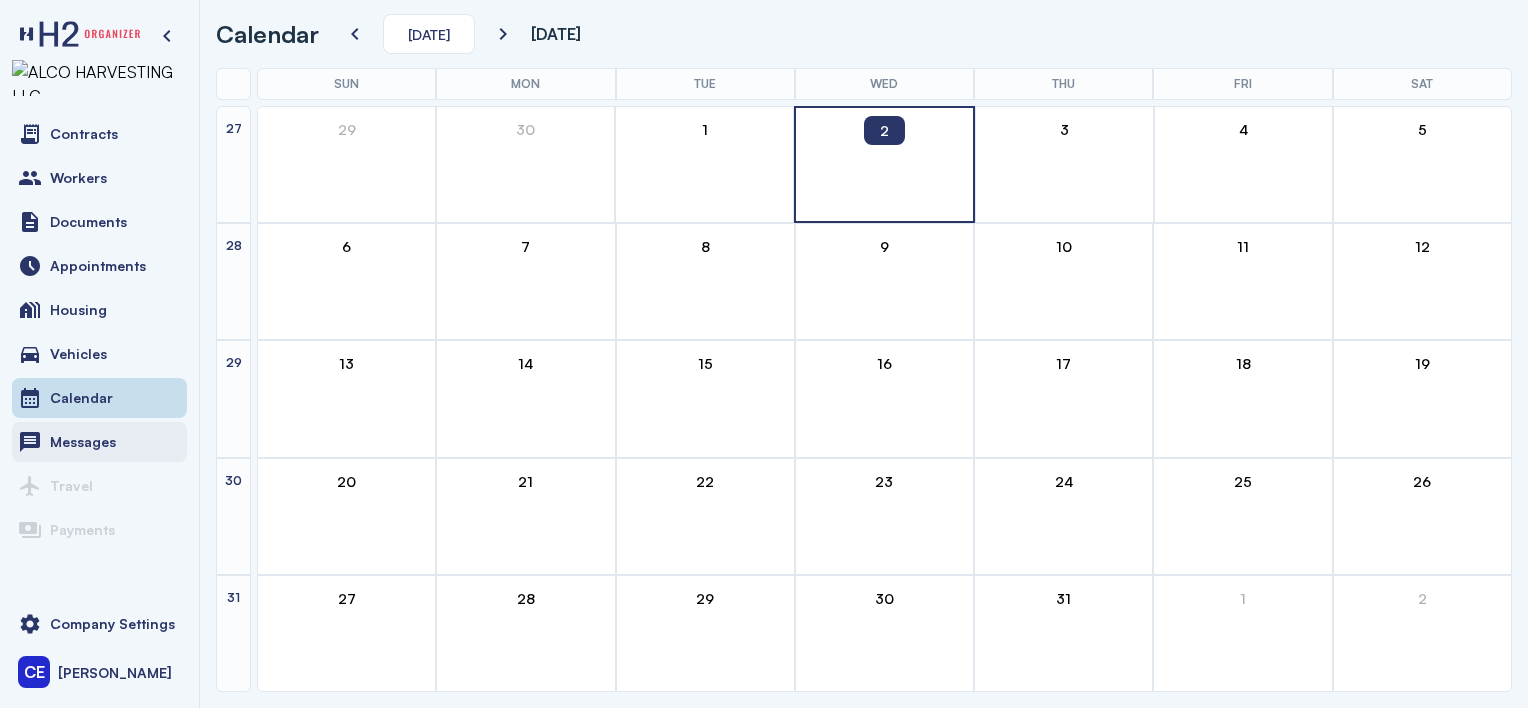 click on "Messages" at bounding box center (83, 442) 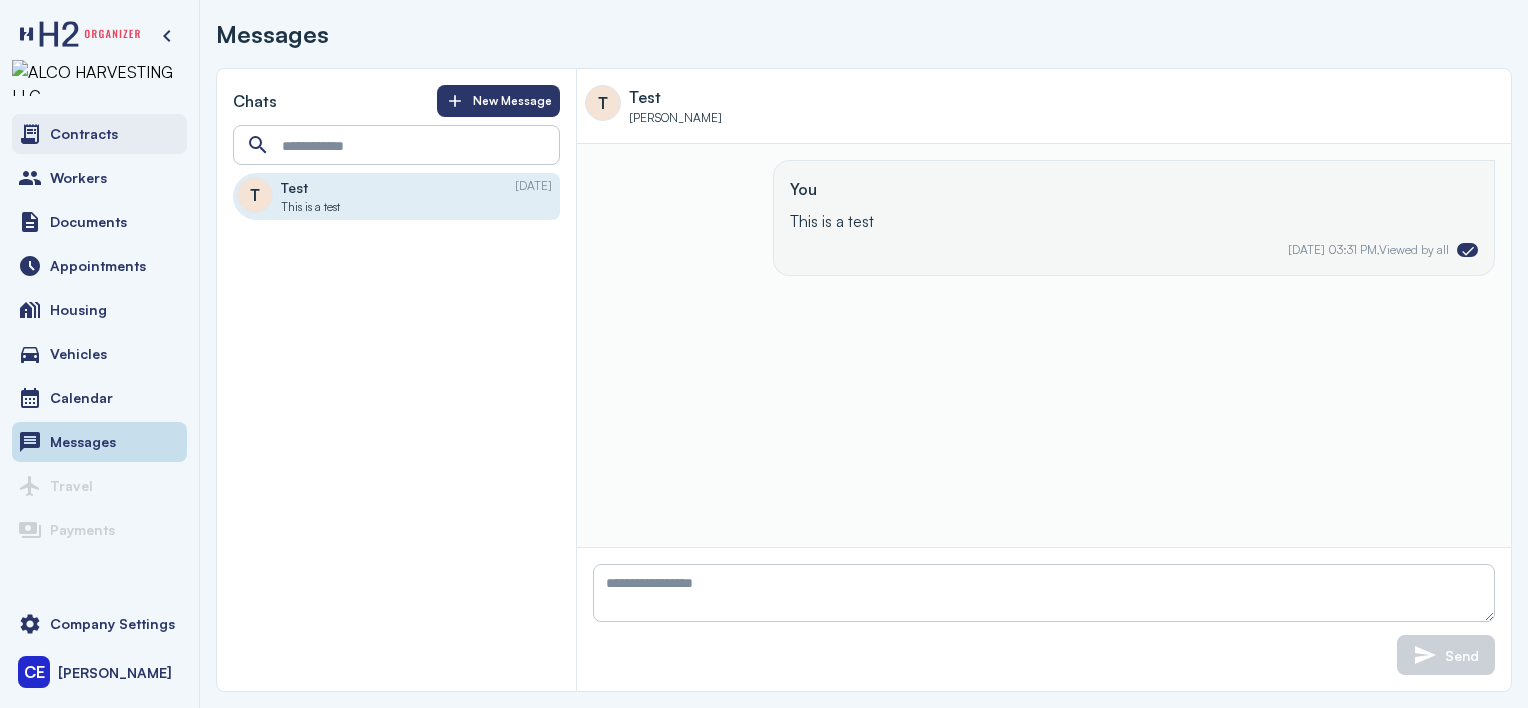 click on "Contracts" at bounding box center (84, 134) 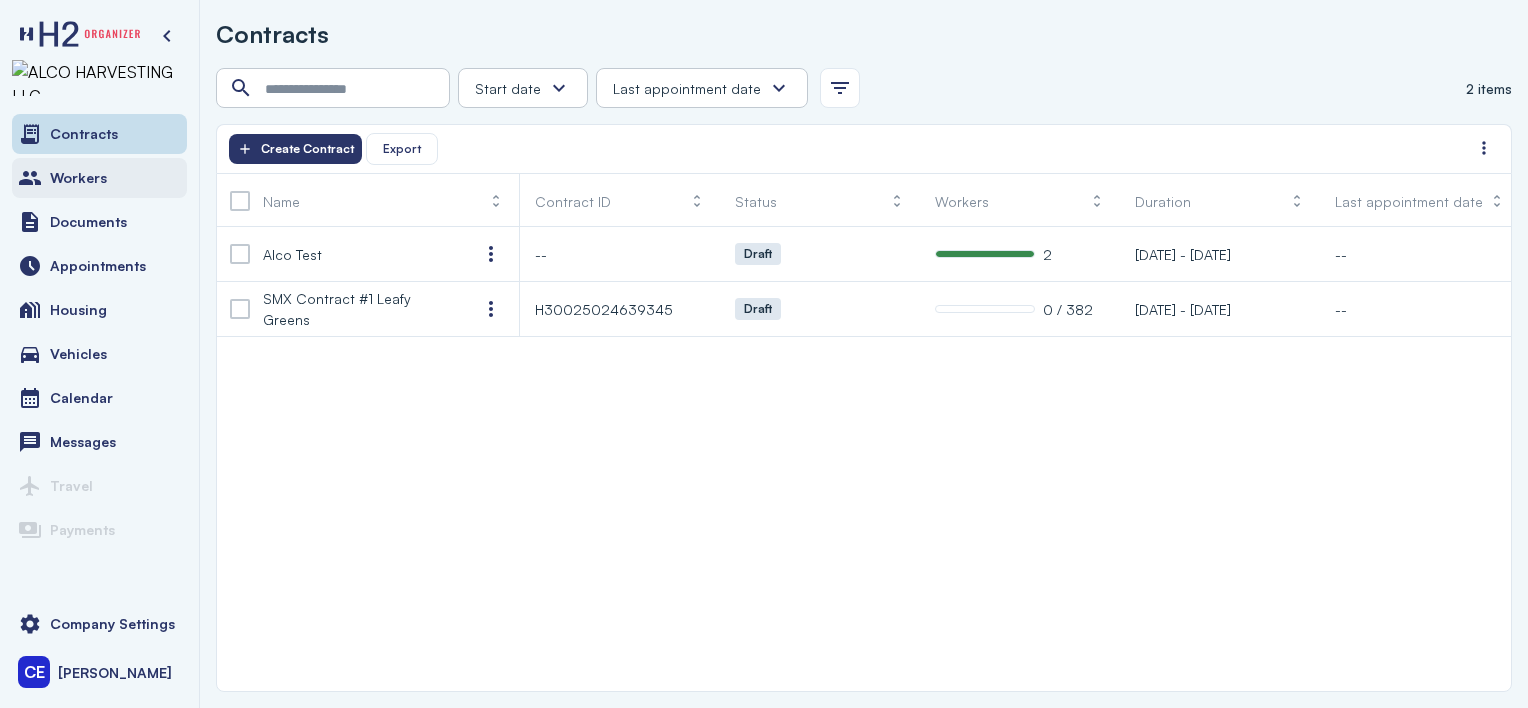 click on "Workers" at bounding box center (78, 178) 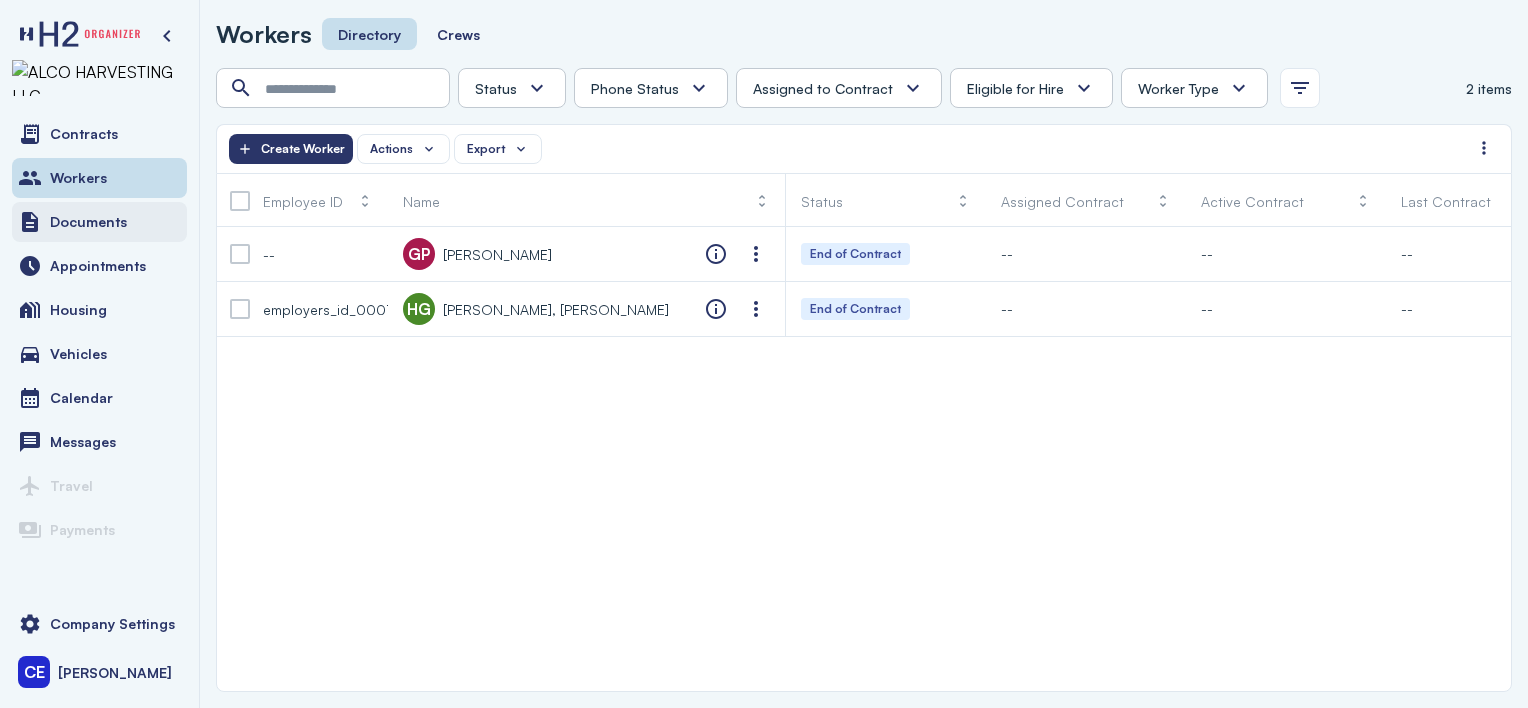 click on "Documents" at bounding box center (99, 222) 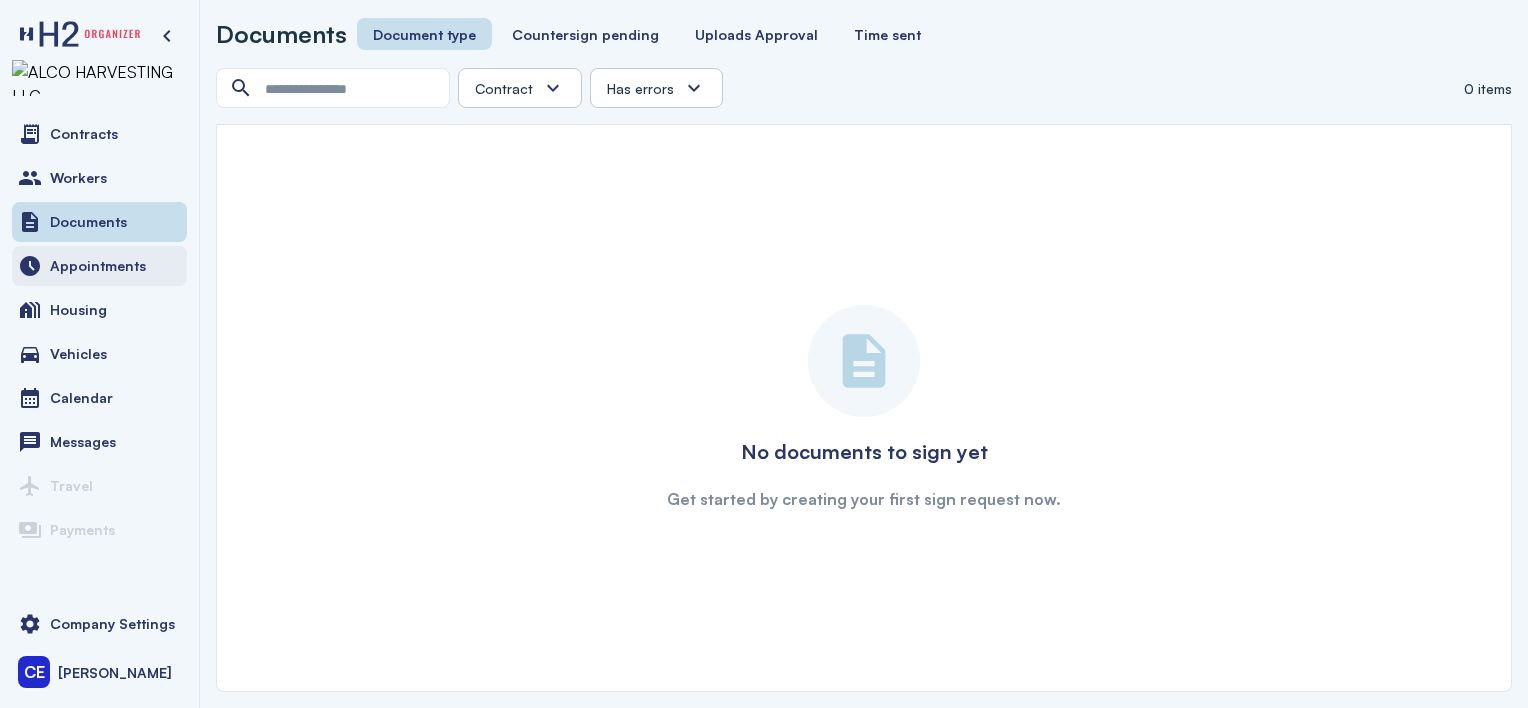 click on "Appointments" at bounding box center (98, 266) 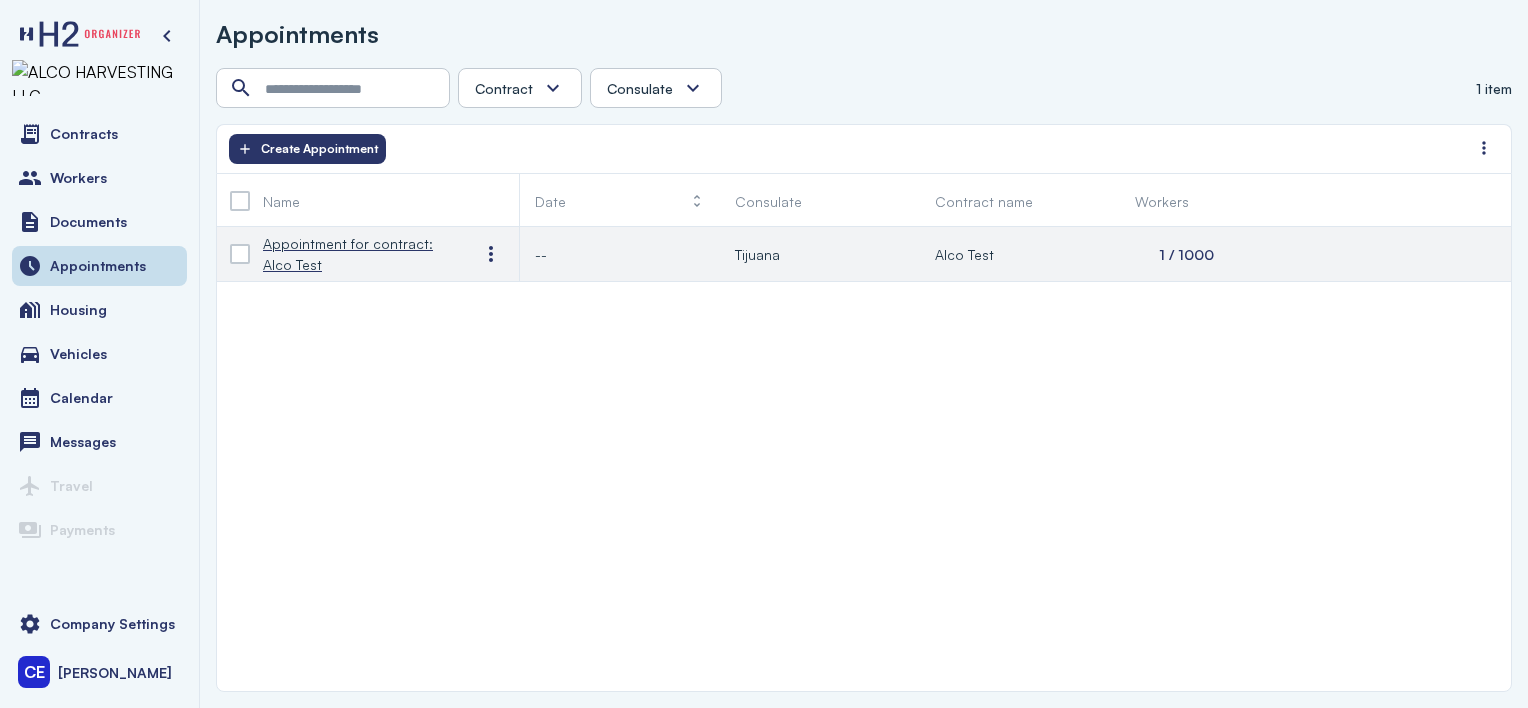 click on "Appointment for contract: Alco Test" at bounding box center (355, 254) 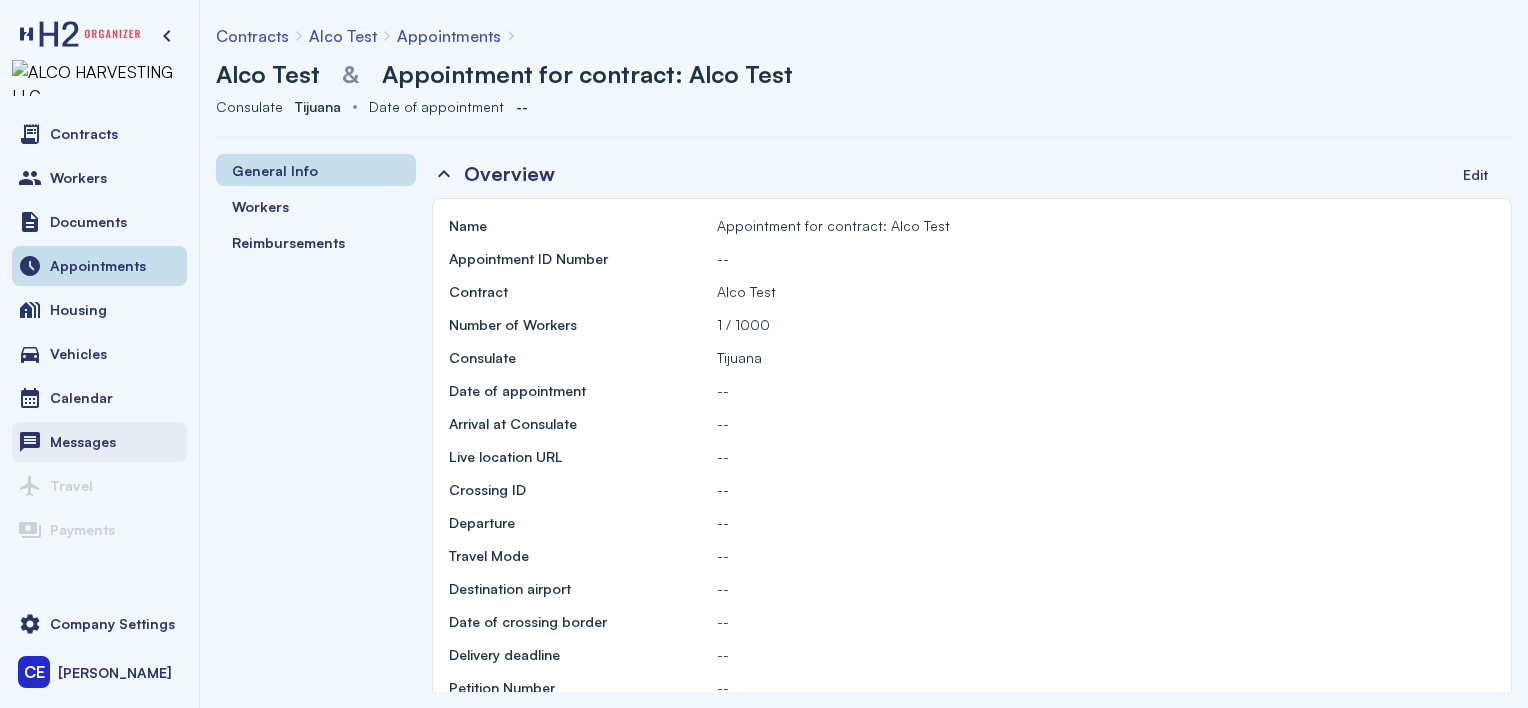 click on "Messages" at bounding box center [99, 442] 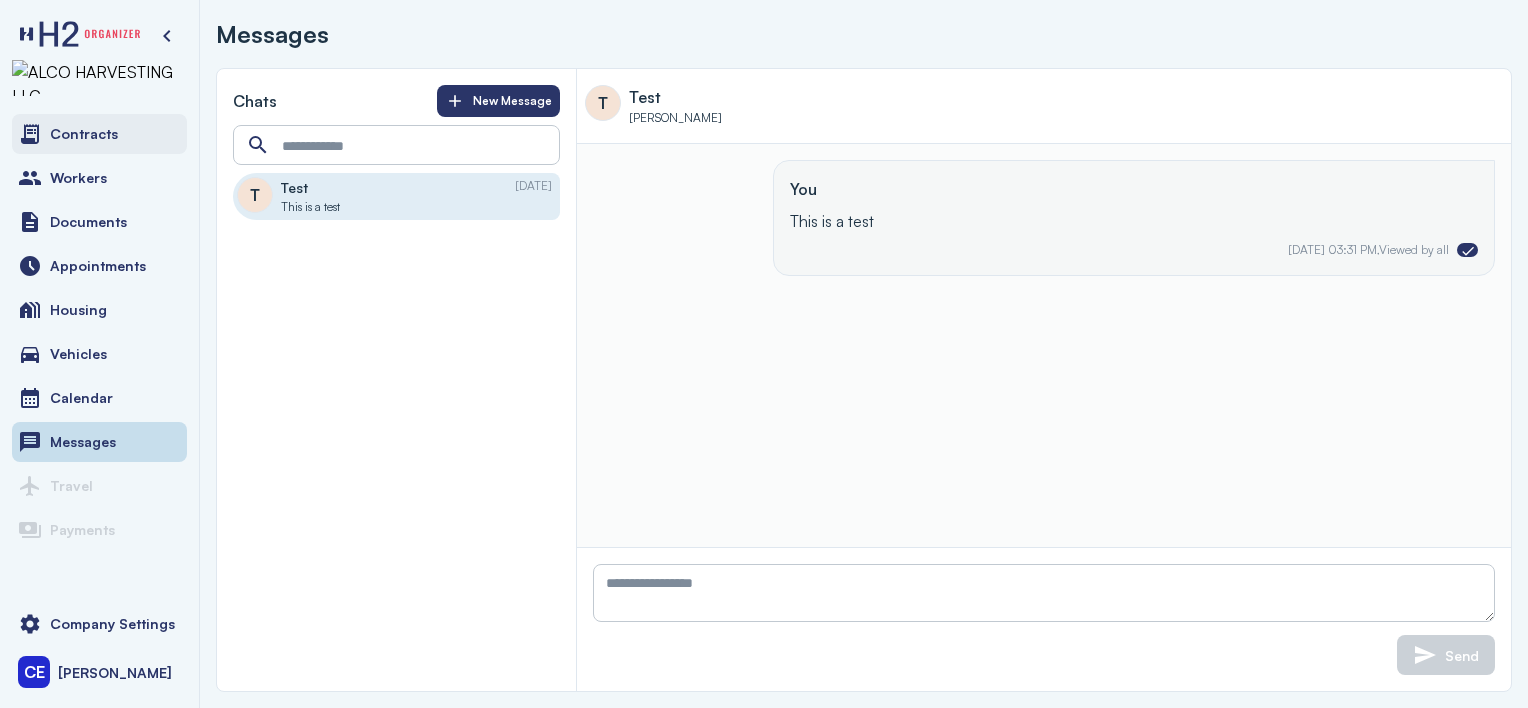 click on "Contracts" at bounding box center [99, 134] 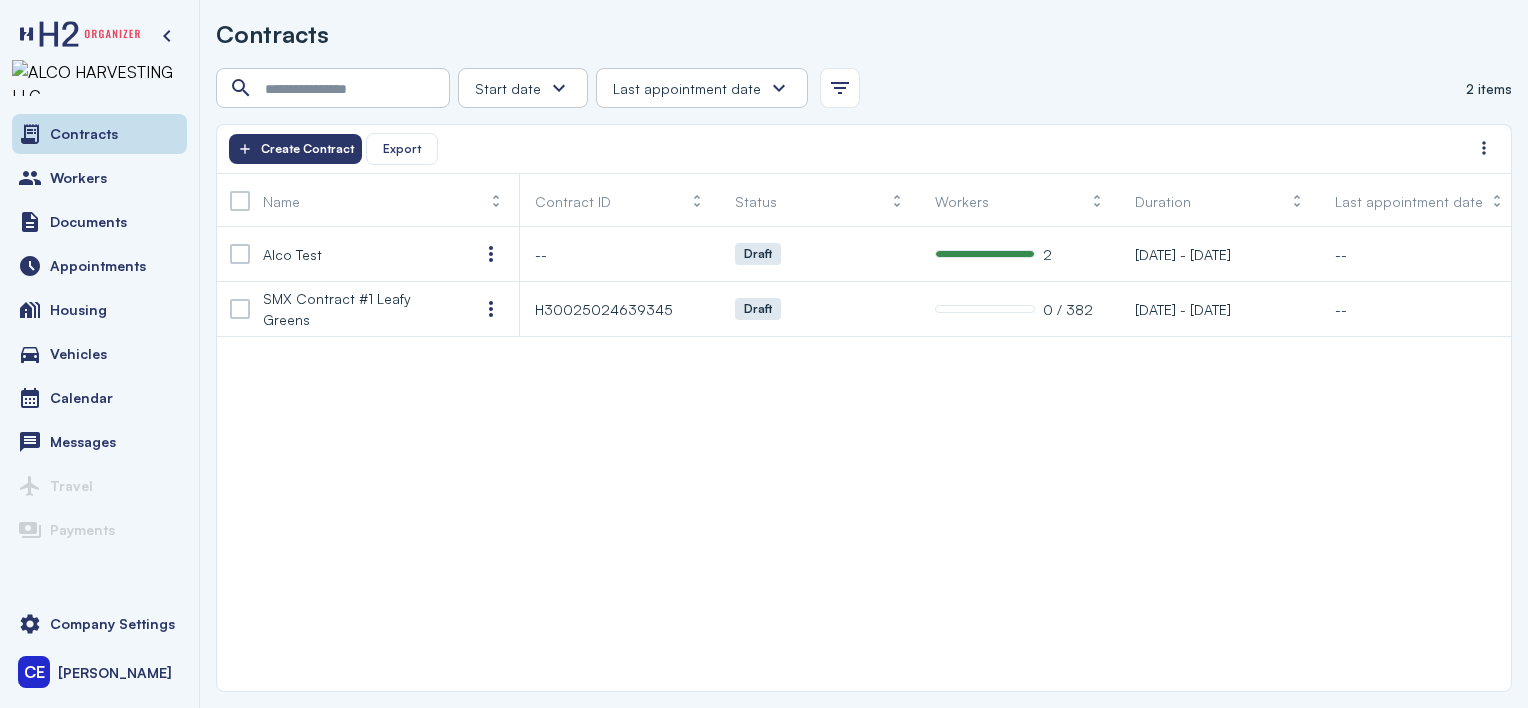 click at bounding box center [559, 88] 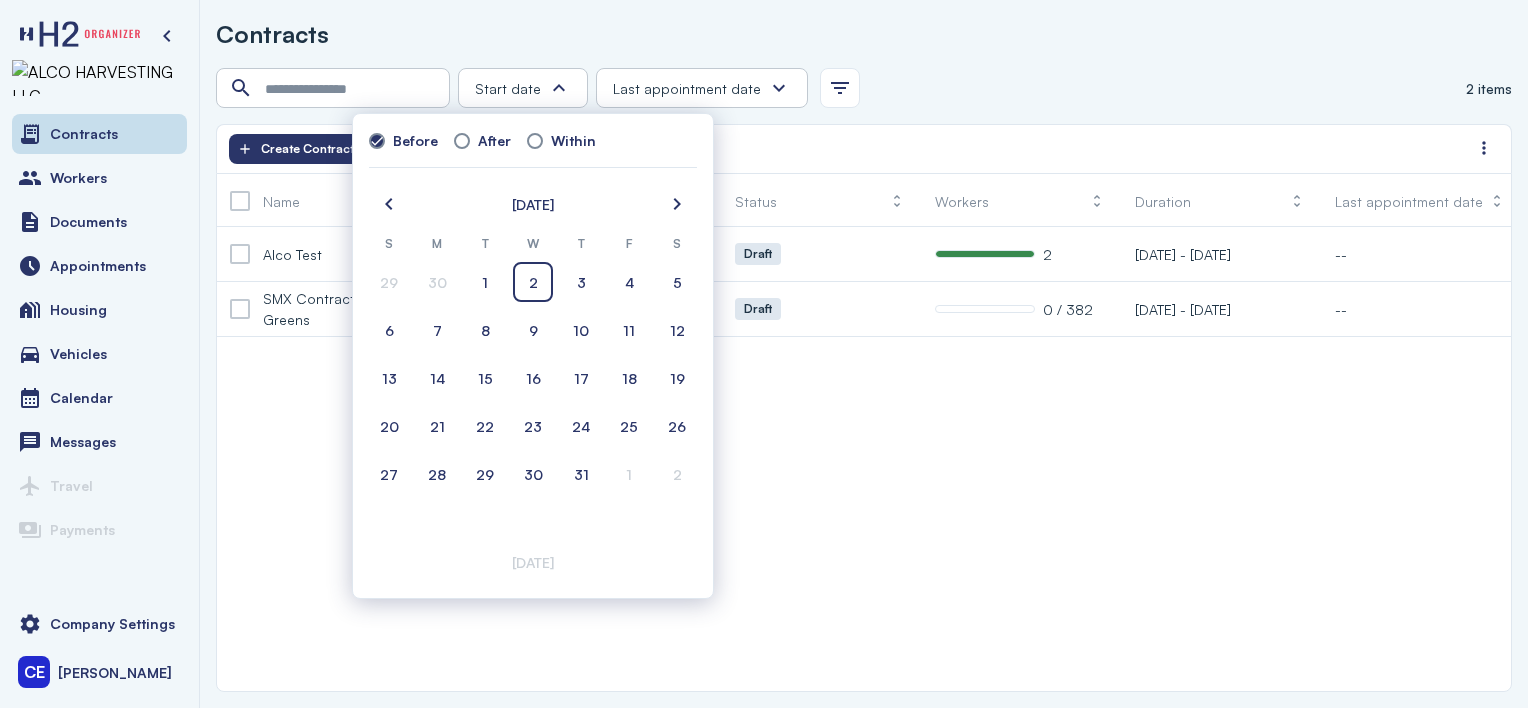 click at bounding box center (559, 88) 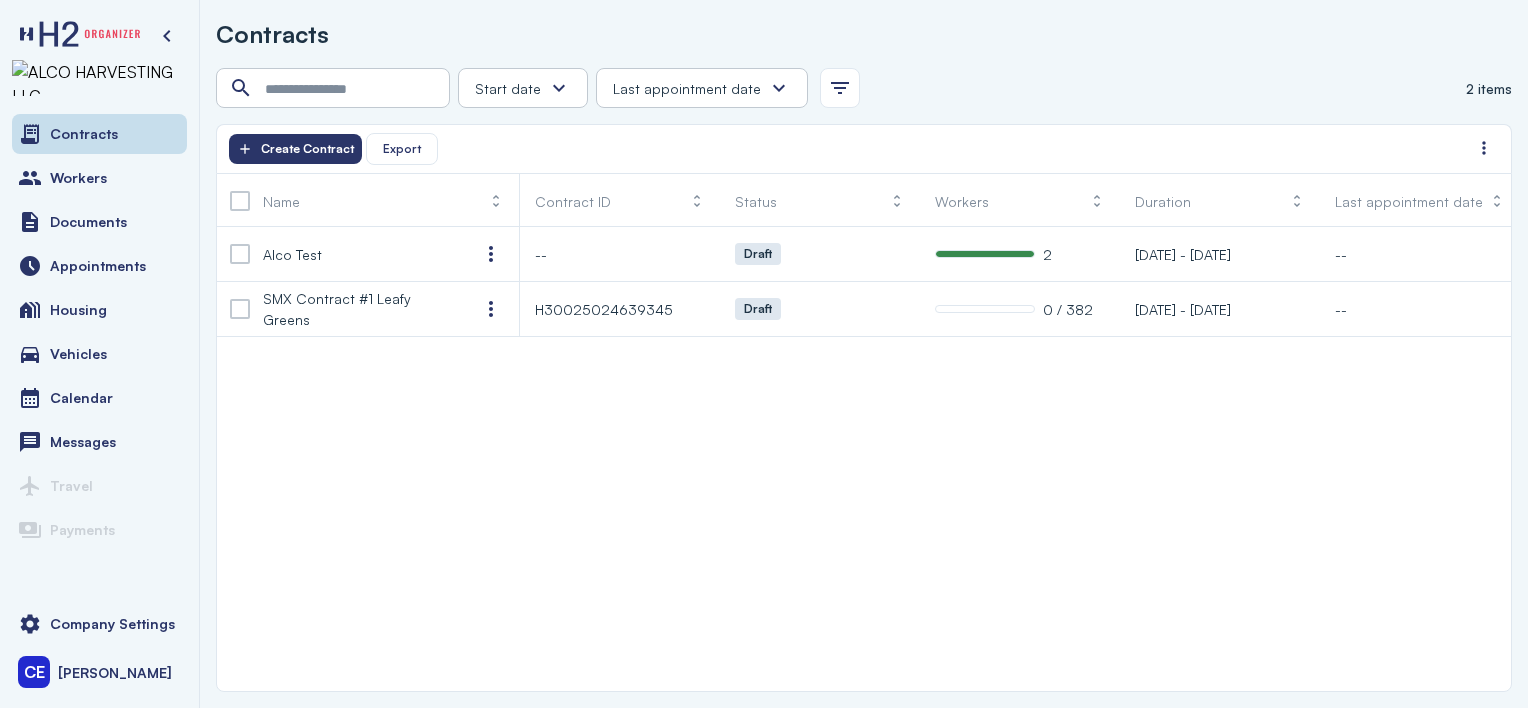click on "Last appointment date" at bounding box center (687, 88) 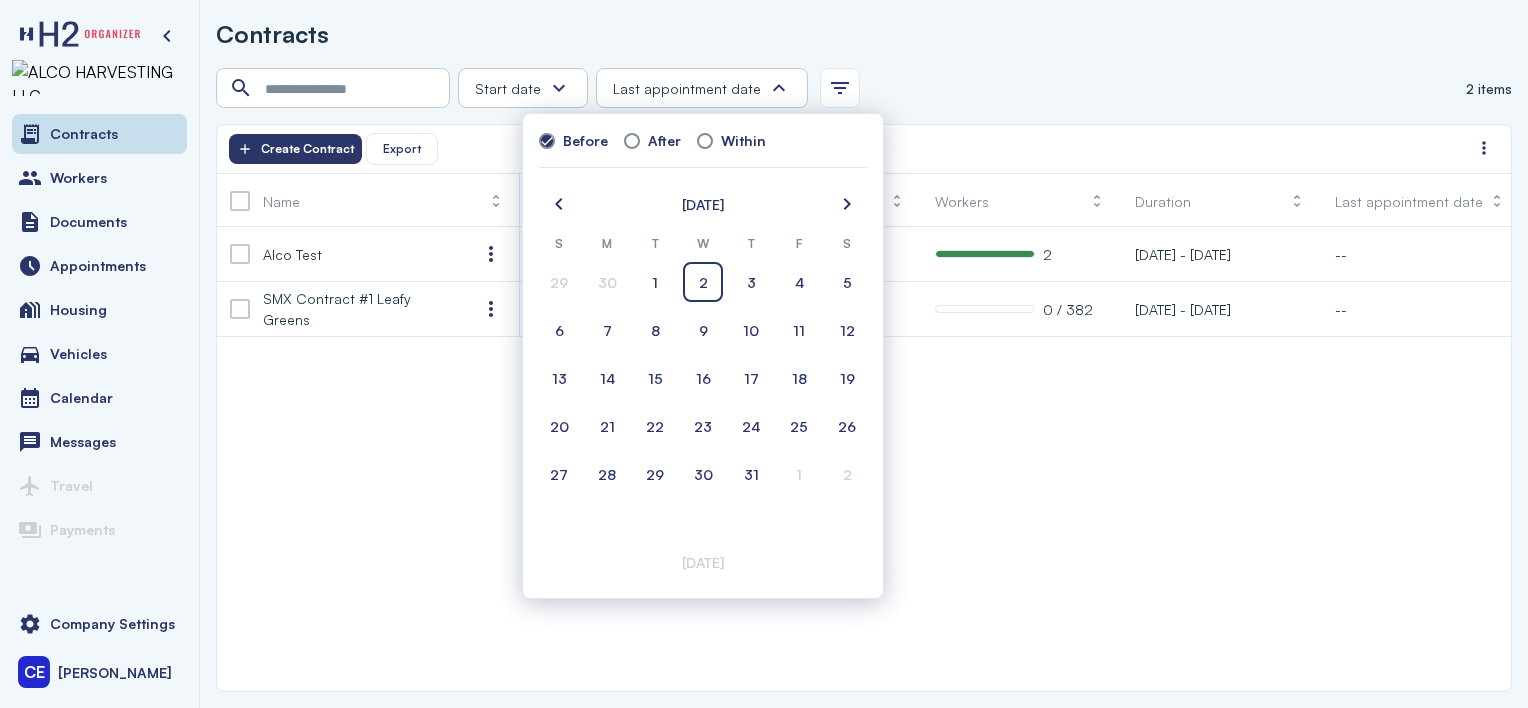 click on "Last appointment date" at bounding box center (687, 88) 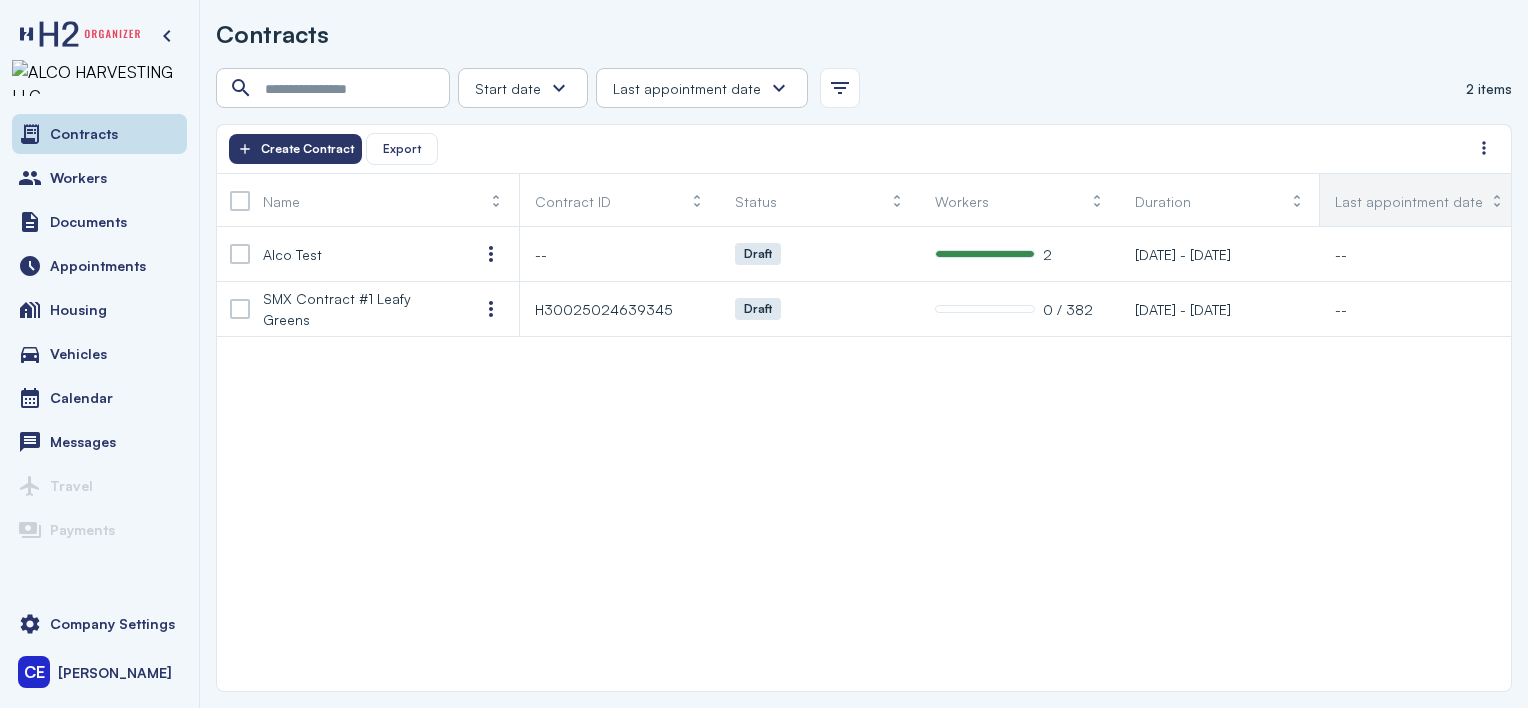 click on "Last appointment date" at bounding box center (1409, 201) 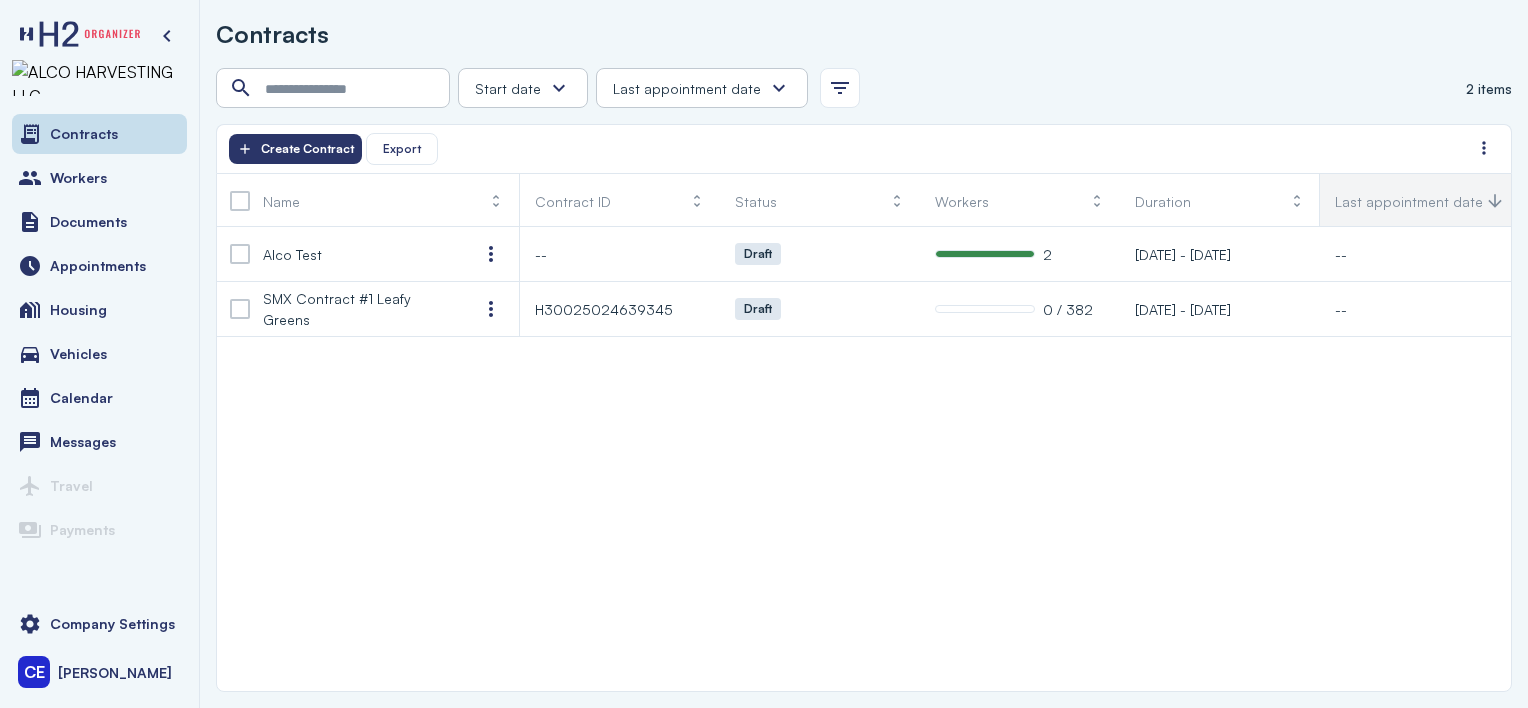 click on "Last appointment date" at bounding box center (1409, 201) 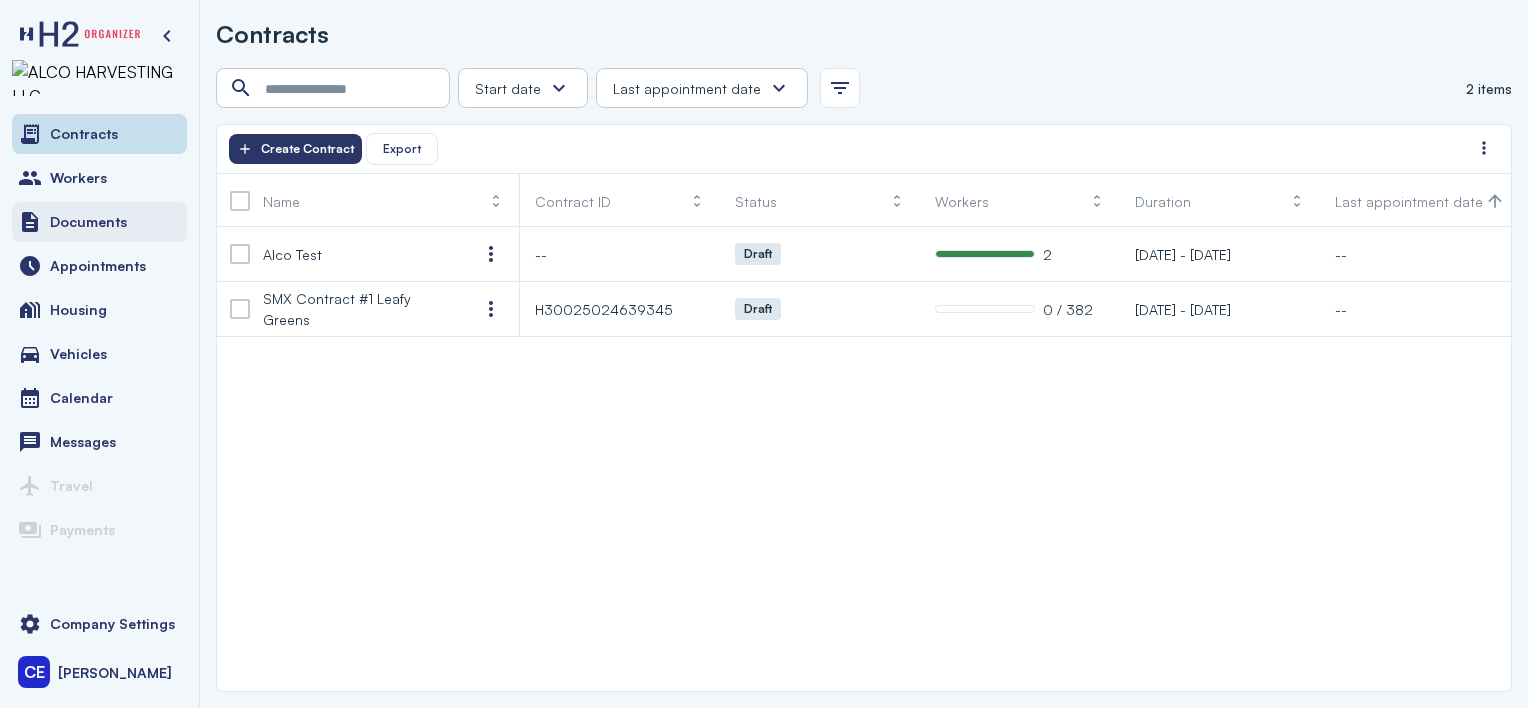 click on "Documents" at bounding box center [88, 222] 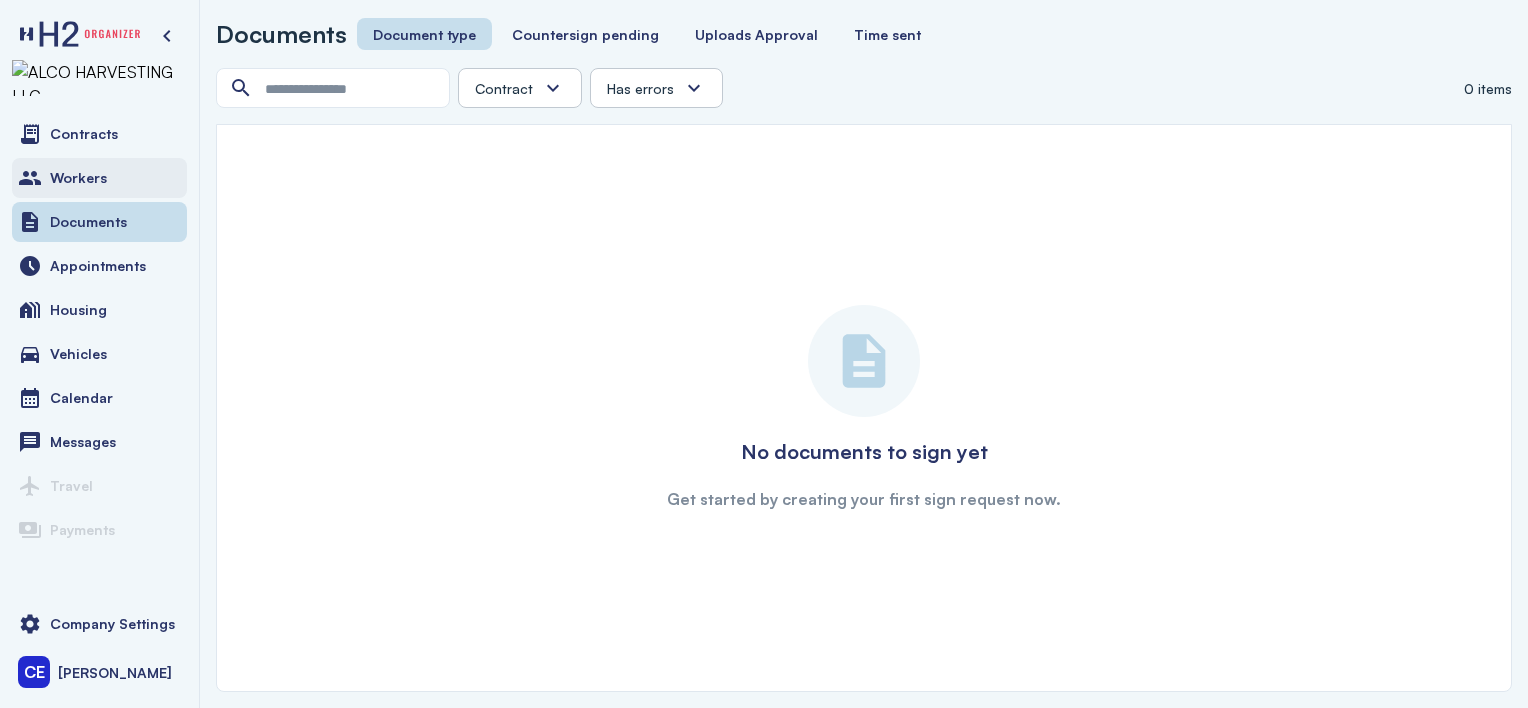 click on "Workers" at bounding box center [78, 178] 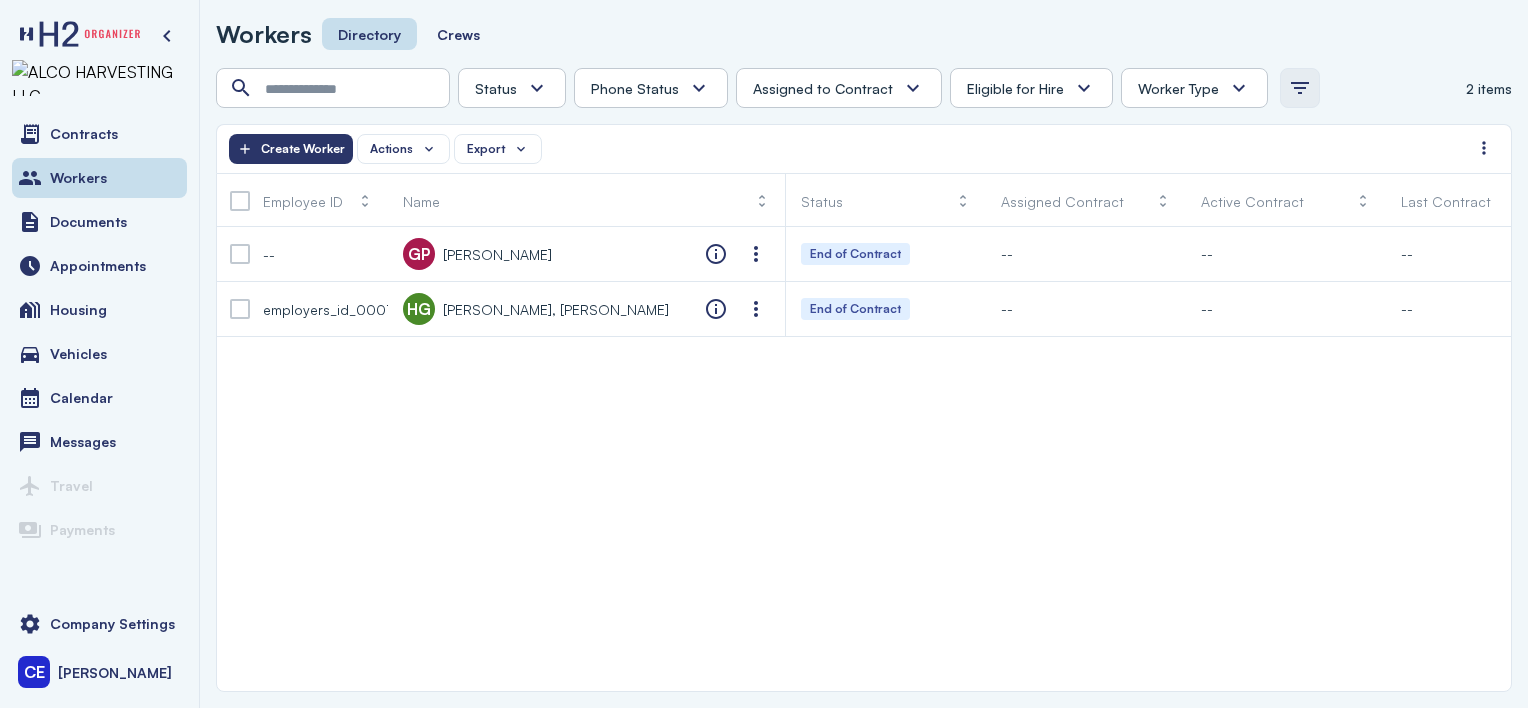 click at bounding box center [1300, 88] 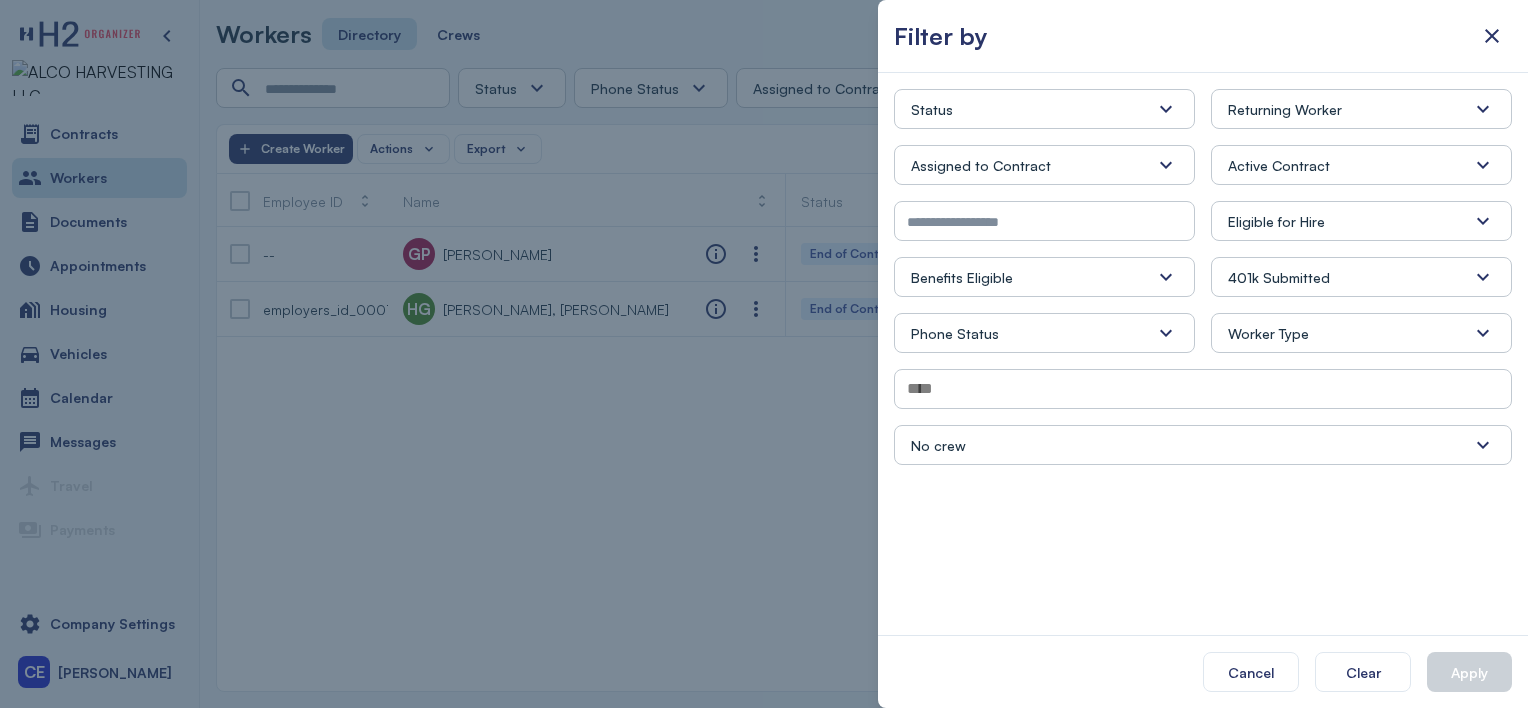 click at bounding box center (1166, 277) 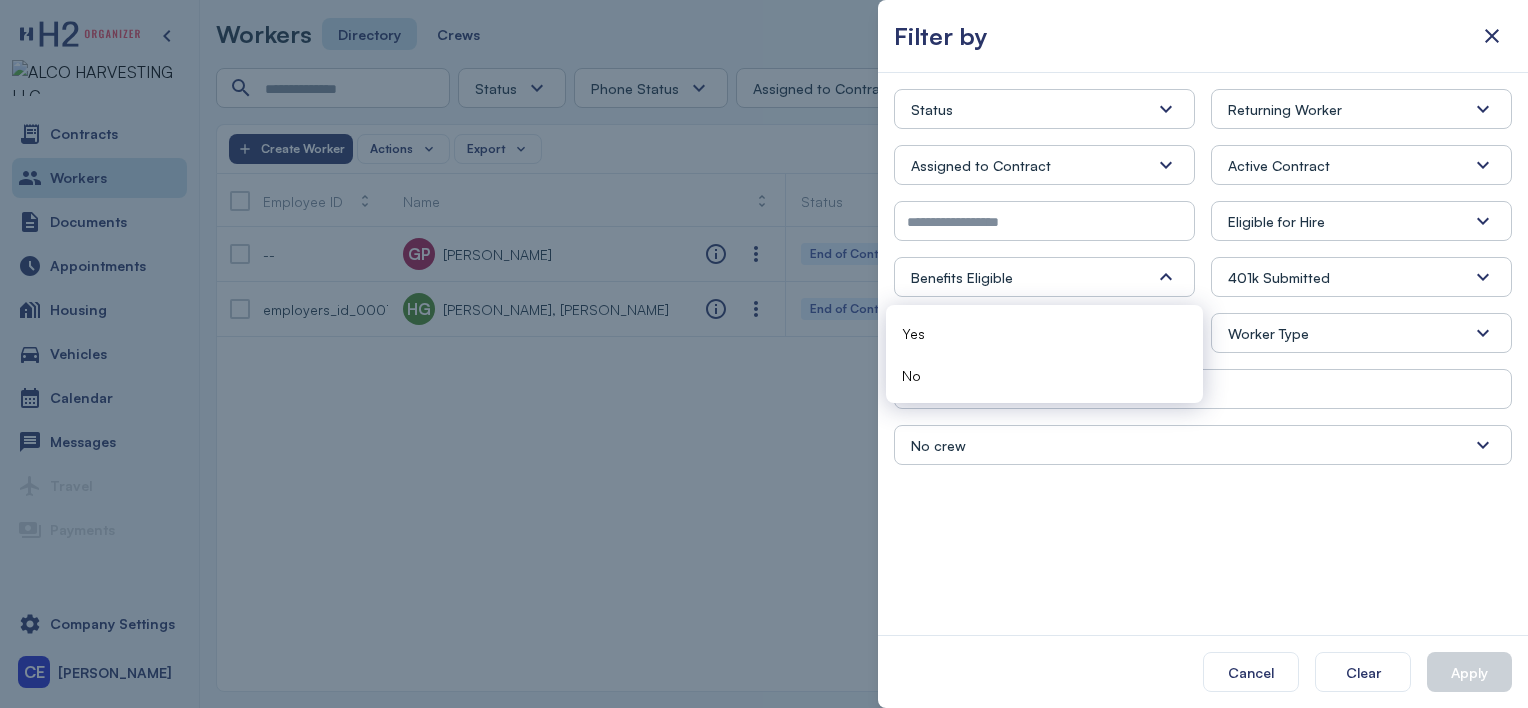 click at bounding box center (1166, 277) 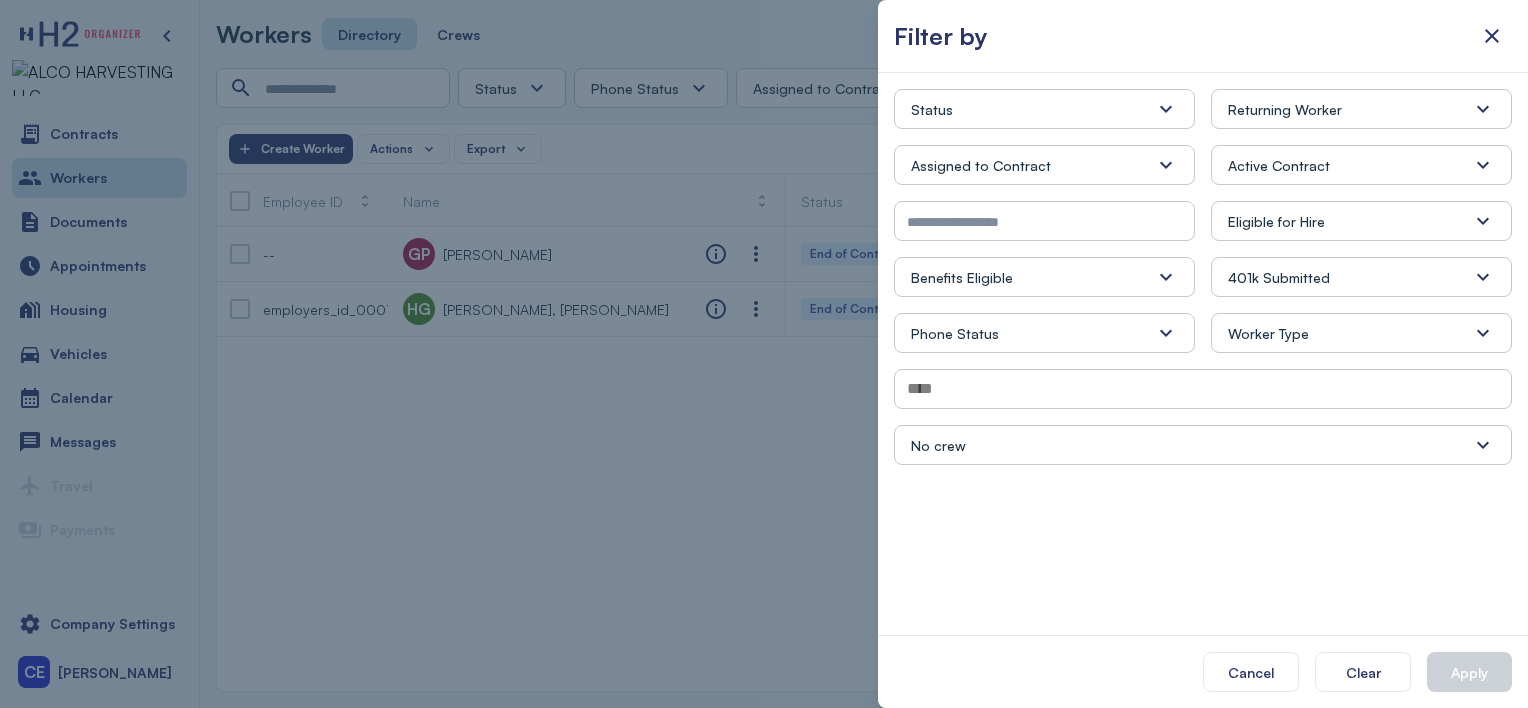 click at bounding box center [1166, 333] 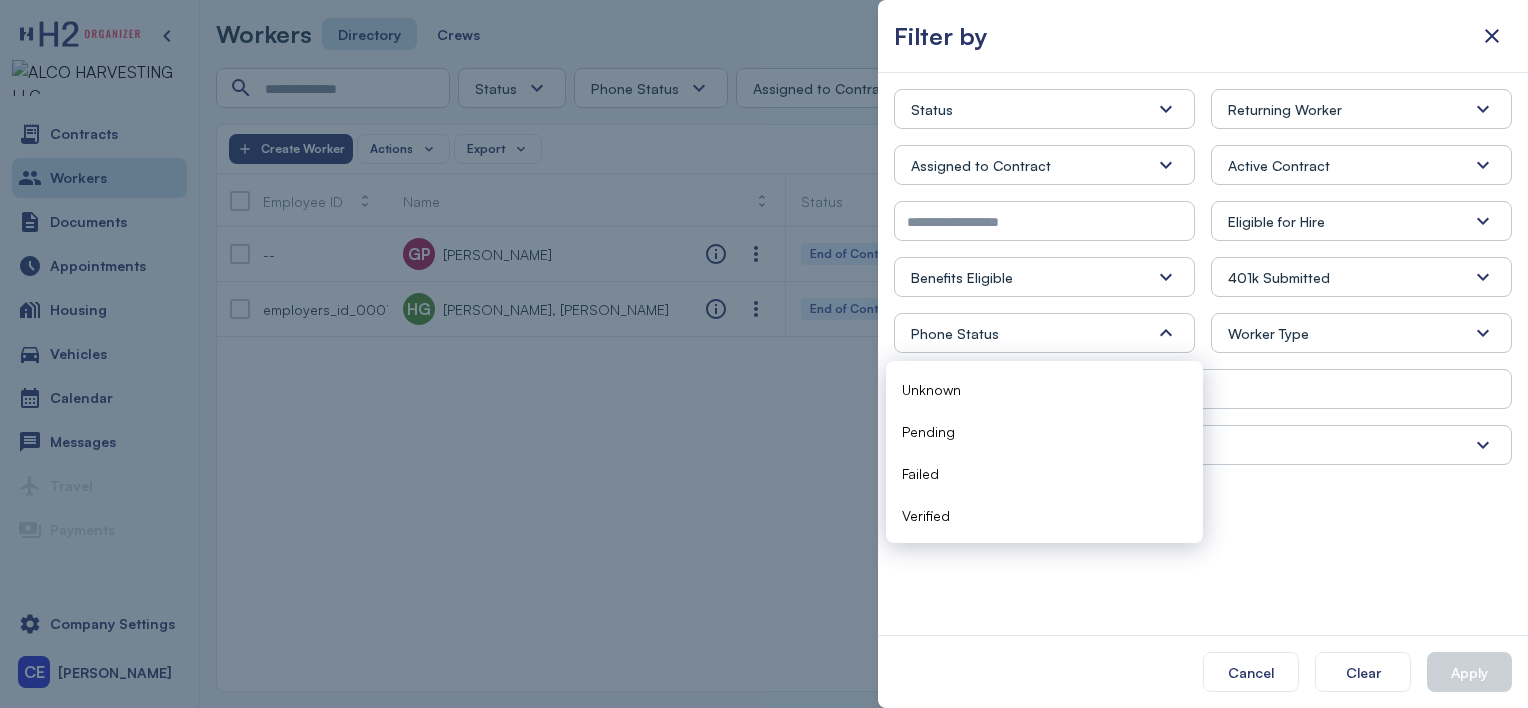 click on "Phone Status" at bounding box center [1044, 333] 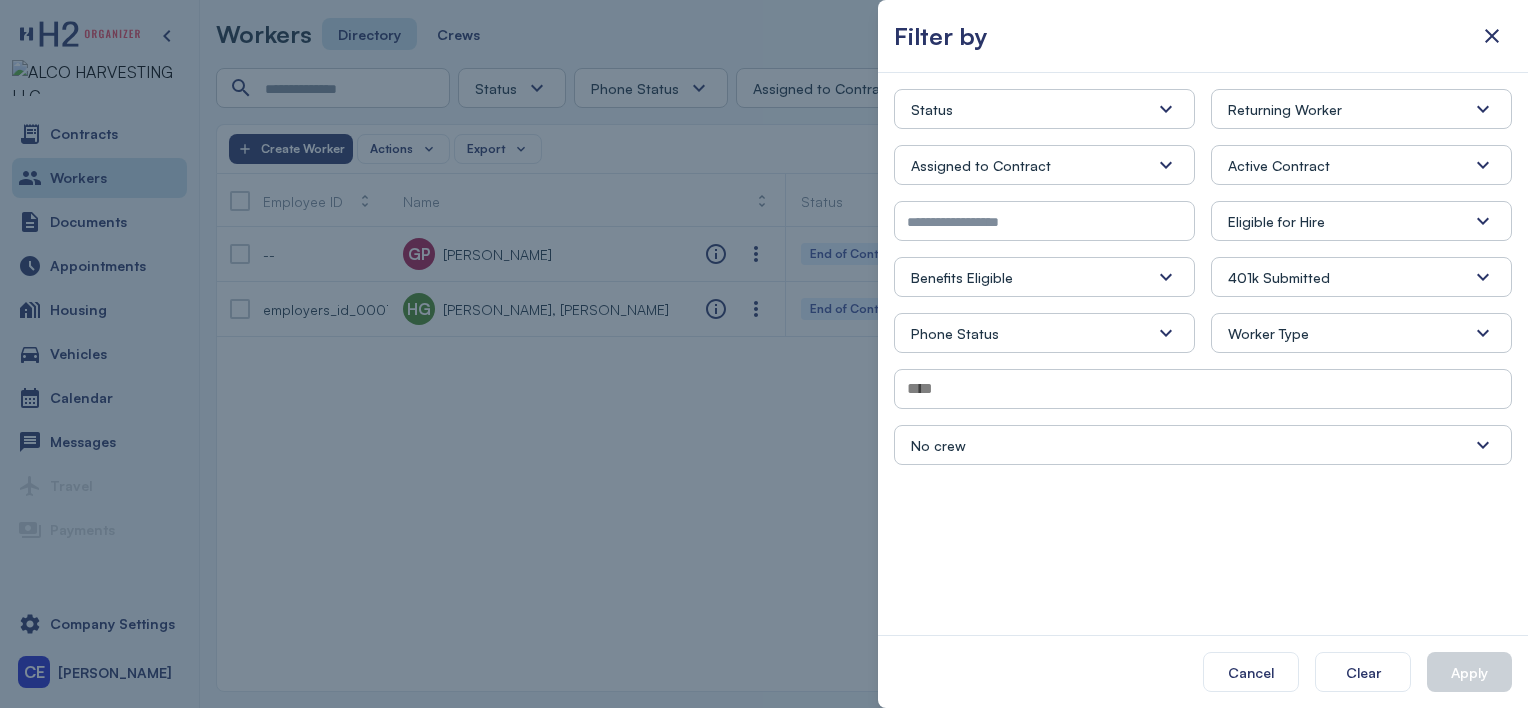 click on "Status         Absconded Assigned Available Employed End of Contract Quit         Returning Worker         Yes No       Assigned to Contract         Yes No       Active Contract         Alco Test SMX Contract #1 Leafy Greens                   Eligible for Hire         Yes No       Benefits Eligible         Yes No       401k Submitted         Yes No       Phone Status         Unknown Pending Failed Verified       Worker Type         H2 Domestic Full-time             No crew         No Data Available" at bounding box center [1203, 277] 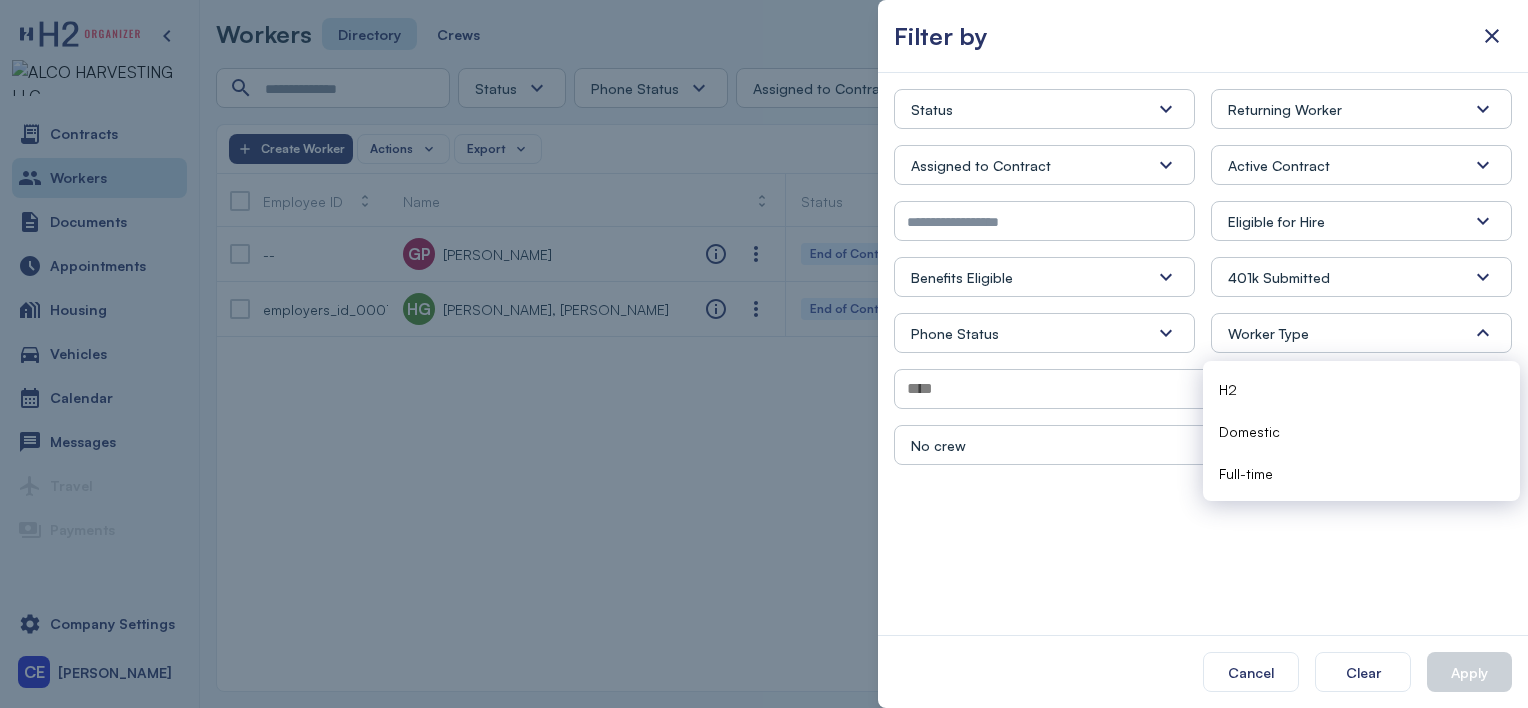 click on "Worker Type" at bounding box center (1268, 333) 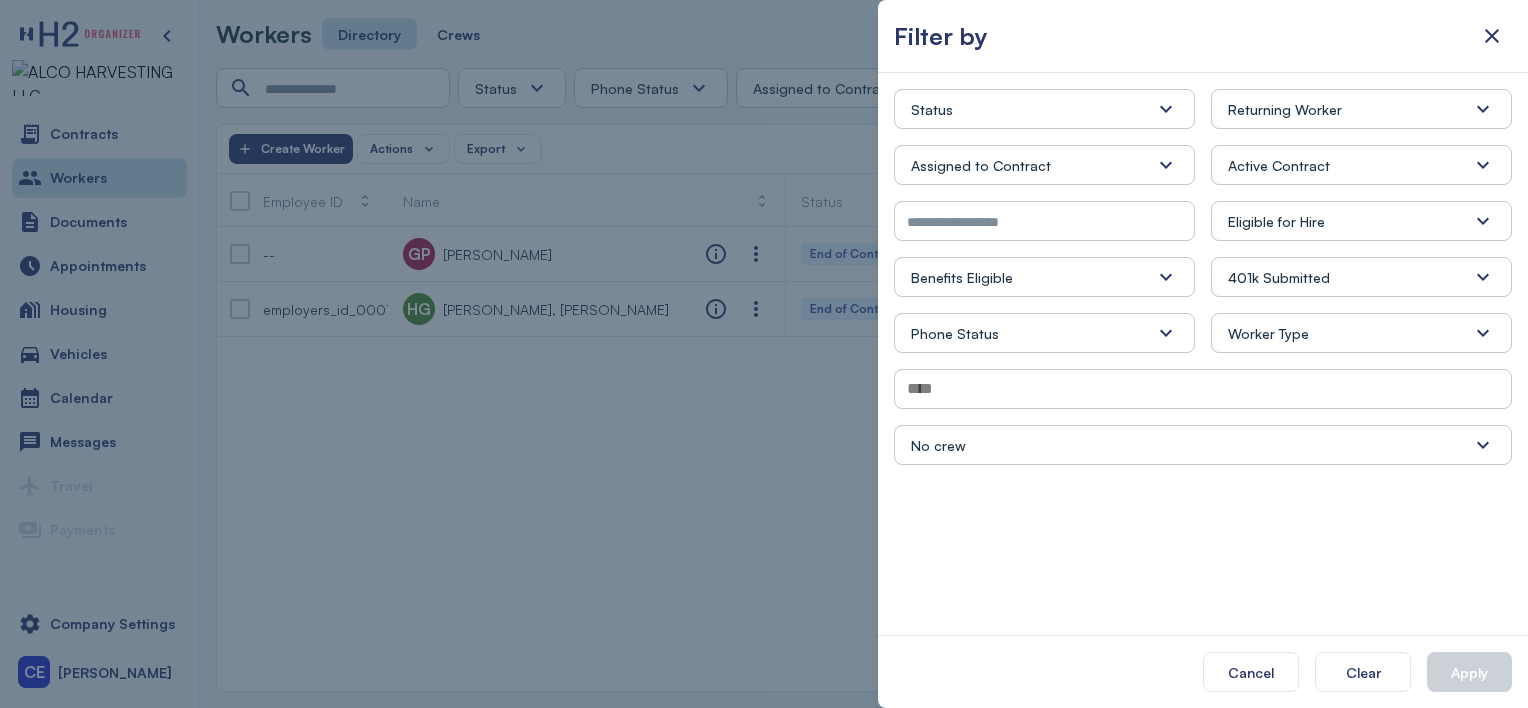 click on "No crew" at bounding box center [938, 445] 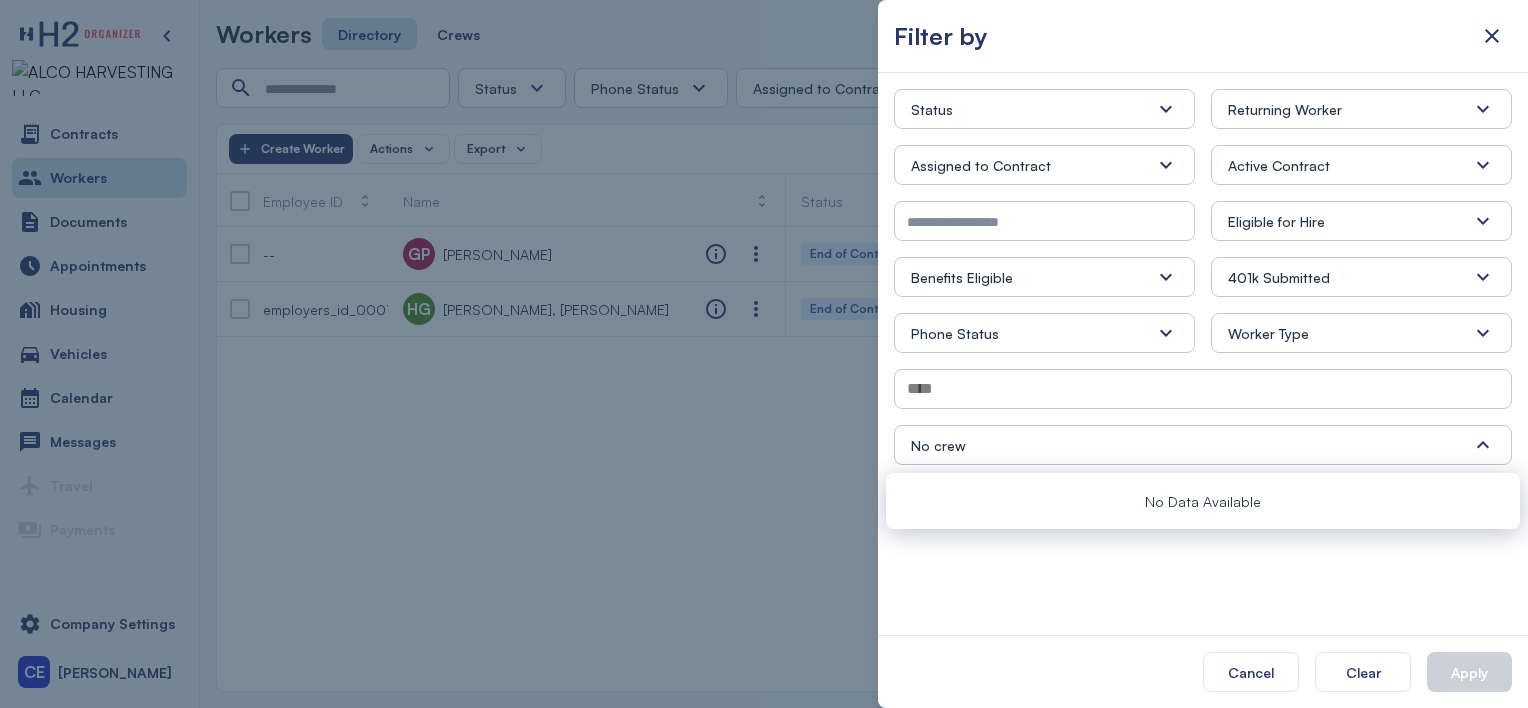 click on "No crew" at bounding box center (1203, 445) 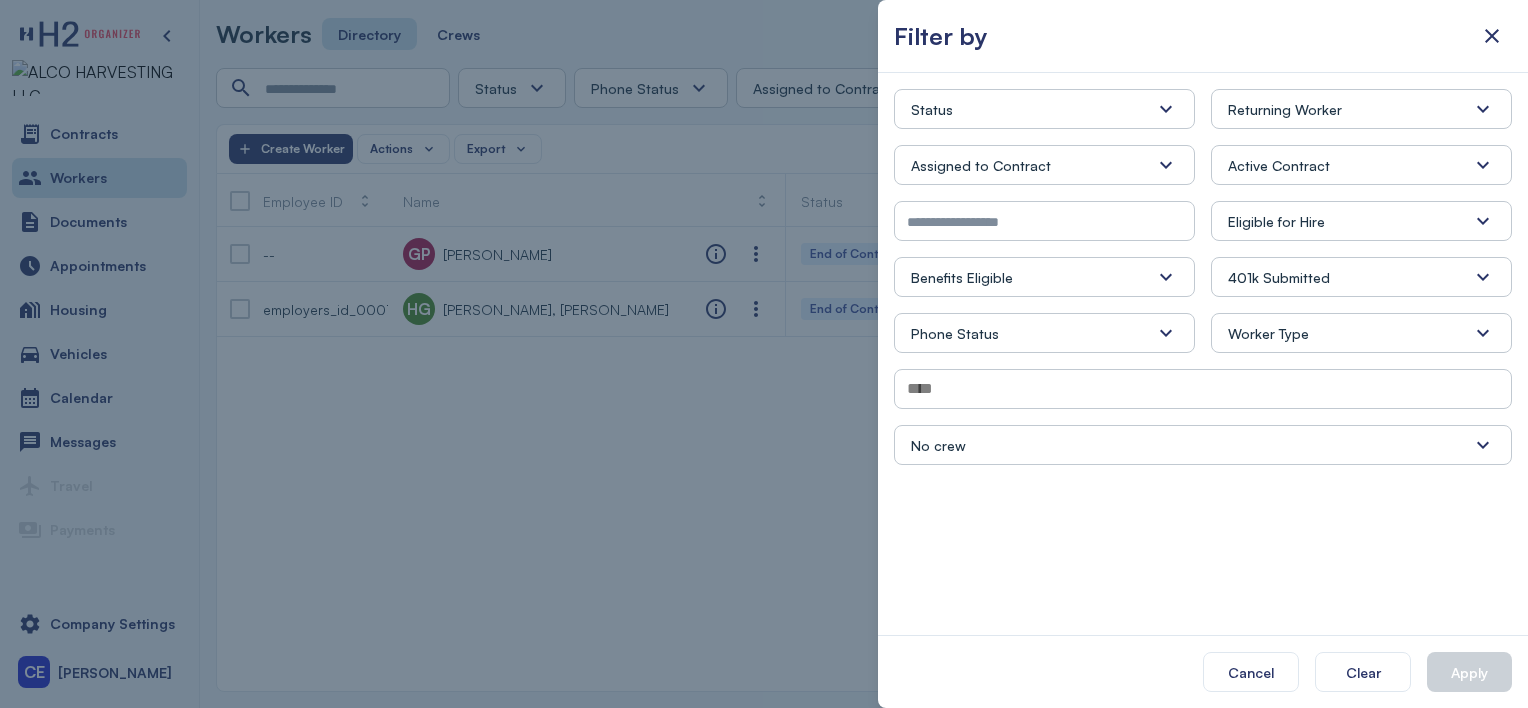drag, startPoint x: 1486, startPoint y: 37, endPoint x: 1455, endPoint y: 43, distance: 31.575306 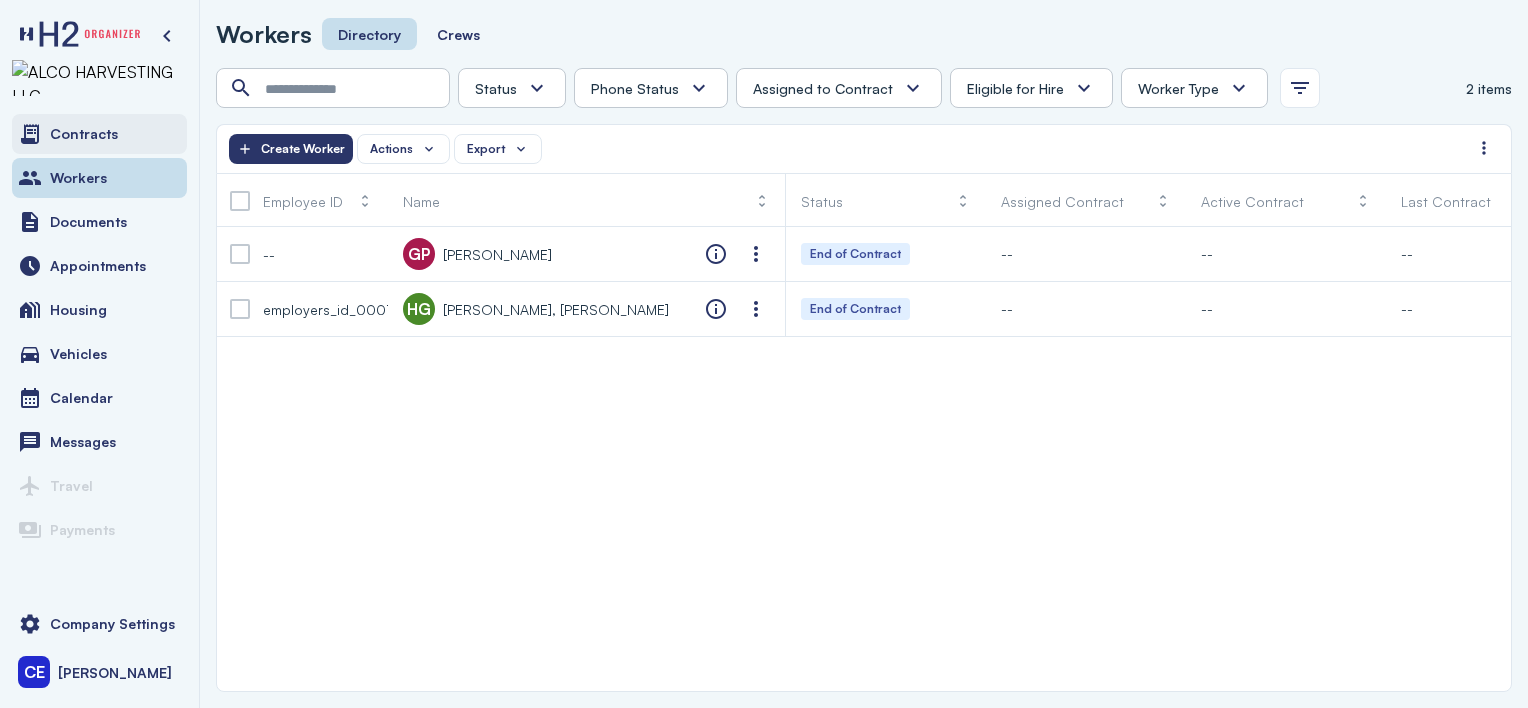click on "Contracts" at bounding box center [99, 134] 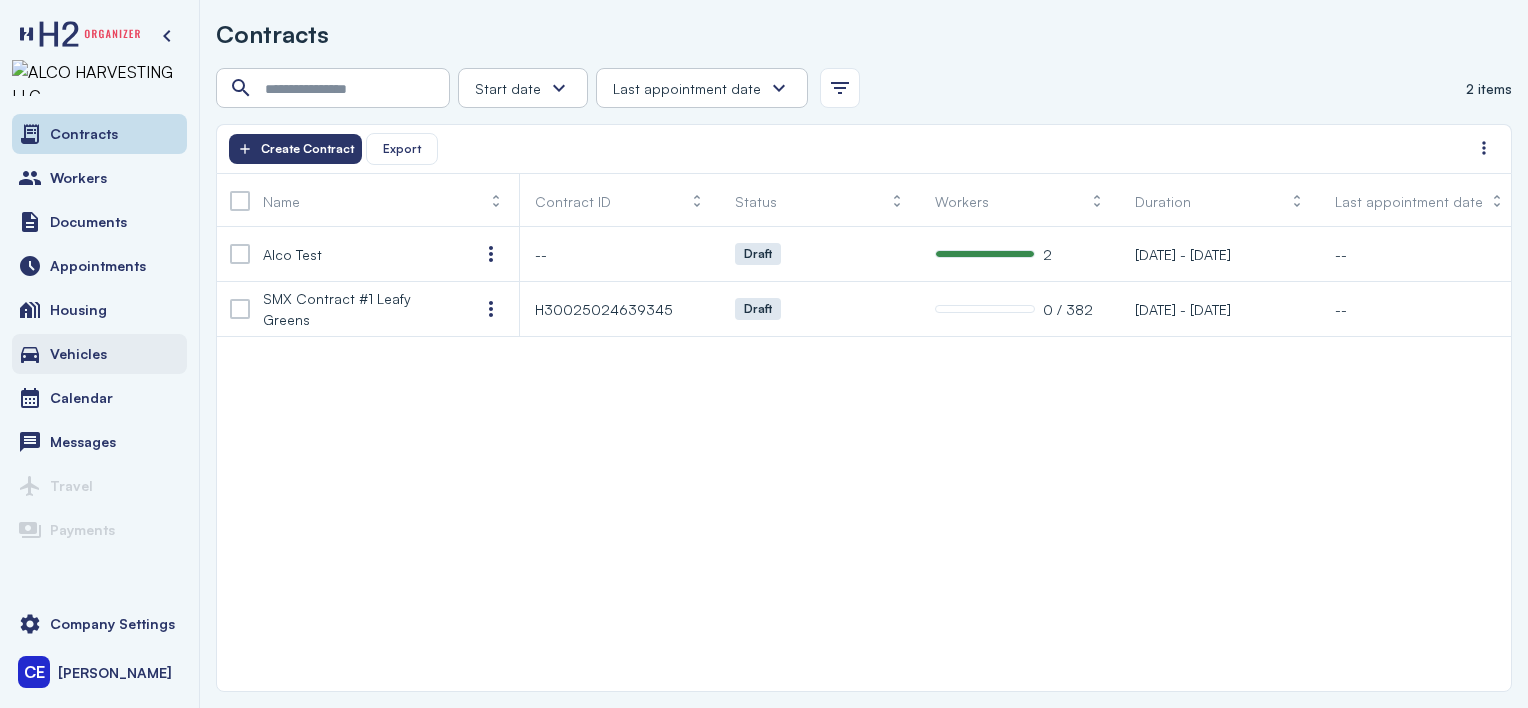click on "Vehicles" at bounding box center [99, 354] 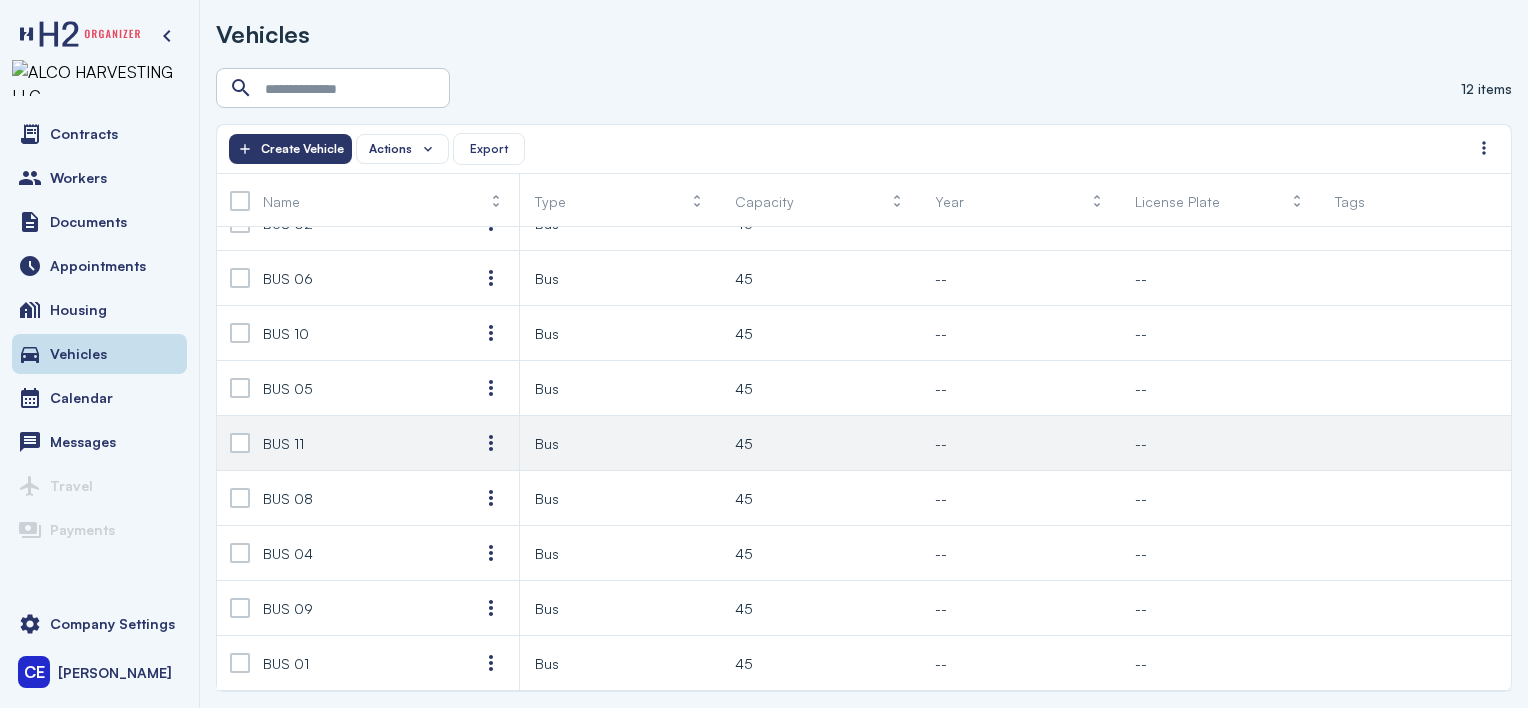 scroll, scrollTop: 201, scrollLeft: 0, axis: vertical 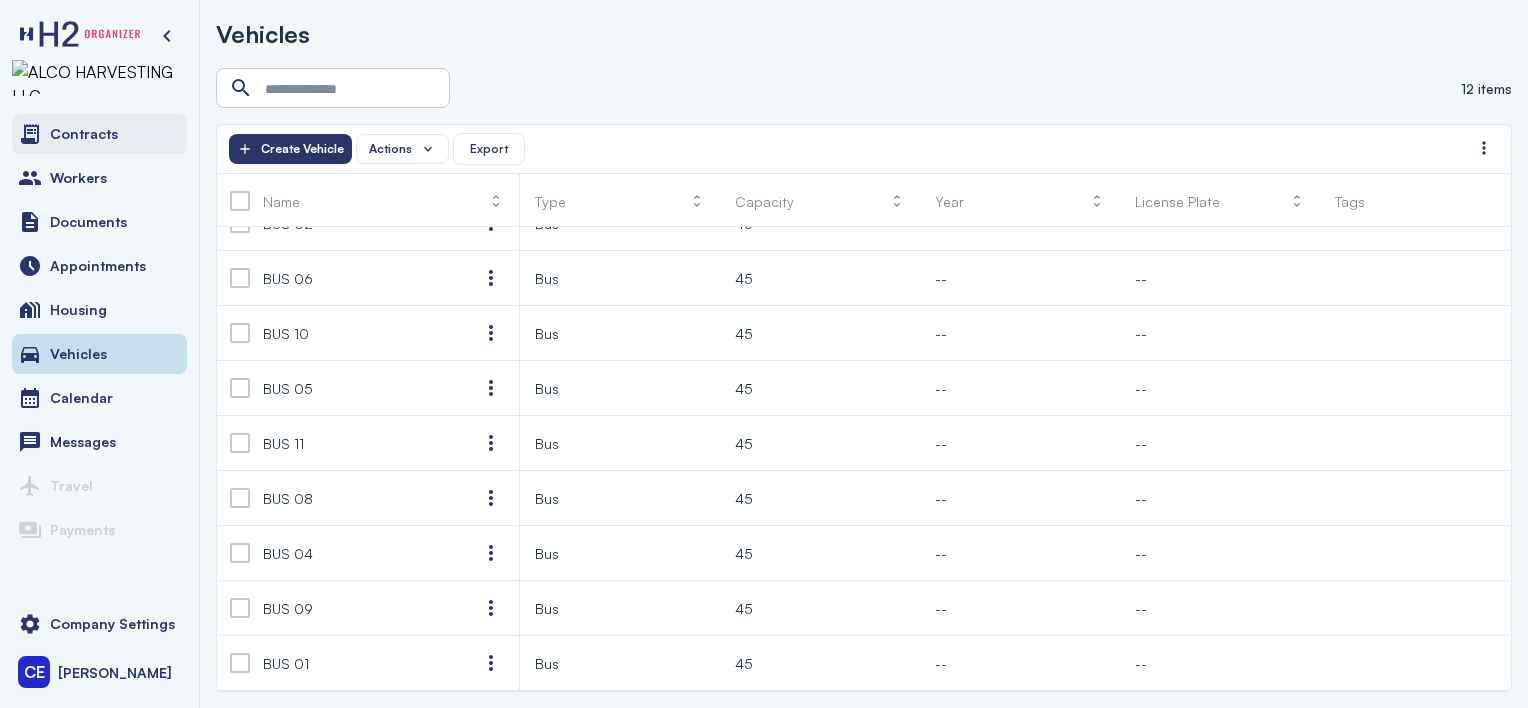 click on "Contracts" at bounding box center (84, 134) 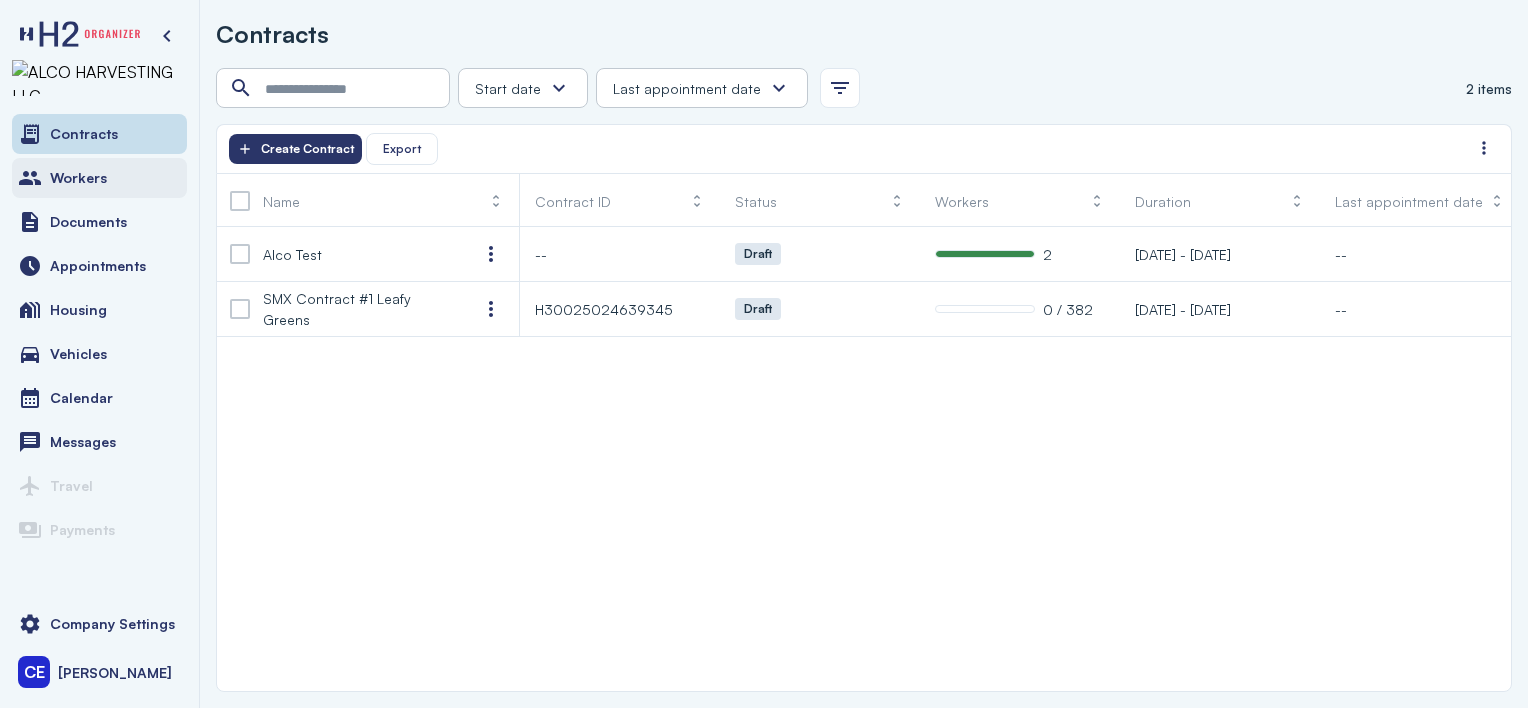 click on "Workers" at bounding box center (78, 178) 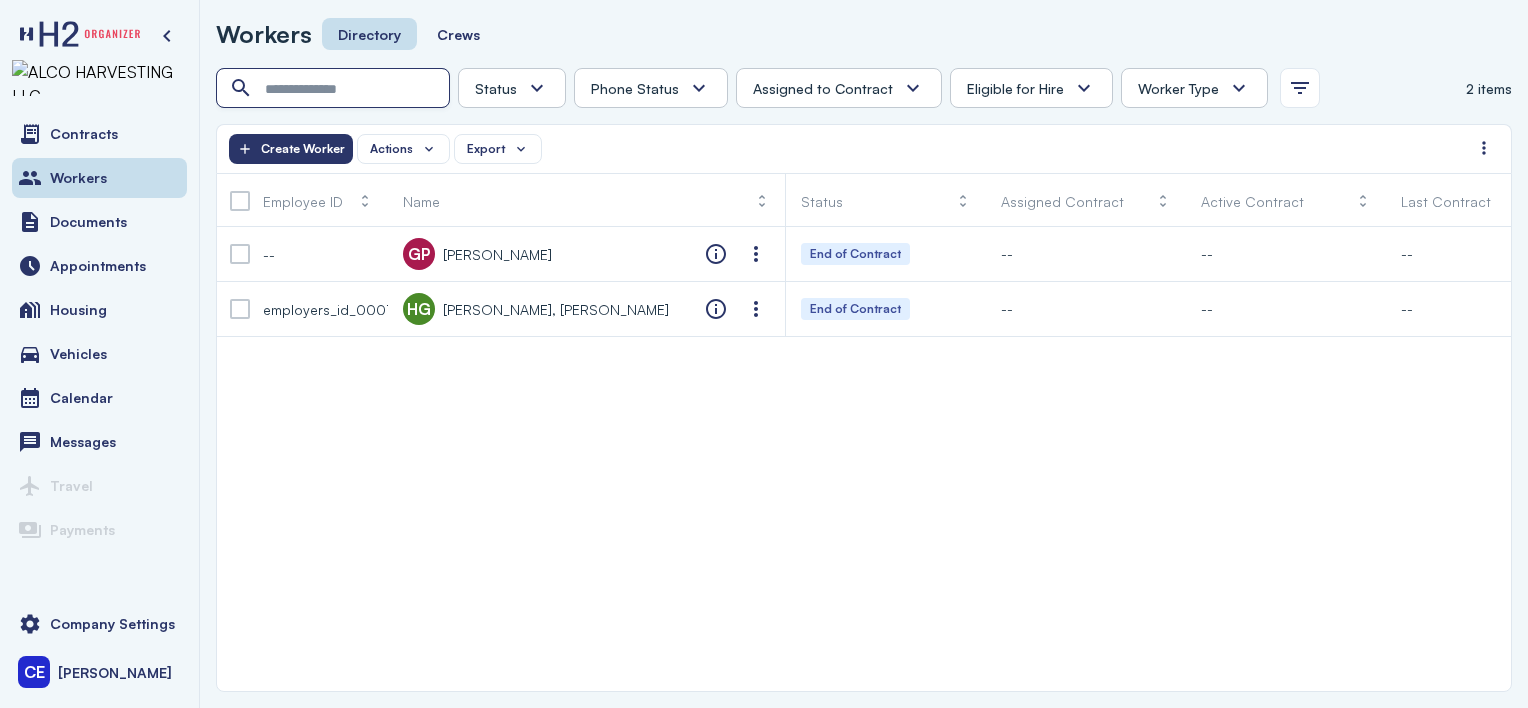 click at bounding box center [335, 89] 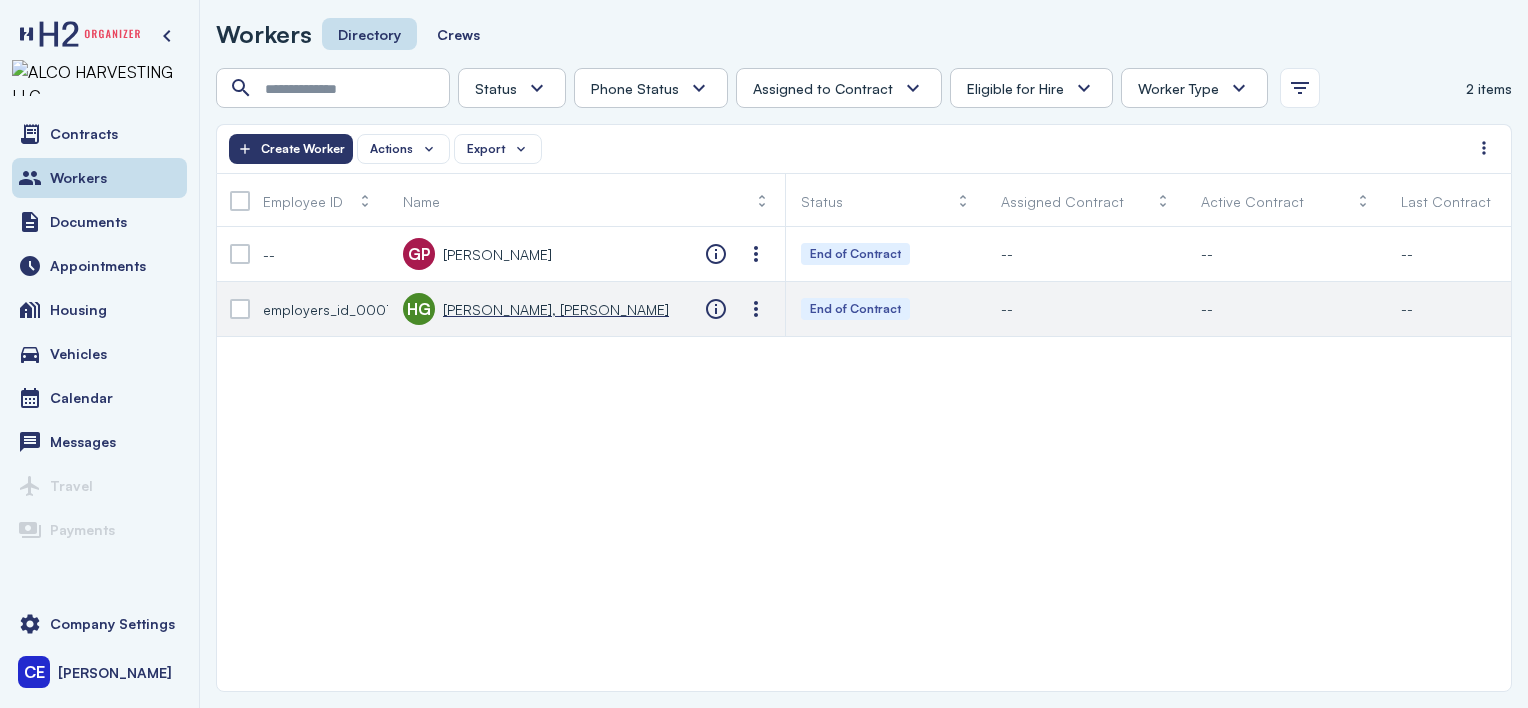 click on "[PERSON_NAME], [PERSON_NAME]" at bounding box center [556, 309] 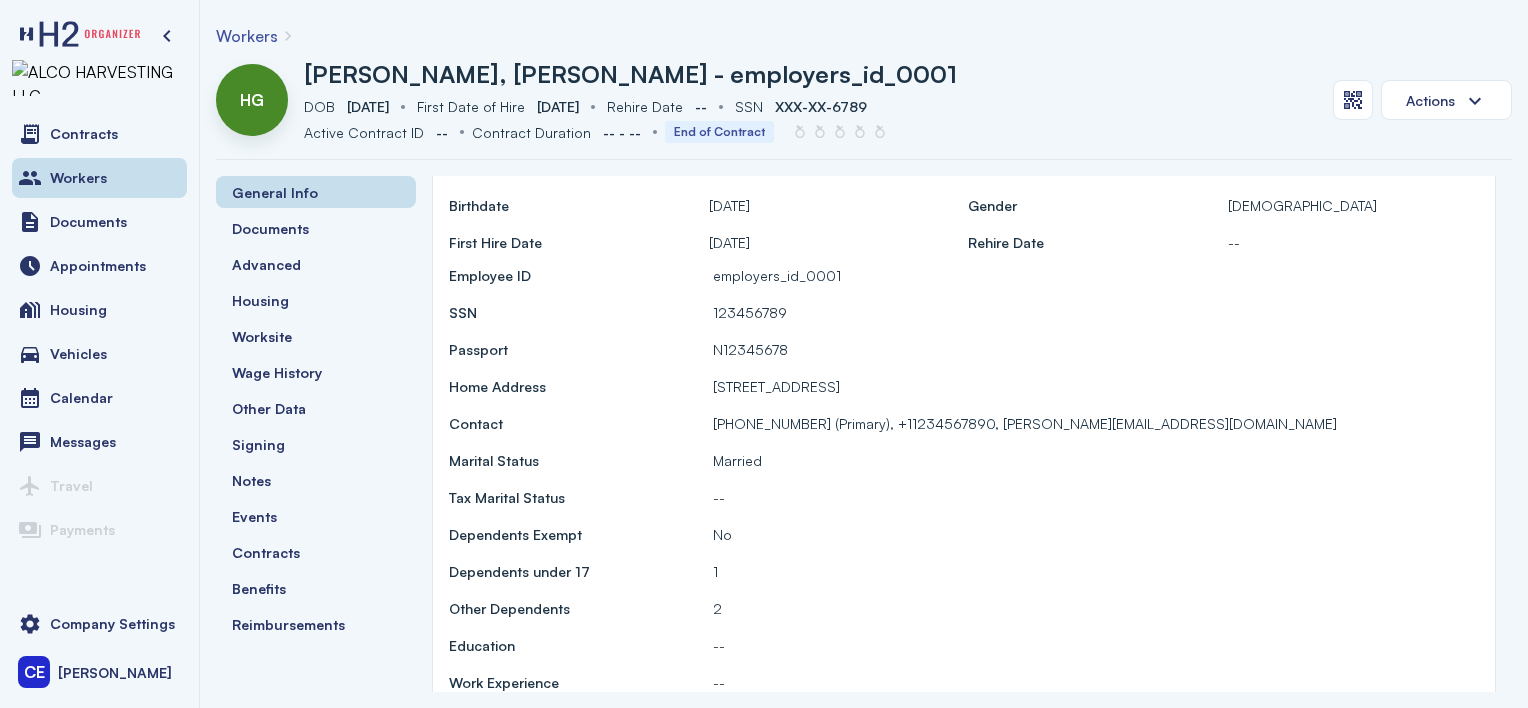 scroll, scrollTop: 0, scrollLeft: 0, axis: both 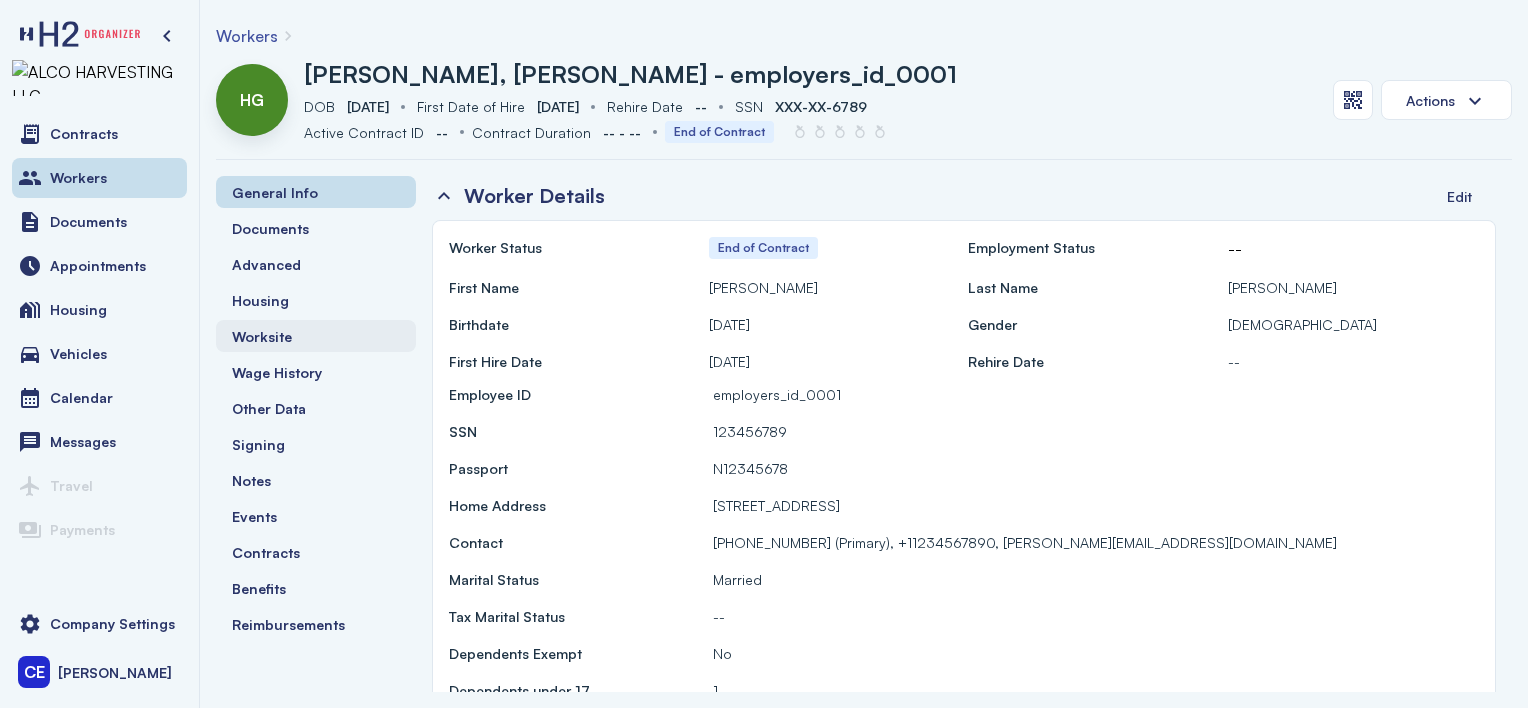 click on "Worksite" at bounding box center (316, 336) 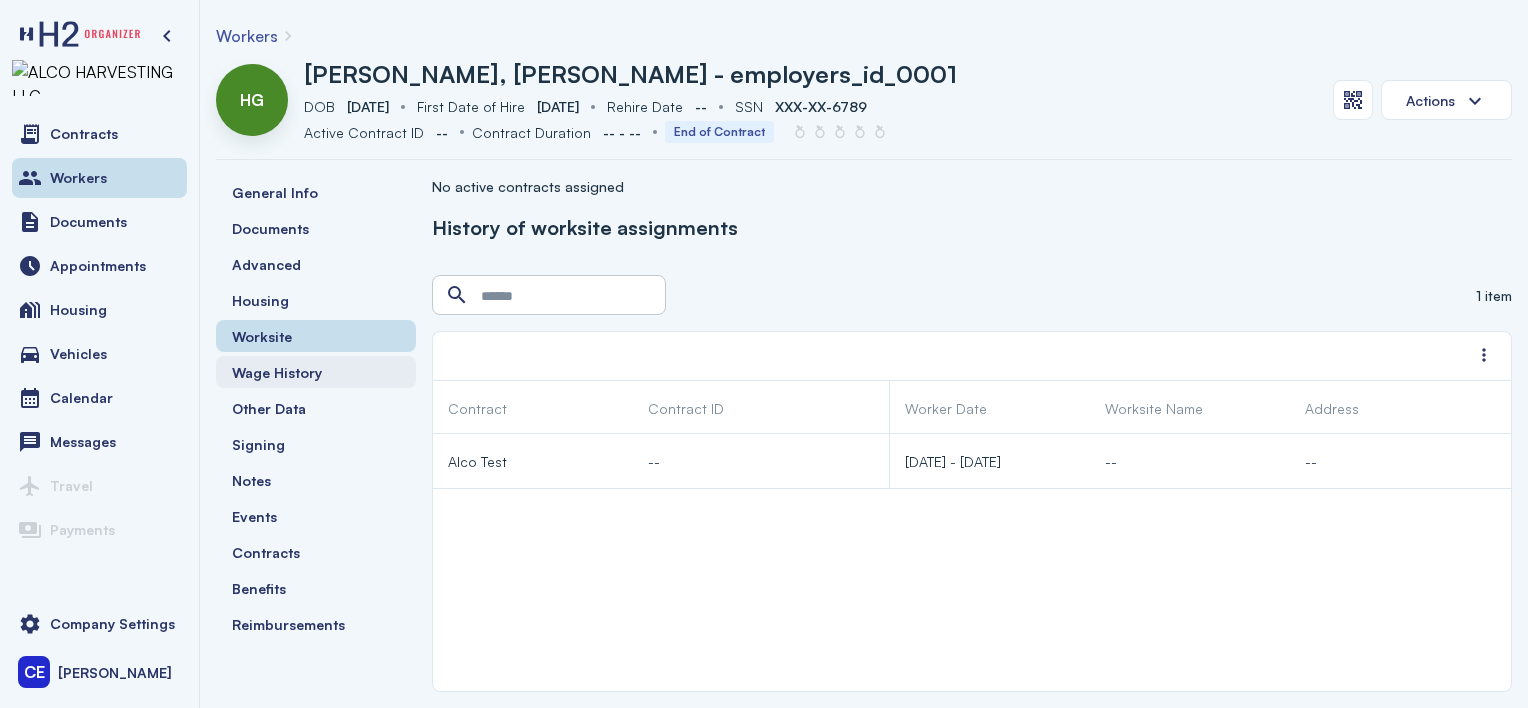 click on "Wage History" at bounding box center (277, 372) 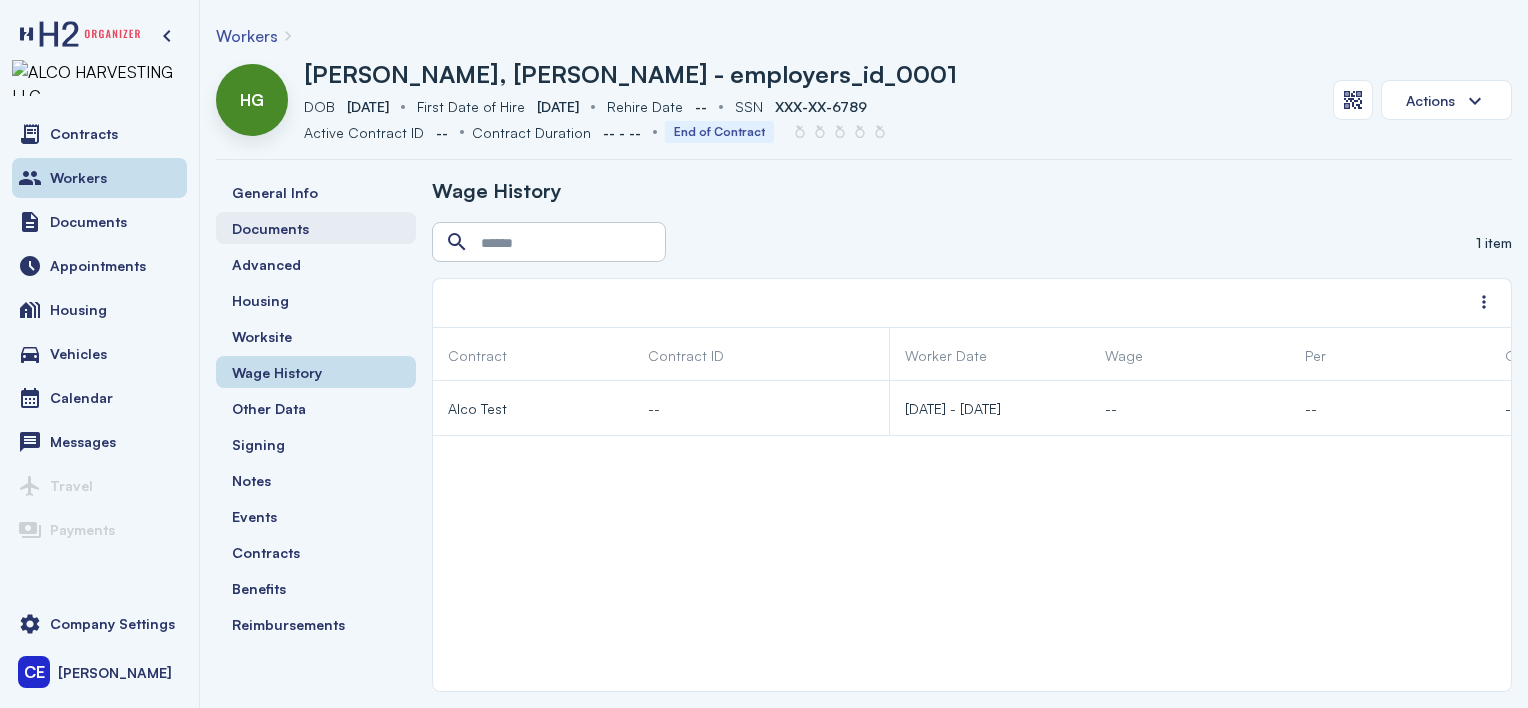 click on "Documents" at bounding box center (270, 228) 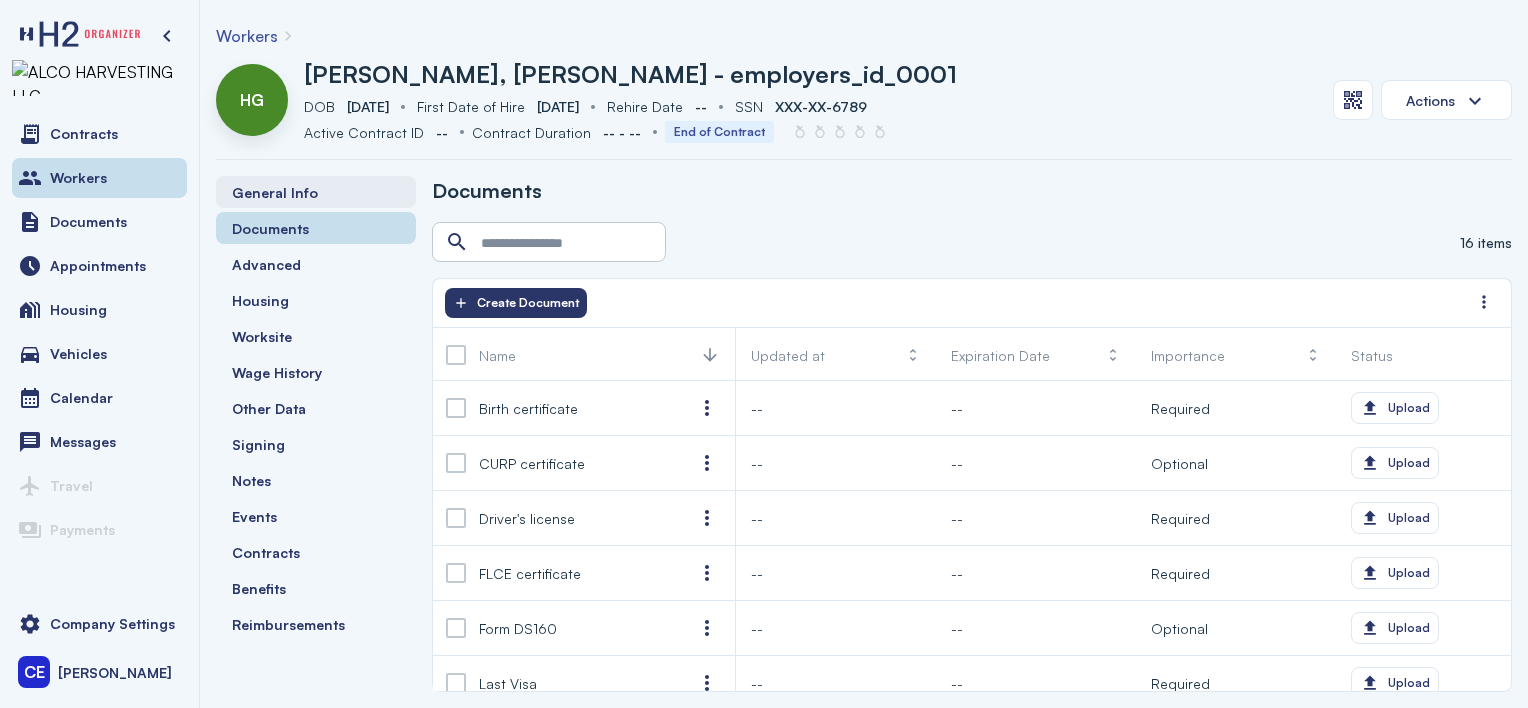 click on "General Info" at bounding box center [275, 192] 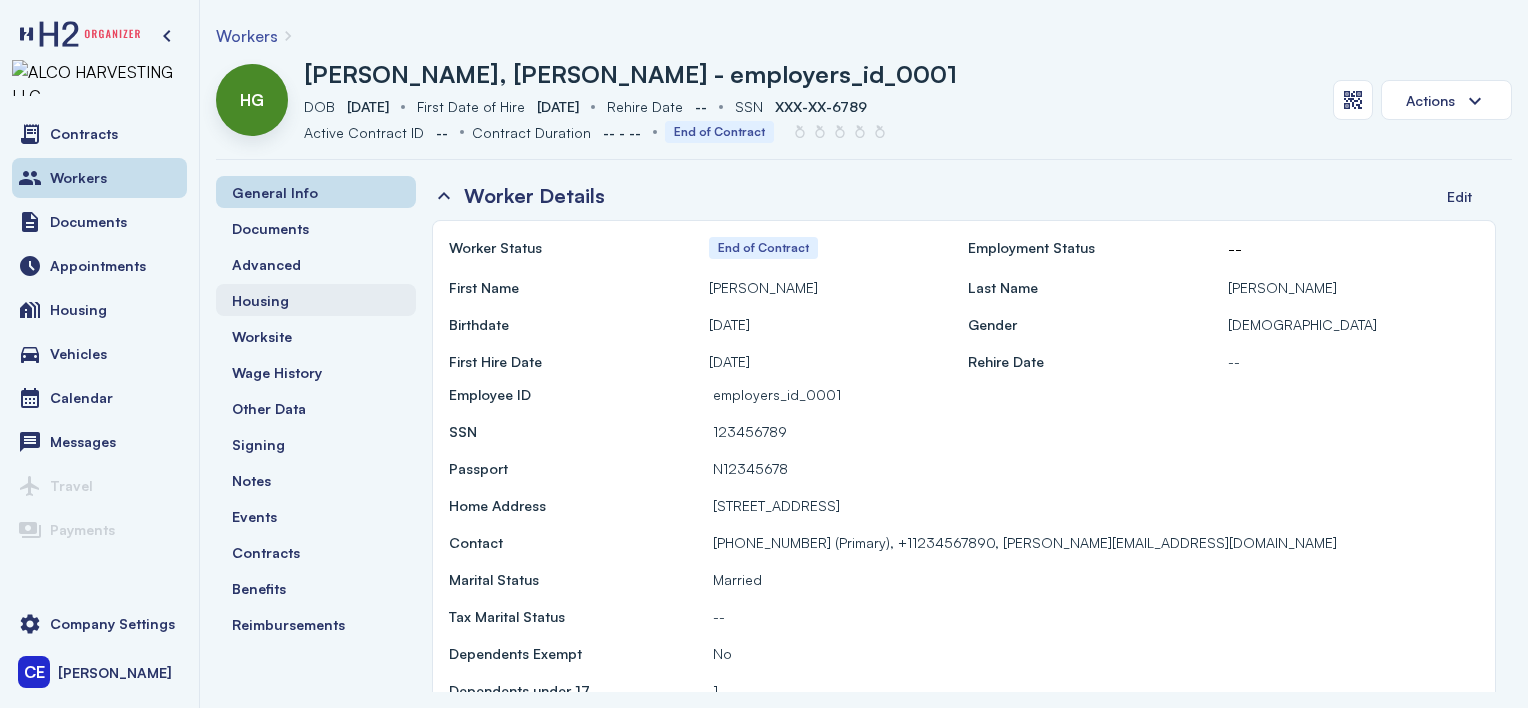 click on "Housing" at bounding box center (260, 300) 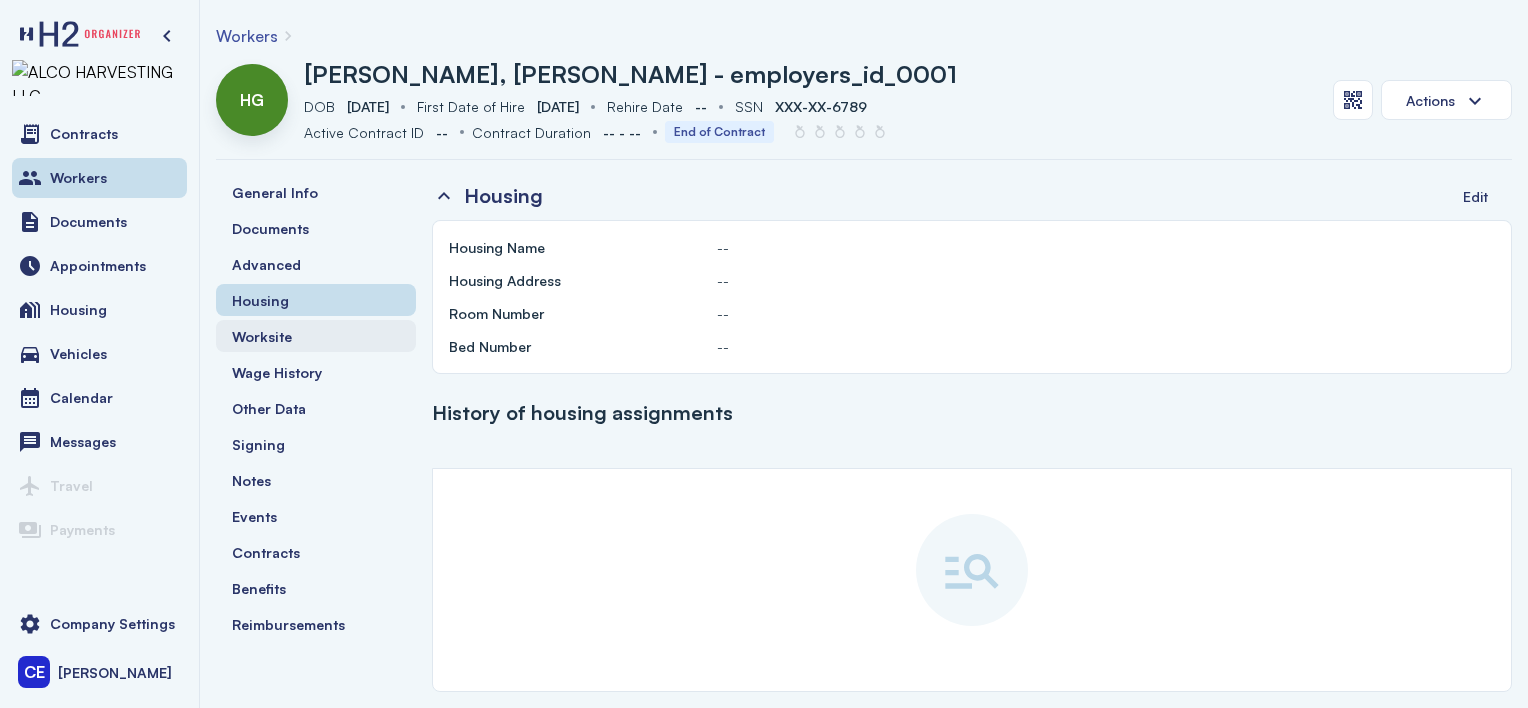 click on "Worksite" at bounding box center [262, 336] 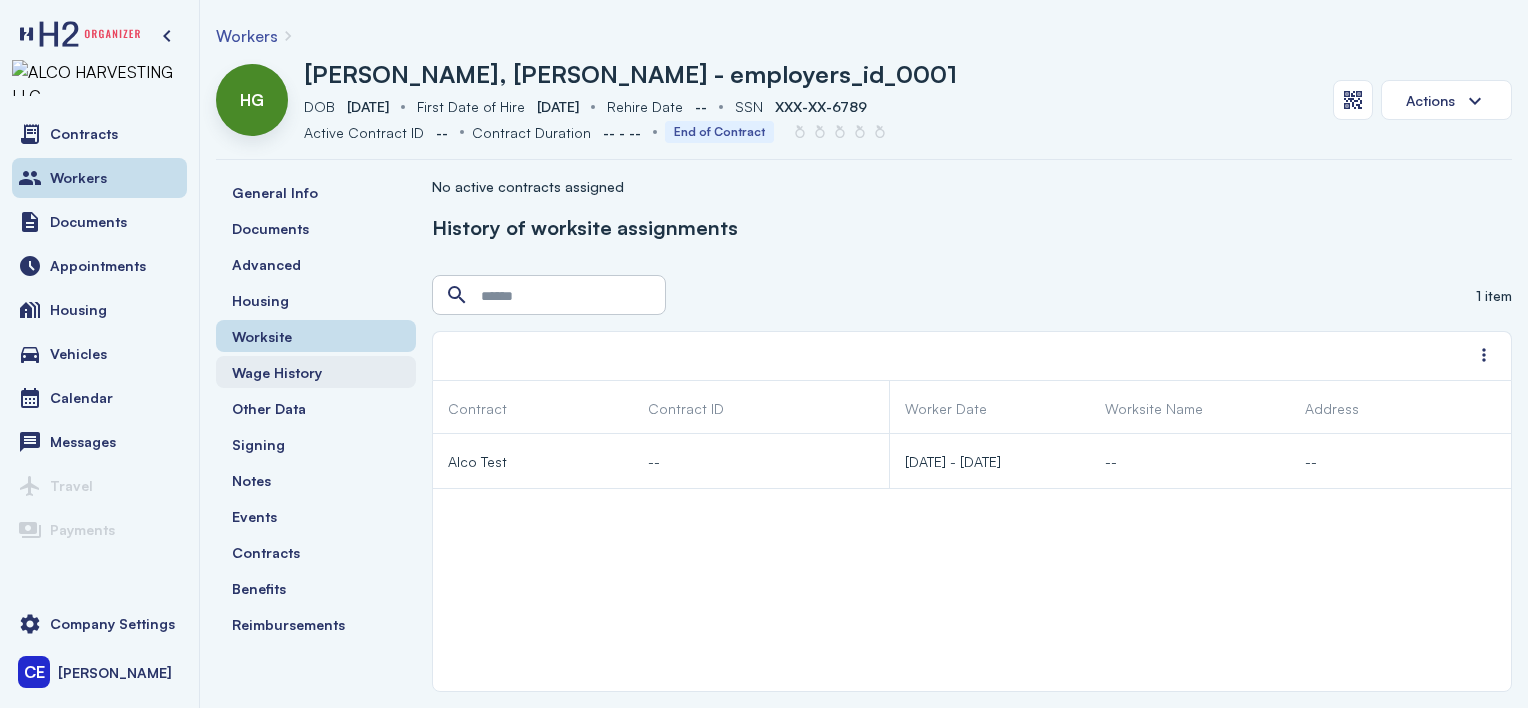 click on "Wage History" at bounding box center (277, 372) 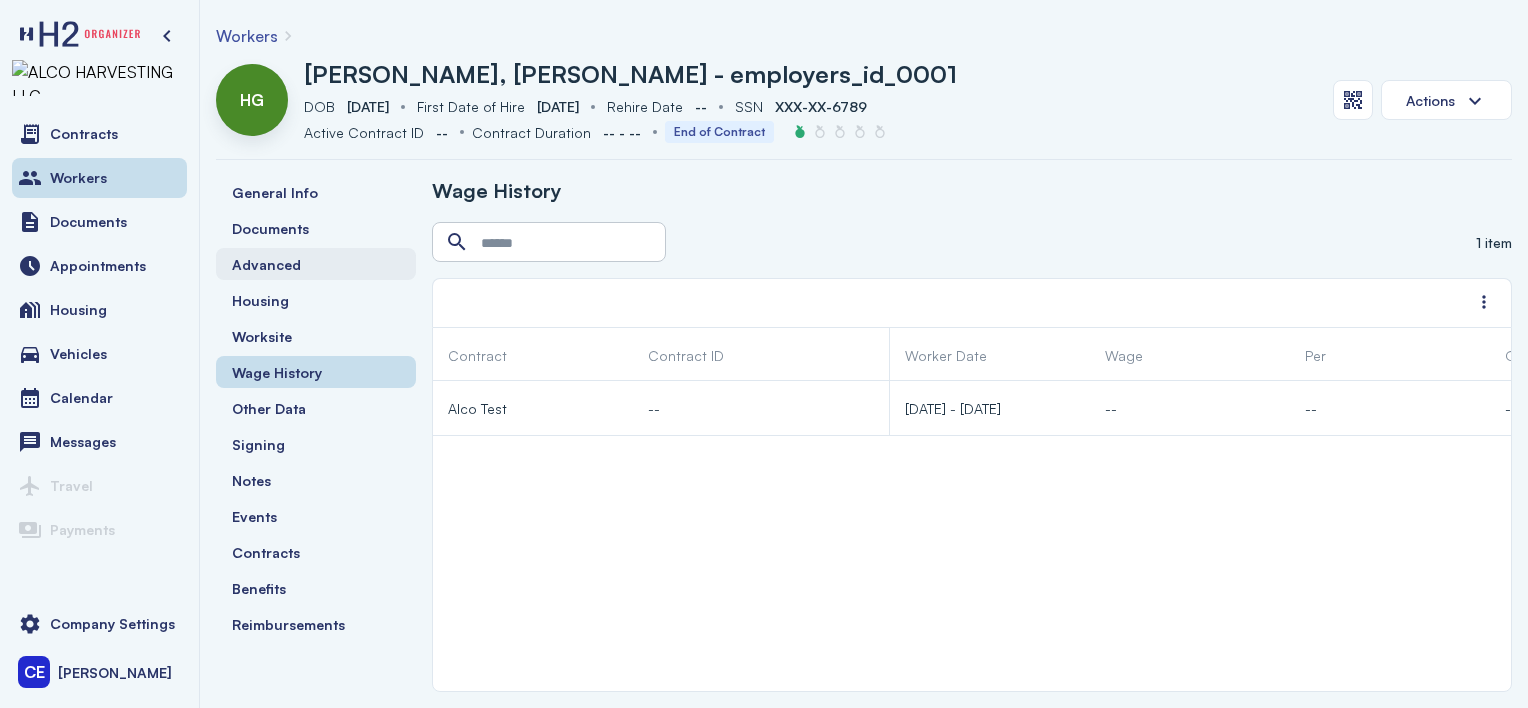 click on "Advanced" at bounding box center [266, 264] 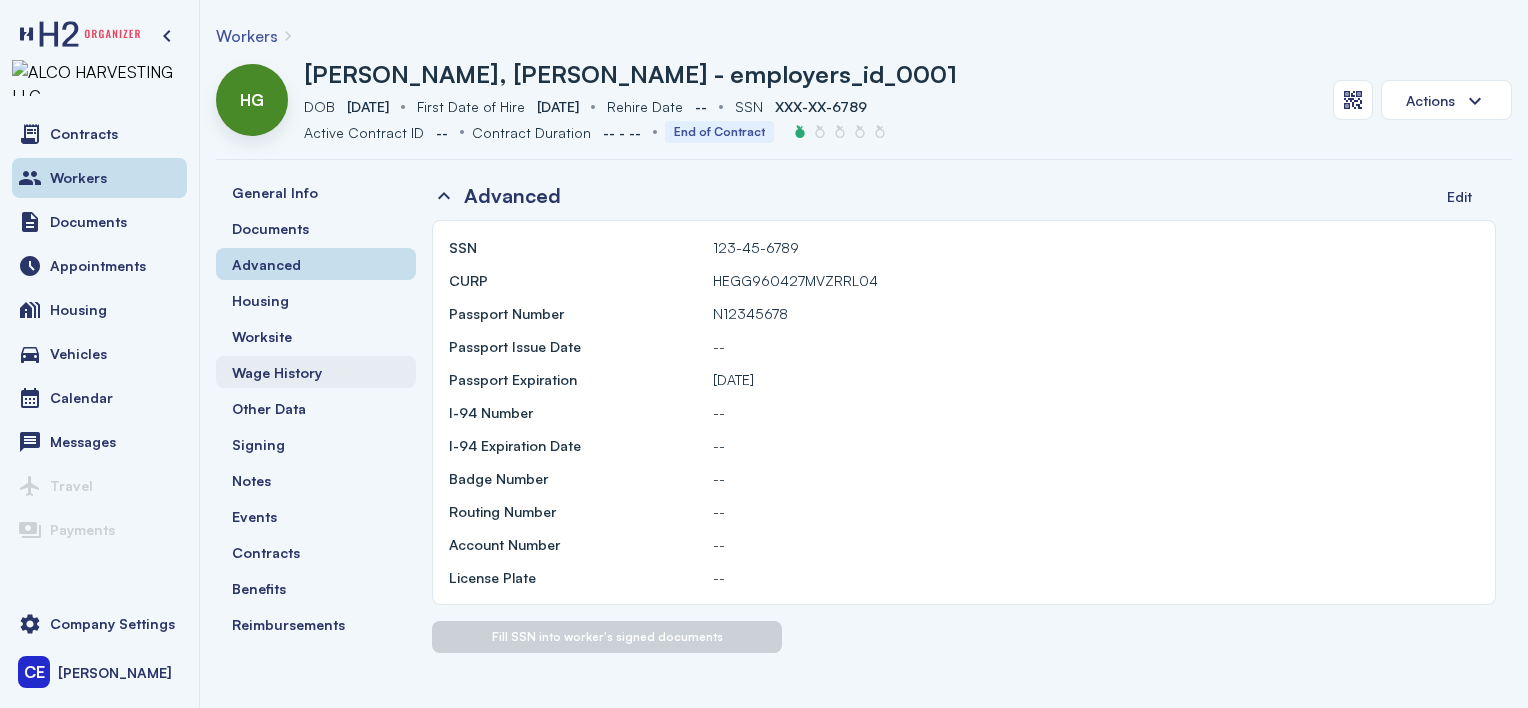 click on "Wage History" at bounding box center [277, 372] 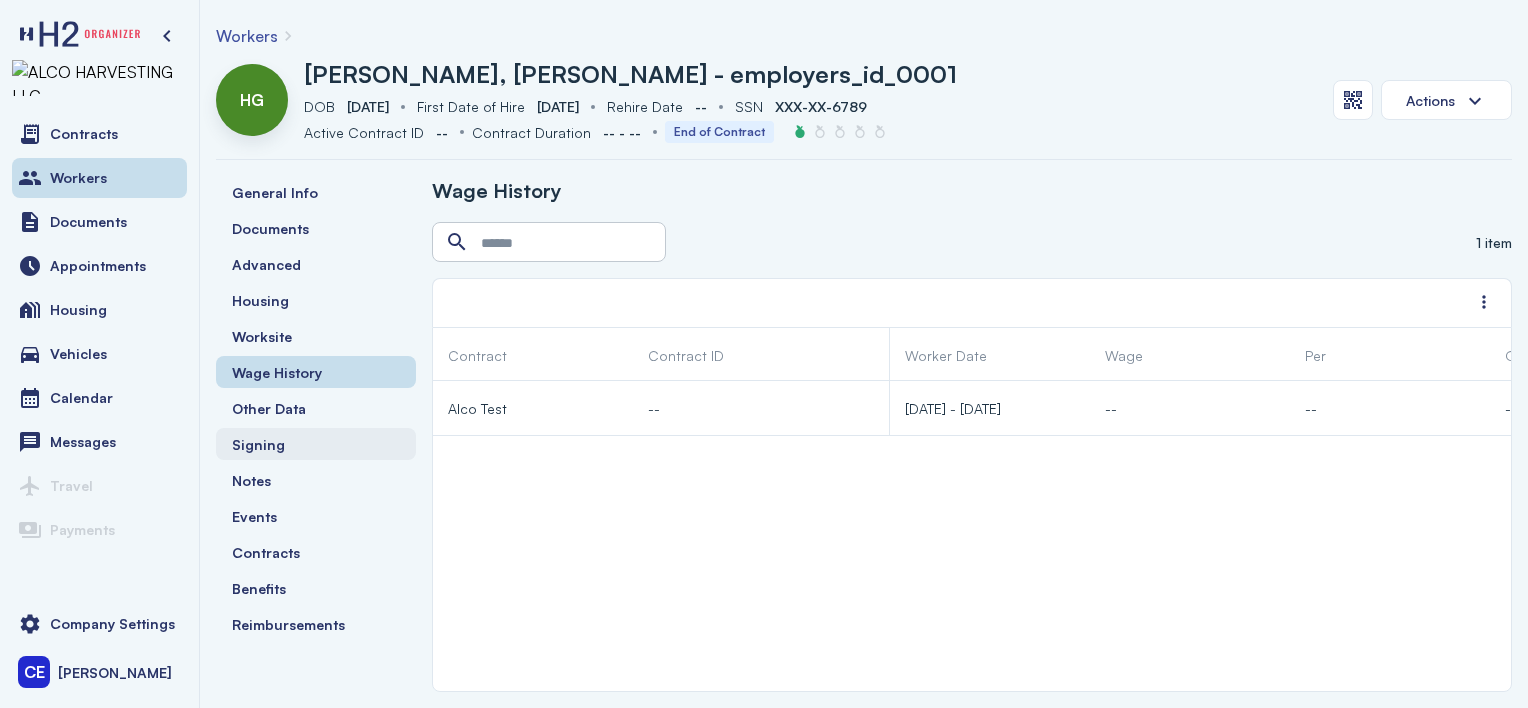 click on "Signing" at bounding box center (258, 444) 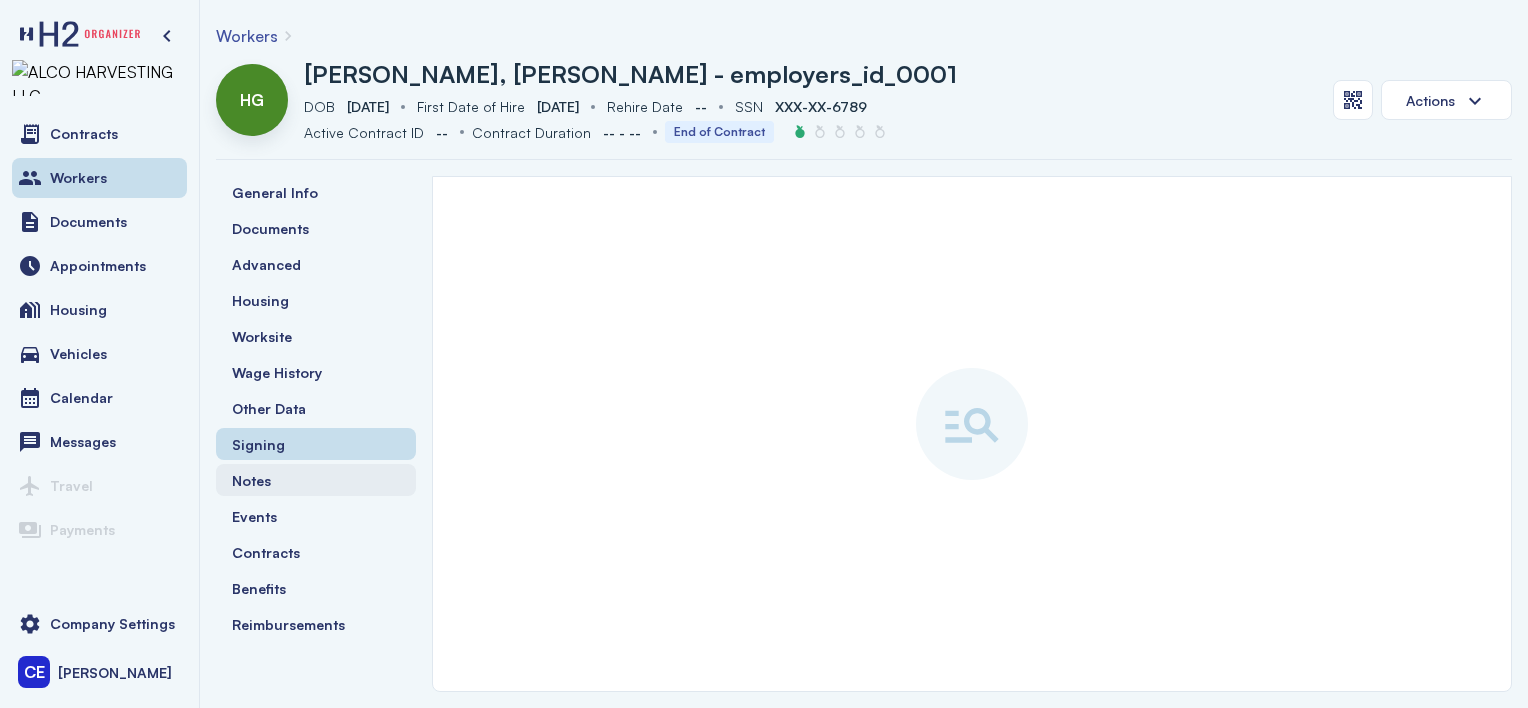 click on "Notes" at bounding box center (251, 480) 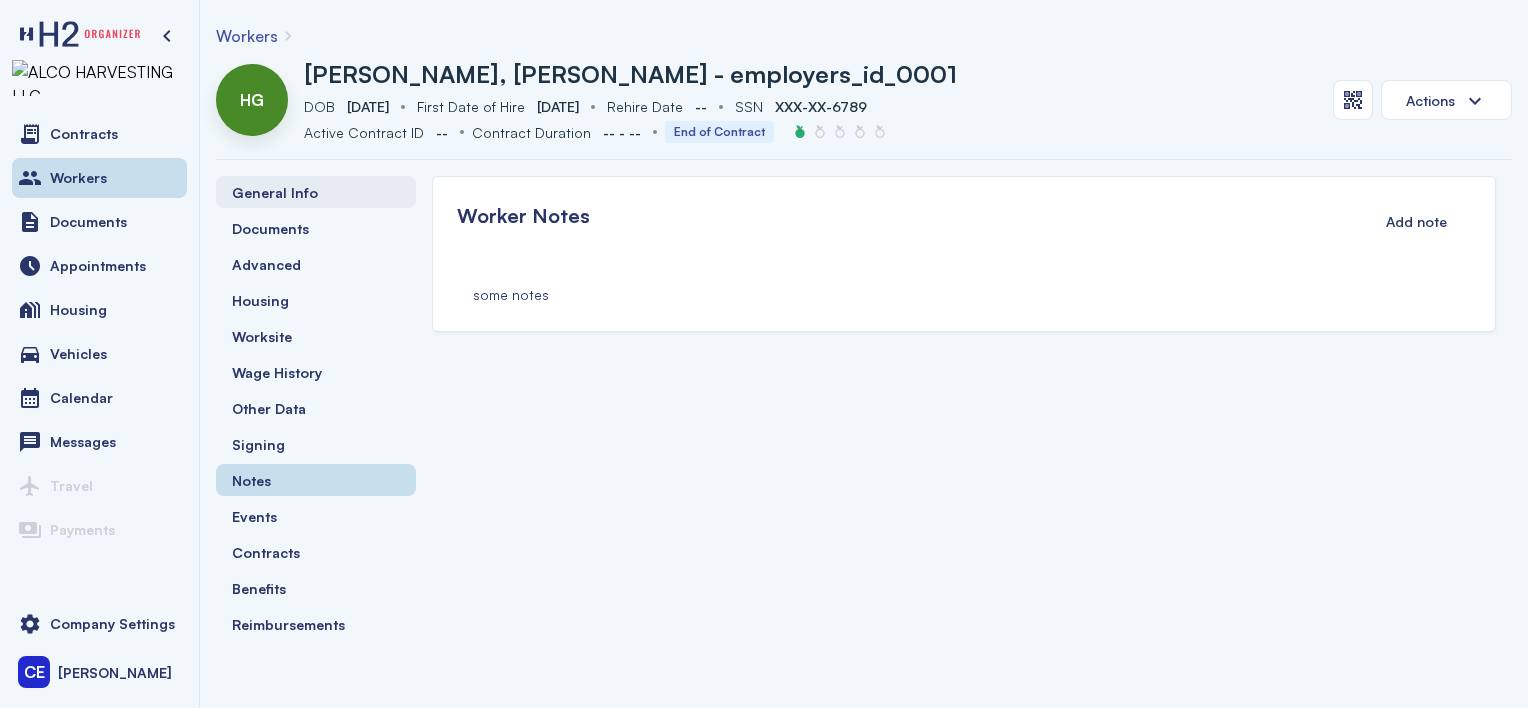 click on "General Info" at bounding box center (275, 192) 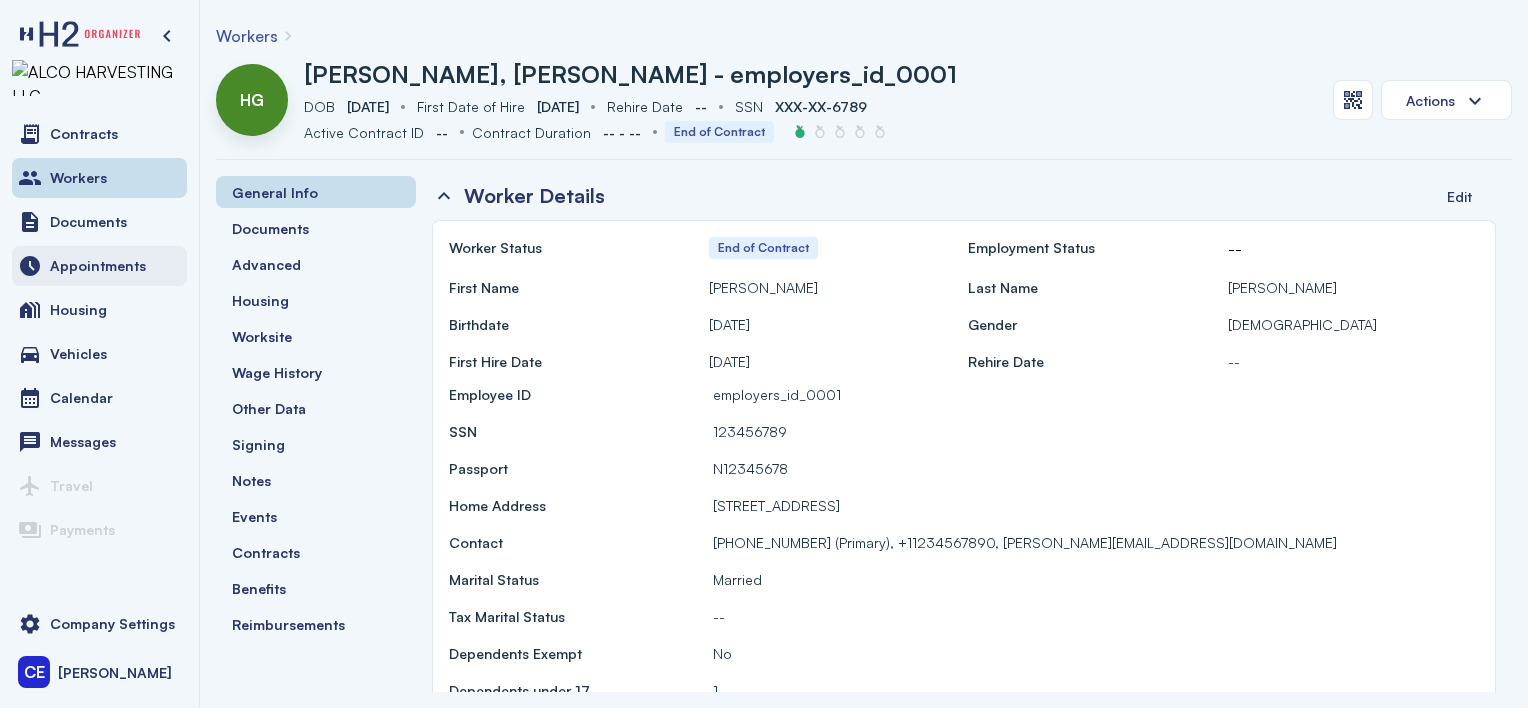 click on "Appointments" at bounding box center [99, 266] 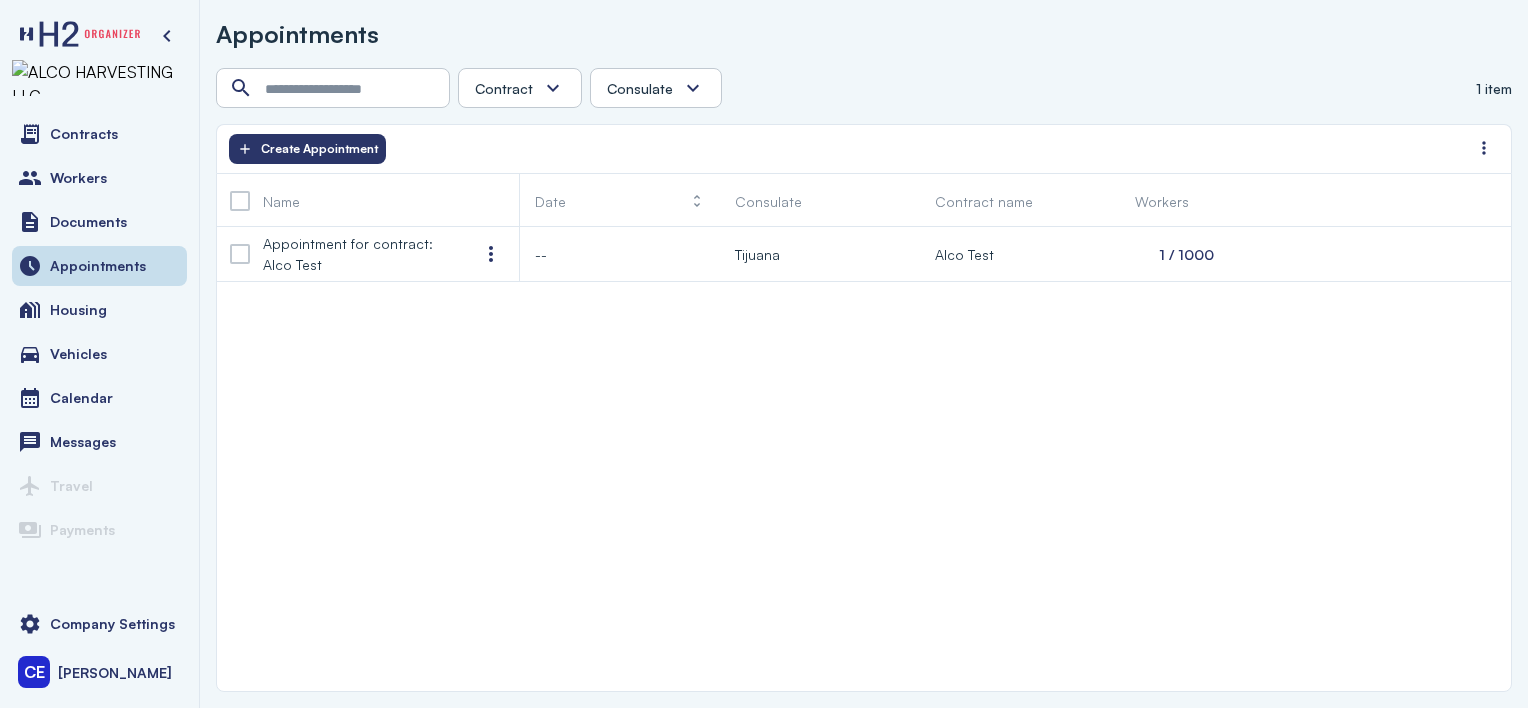 click on "Consulate" at bounding box center (656, 88) 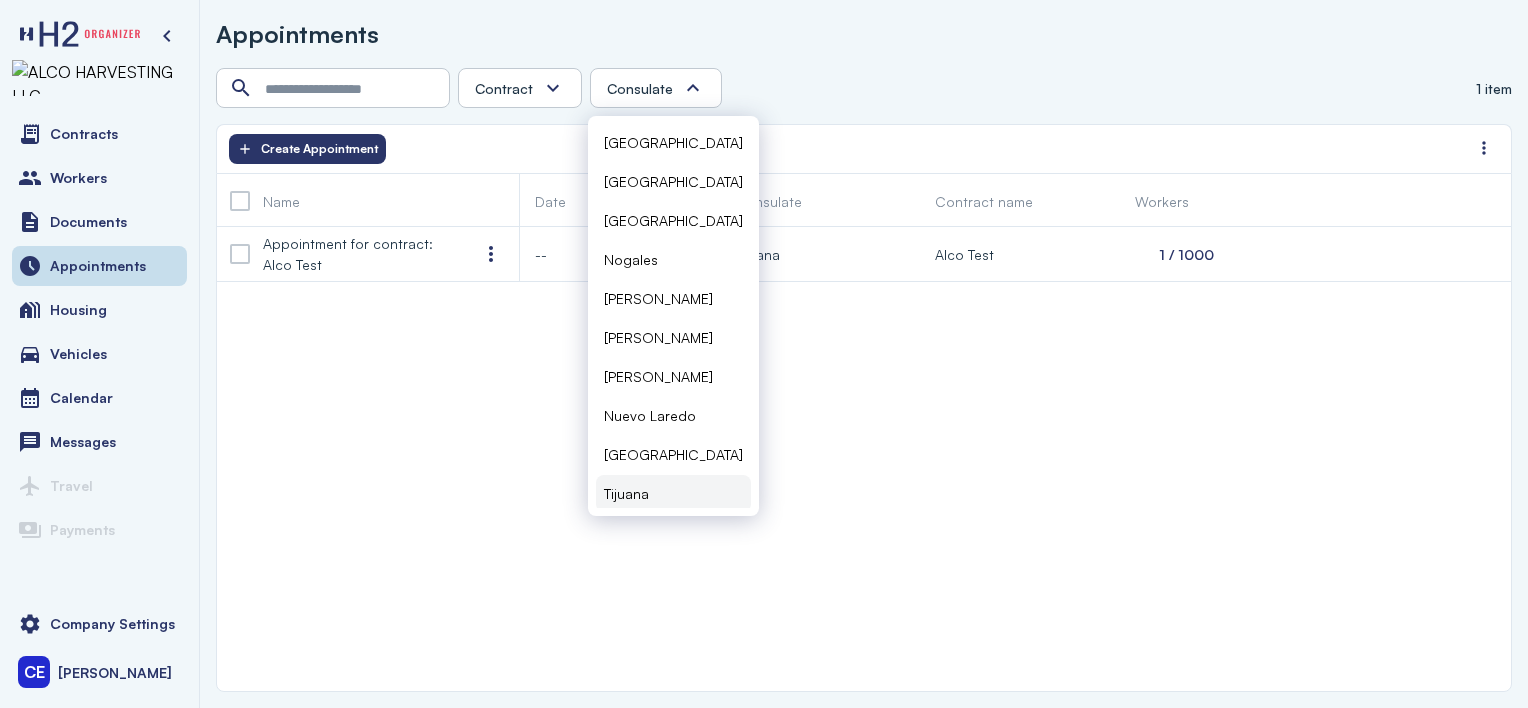 click on "Tijuana" at bounding box center [626, 493] 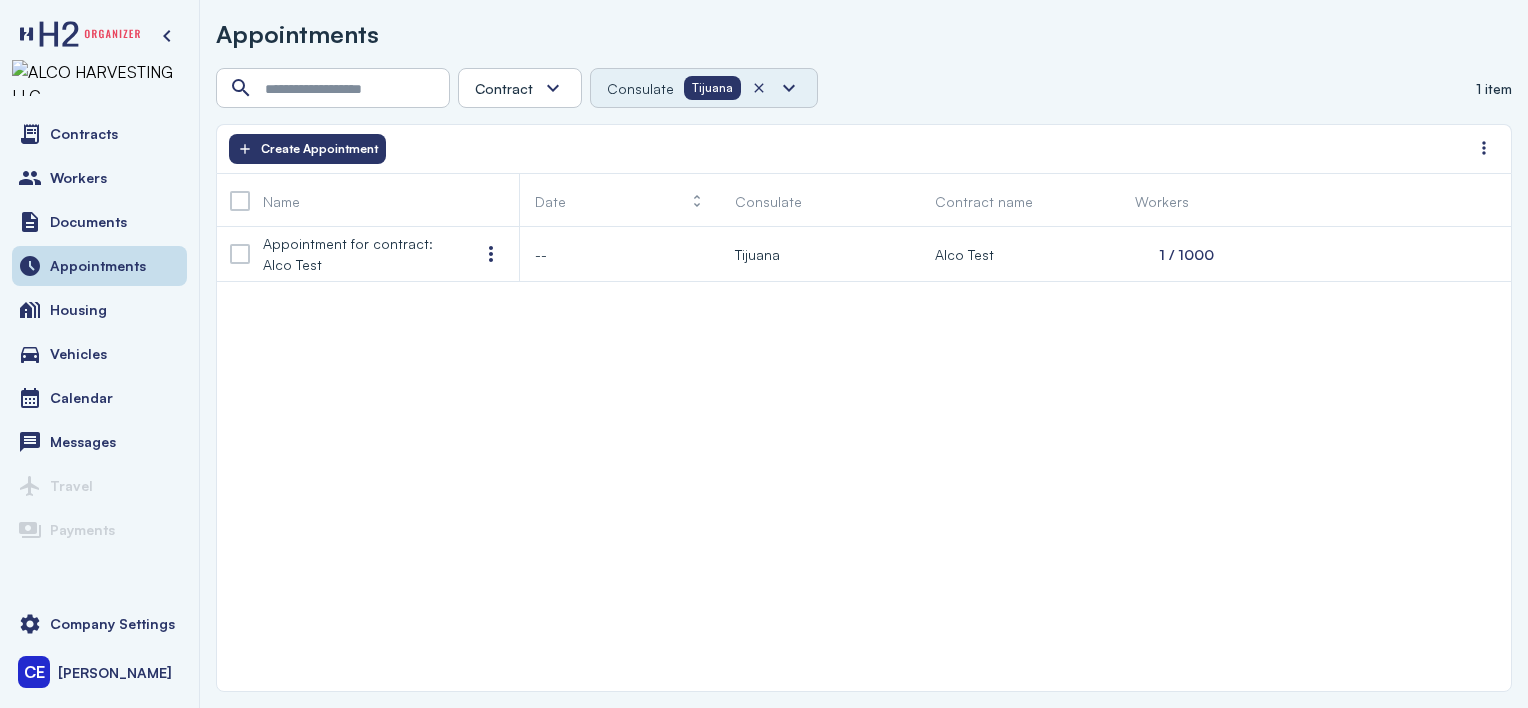 click at bounding box center (553, 88) 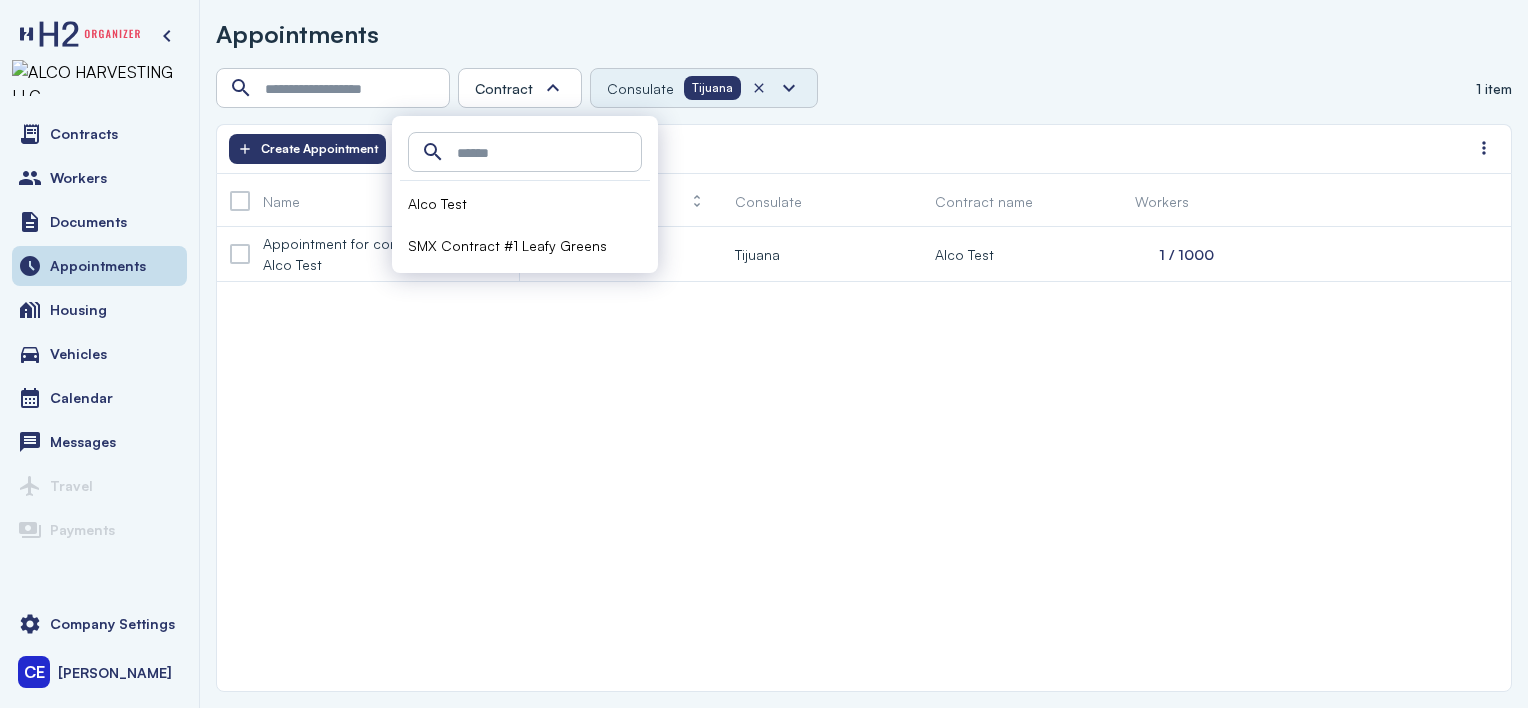 click at bounding box center (553, 88) 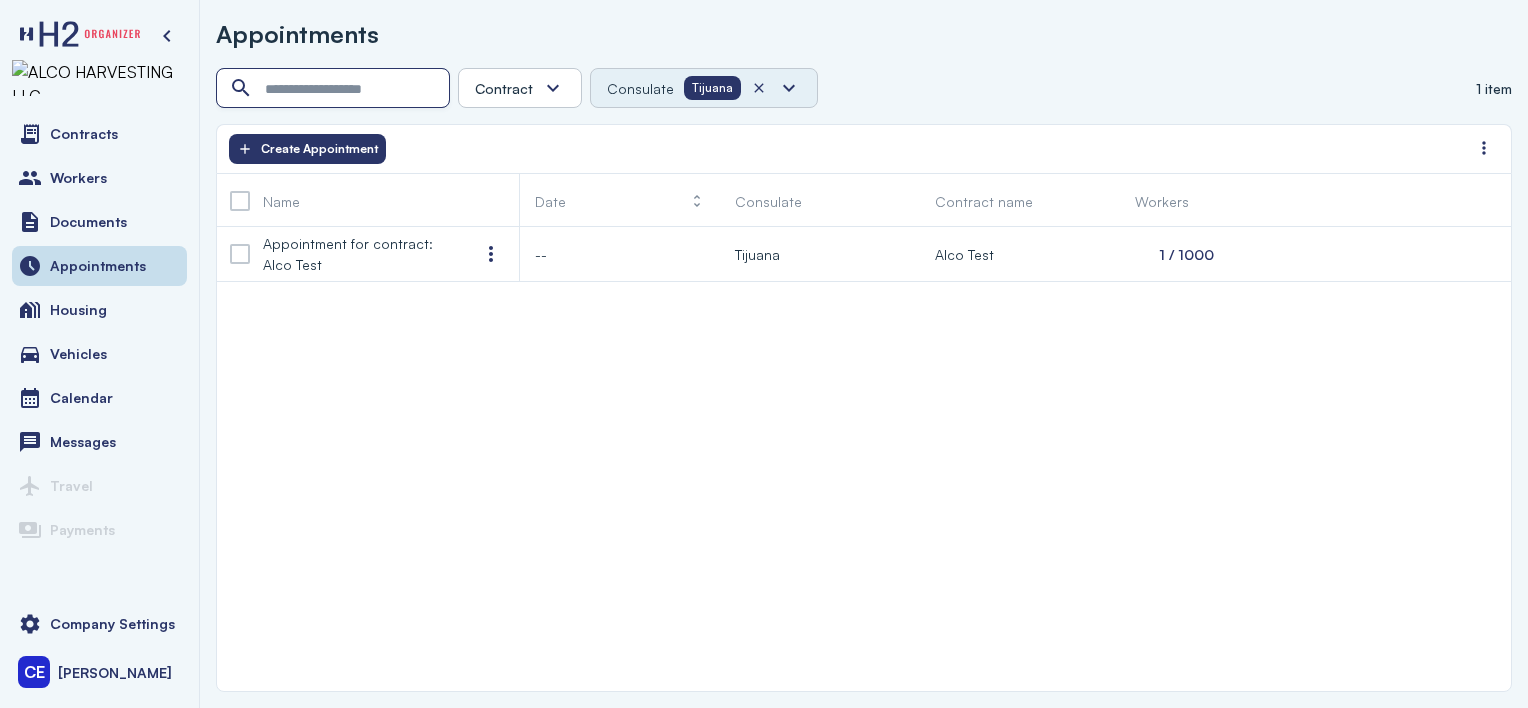 click at bounding box center (335, 89) 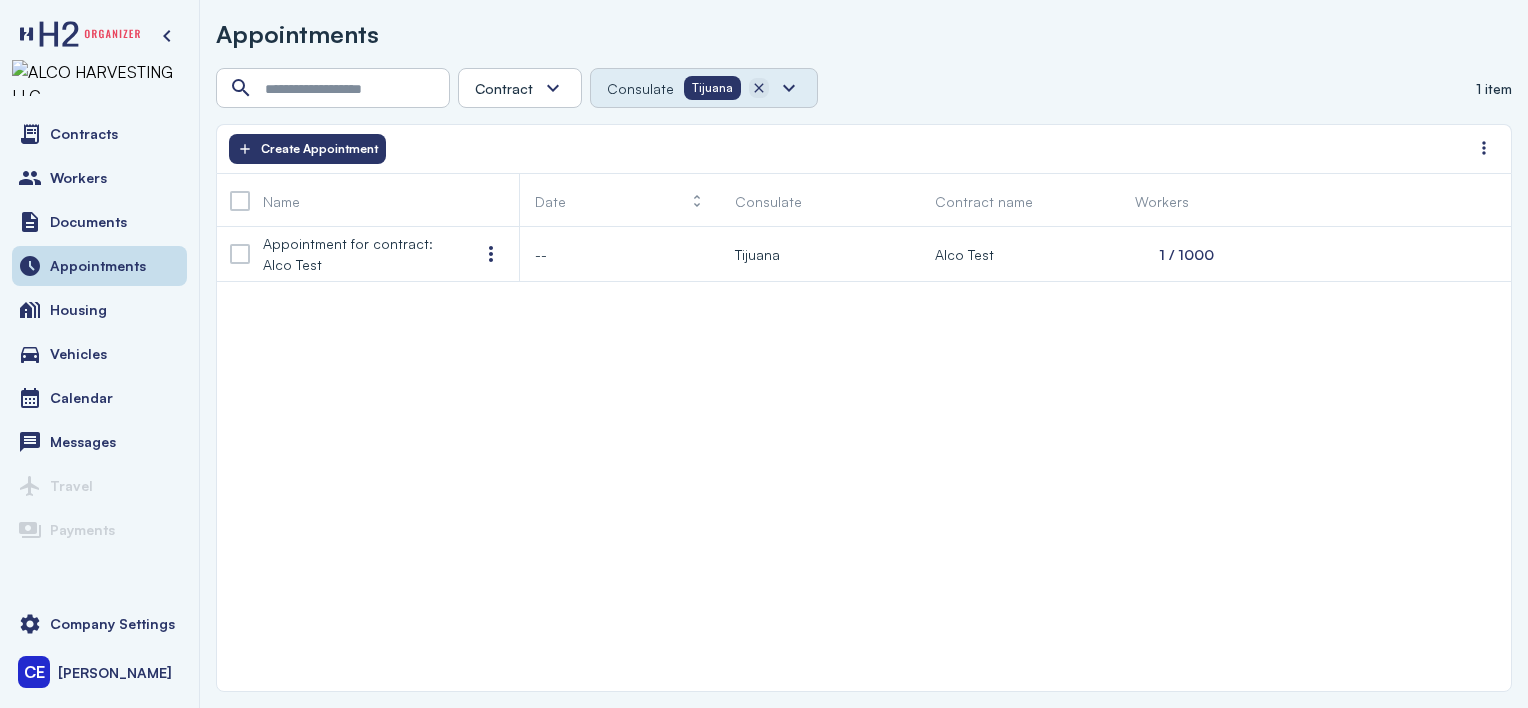 click at bounding box center (759, 88) 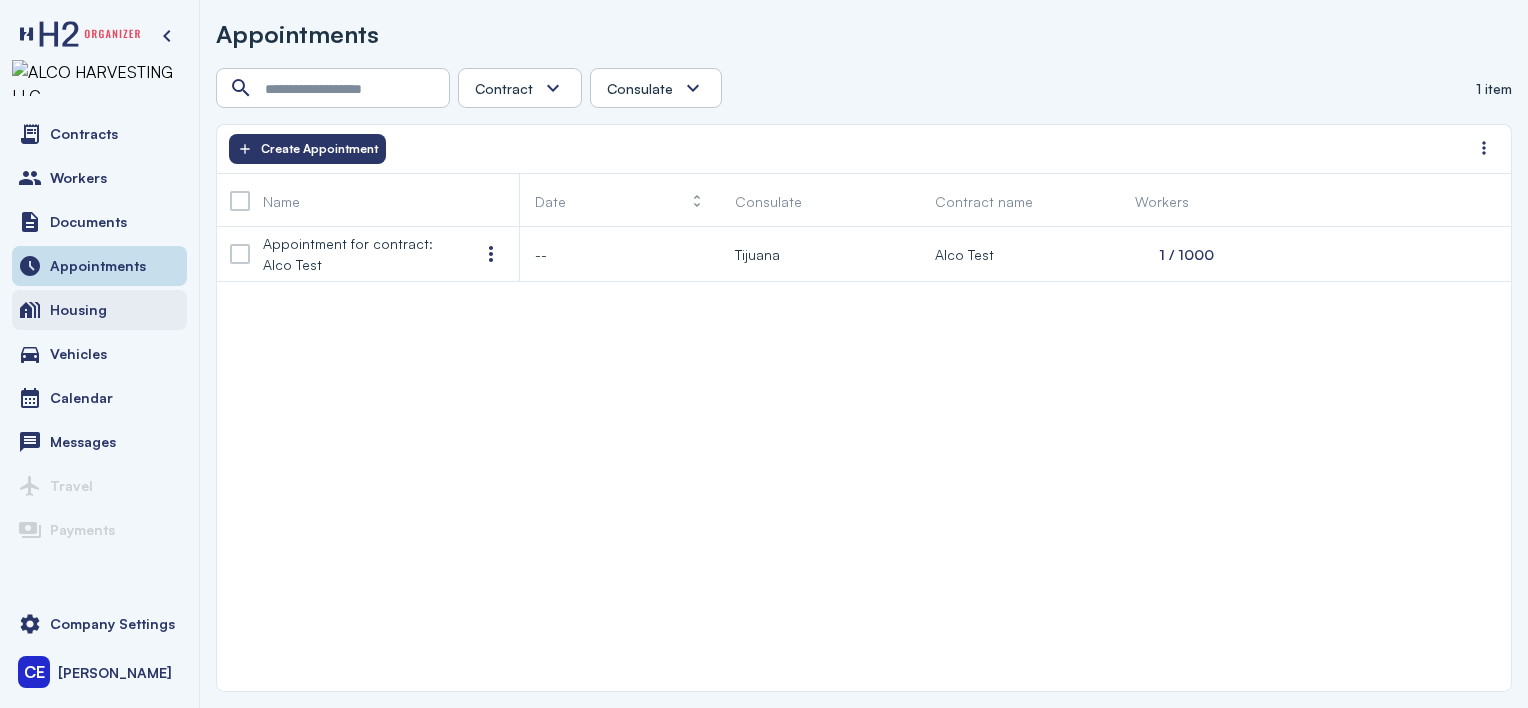 click on "Housing" at bounding box center [99, 310] 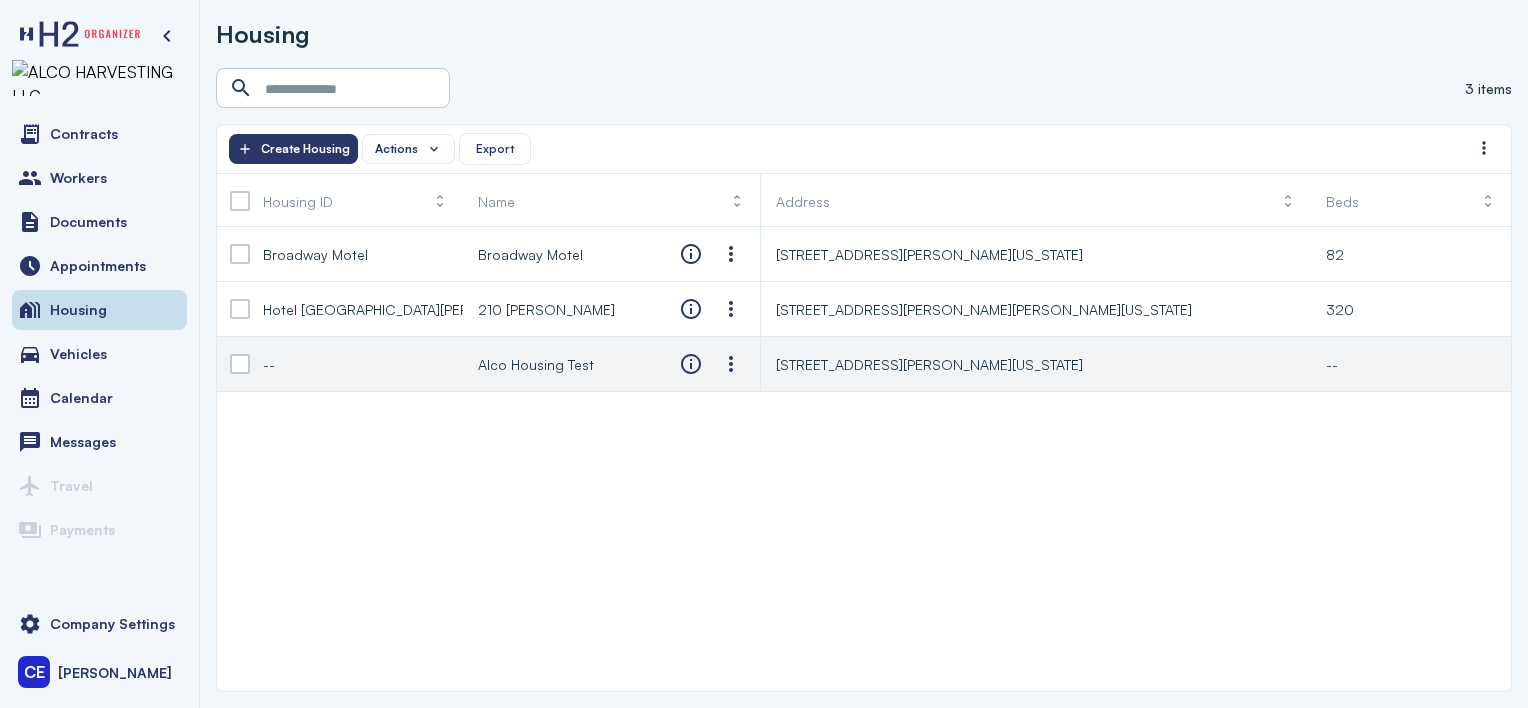 click on "[STREET_ADDRESS][PERSON_NAME][US_STATE]" at bounding box center (929, 364) 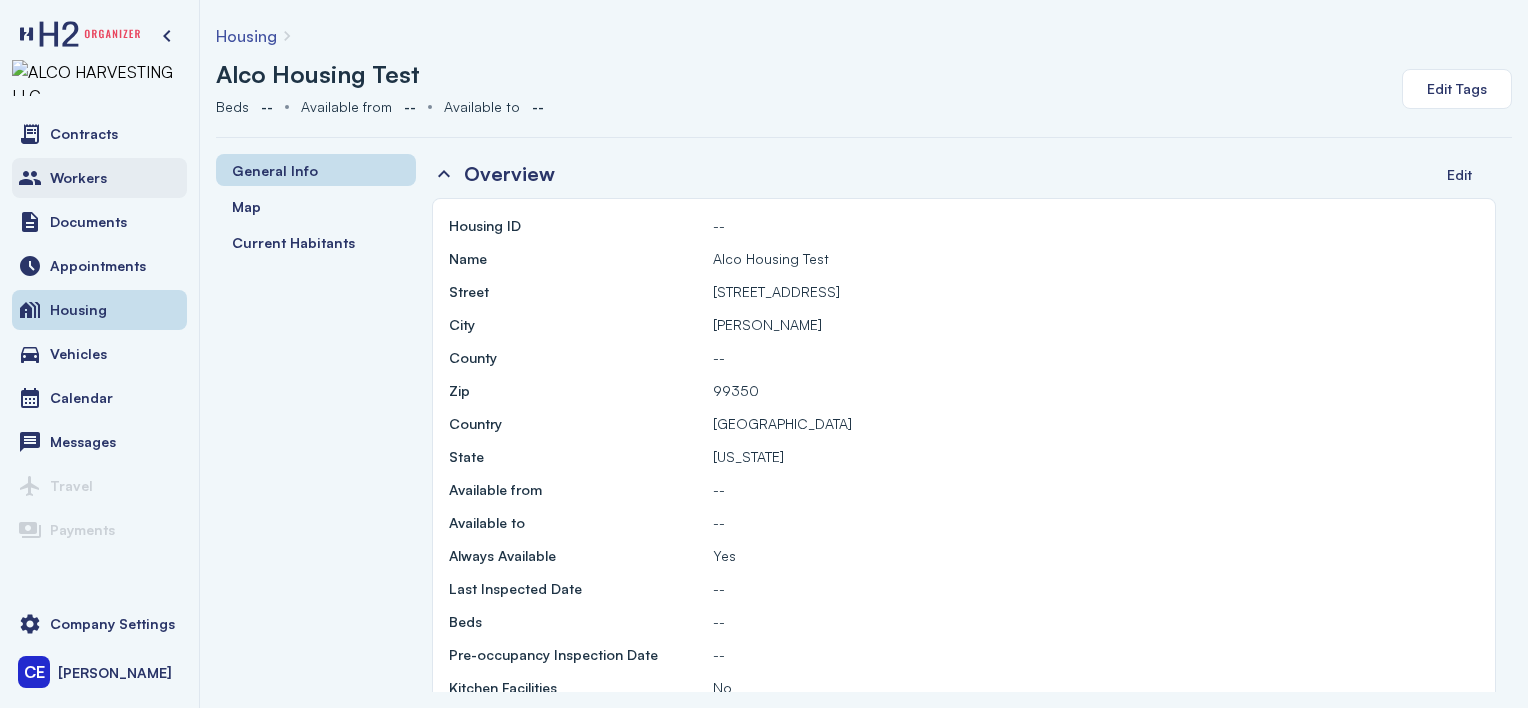 click on "Workers" at bounding box center (78, 178) 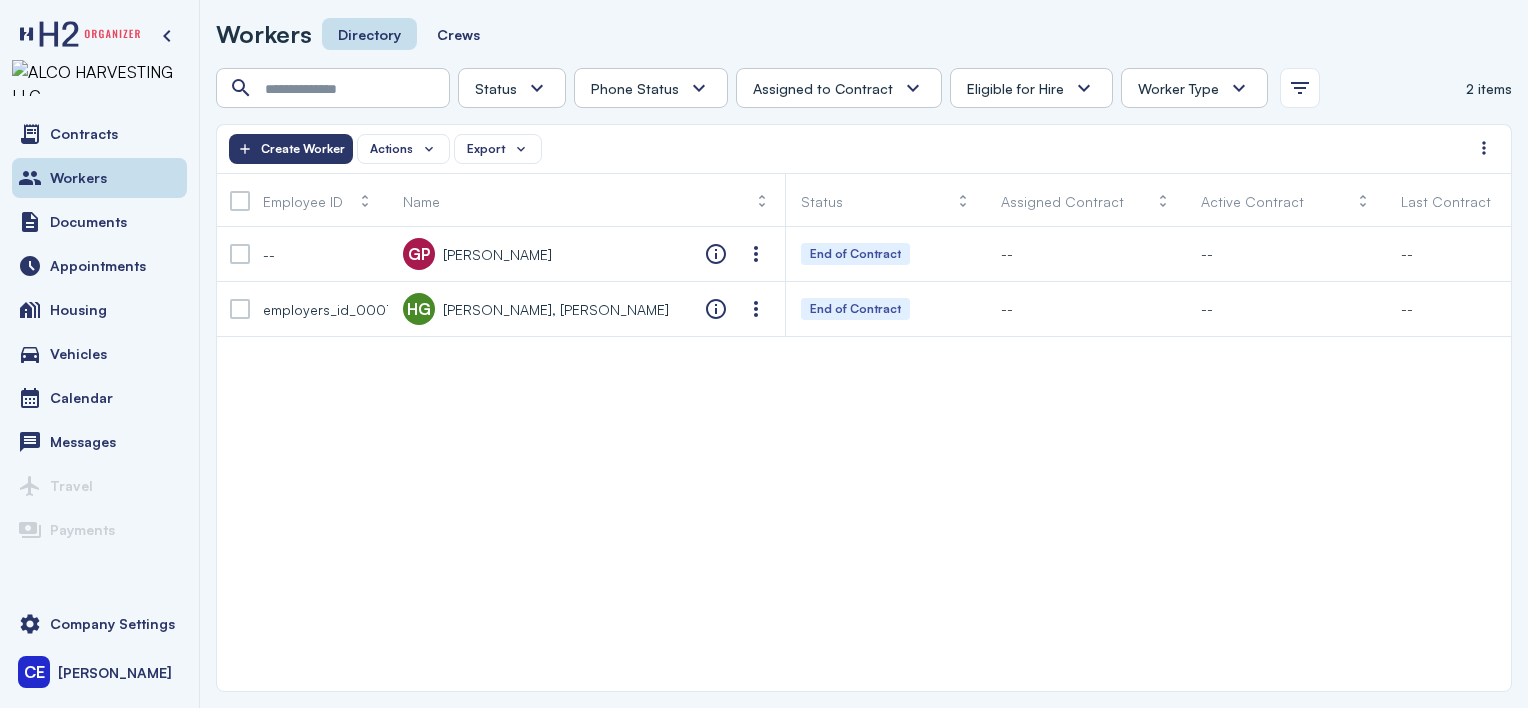 click on "Eligible for Hire" at bounding box center (1015, 88) 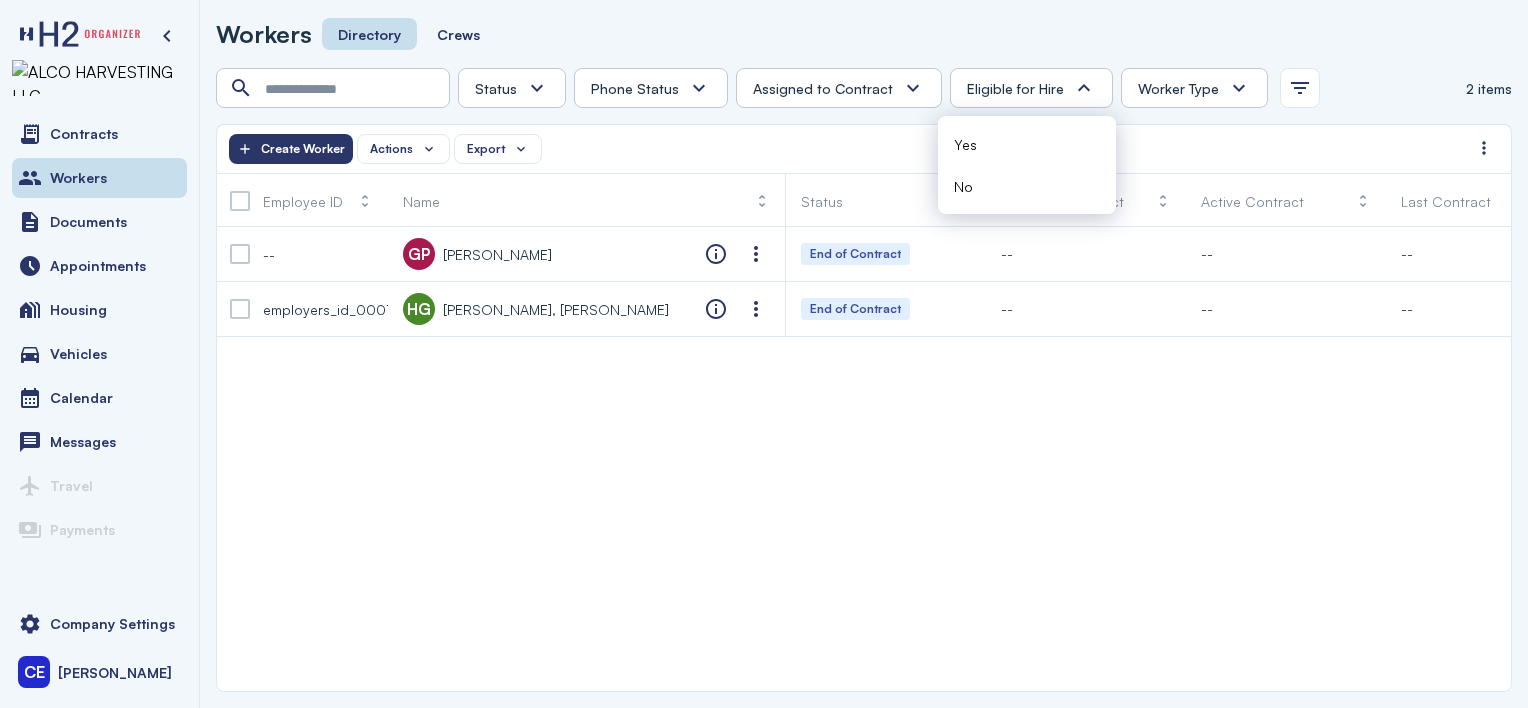 click on "Actions           Export                 Create Worker" at bounding box center (849, 149) 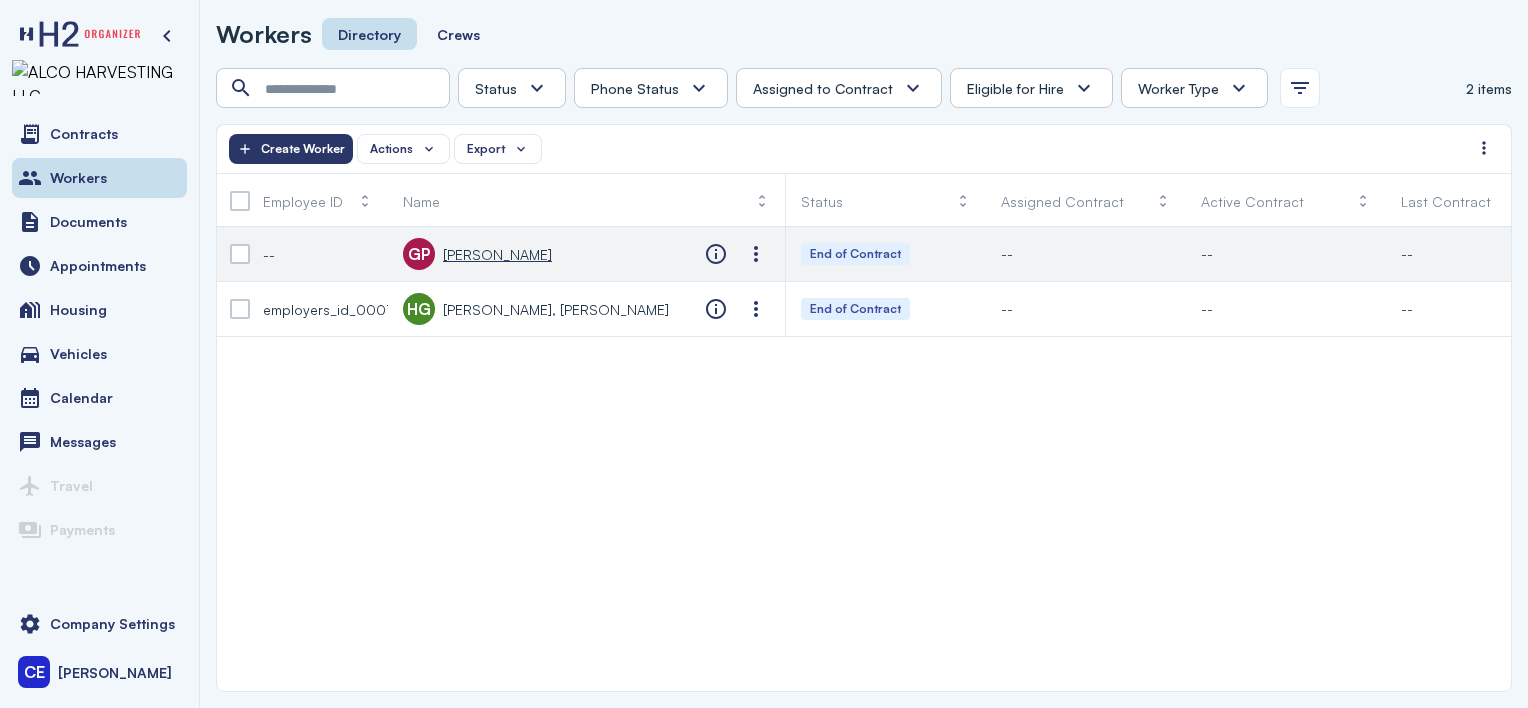 click on "[PERSON_NAME]" at bounding box center [497, 254] 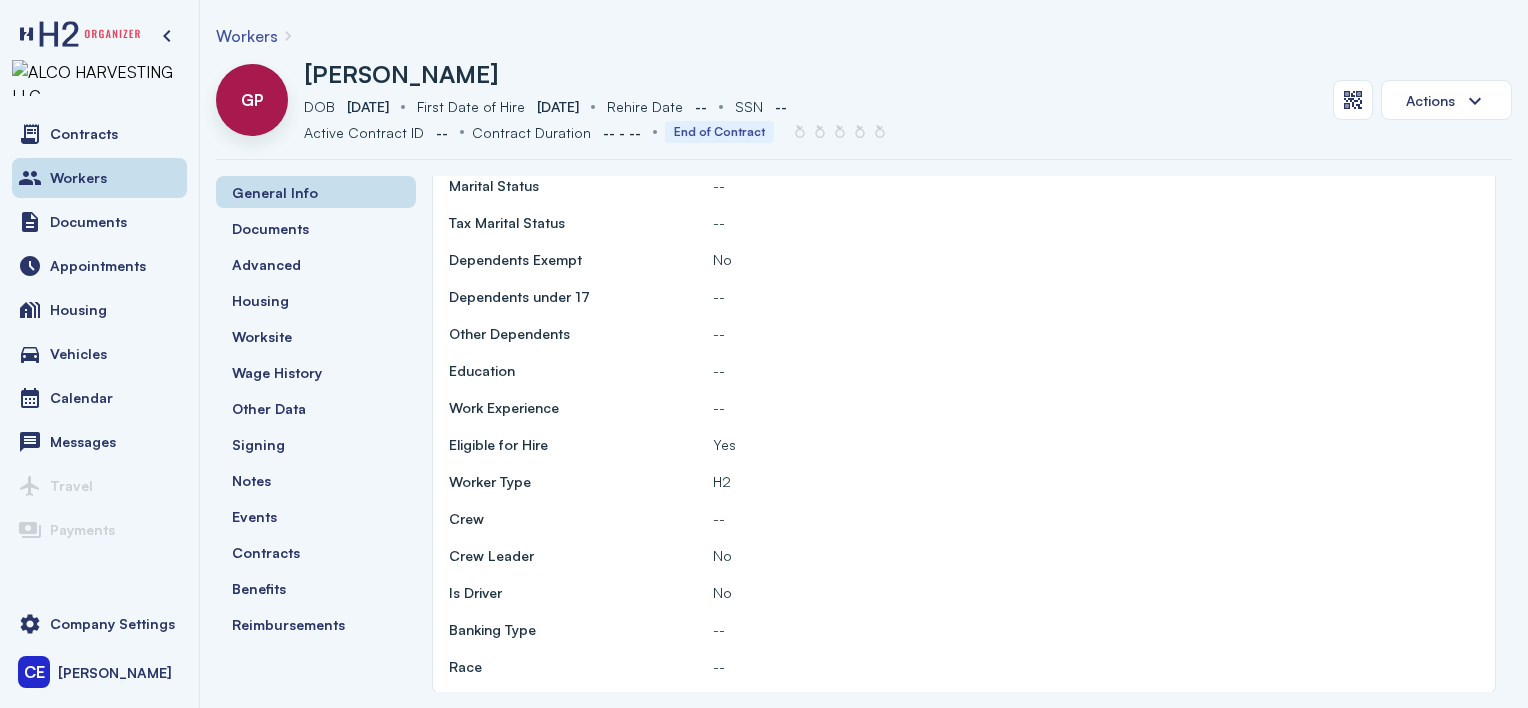scroll, scrollTop: 500, scrollLeft: 0, axis: vertical 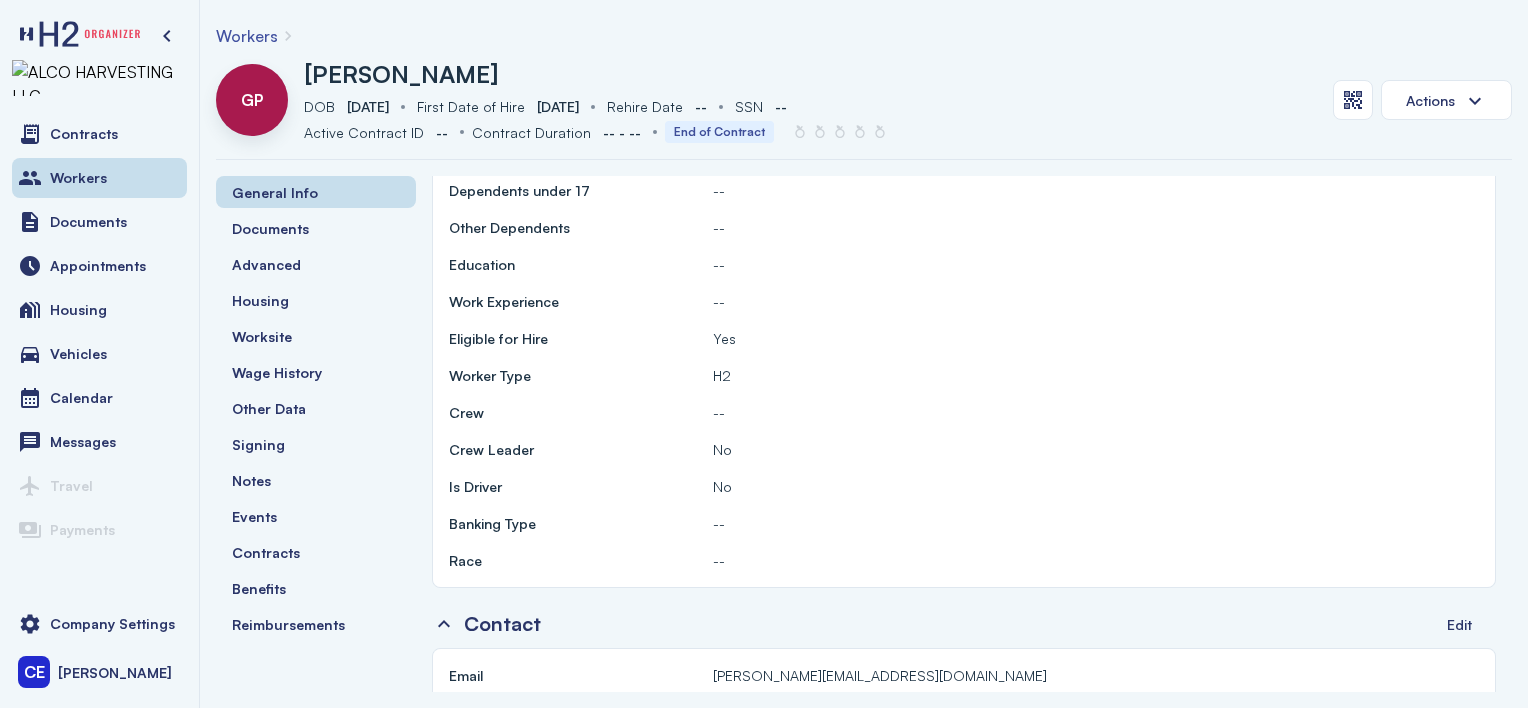 click on "H2" at bounding box center [722, 375] 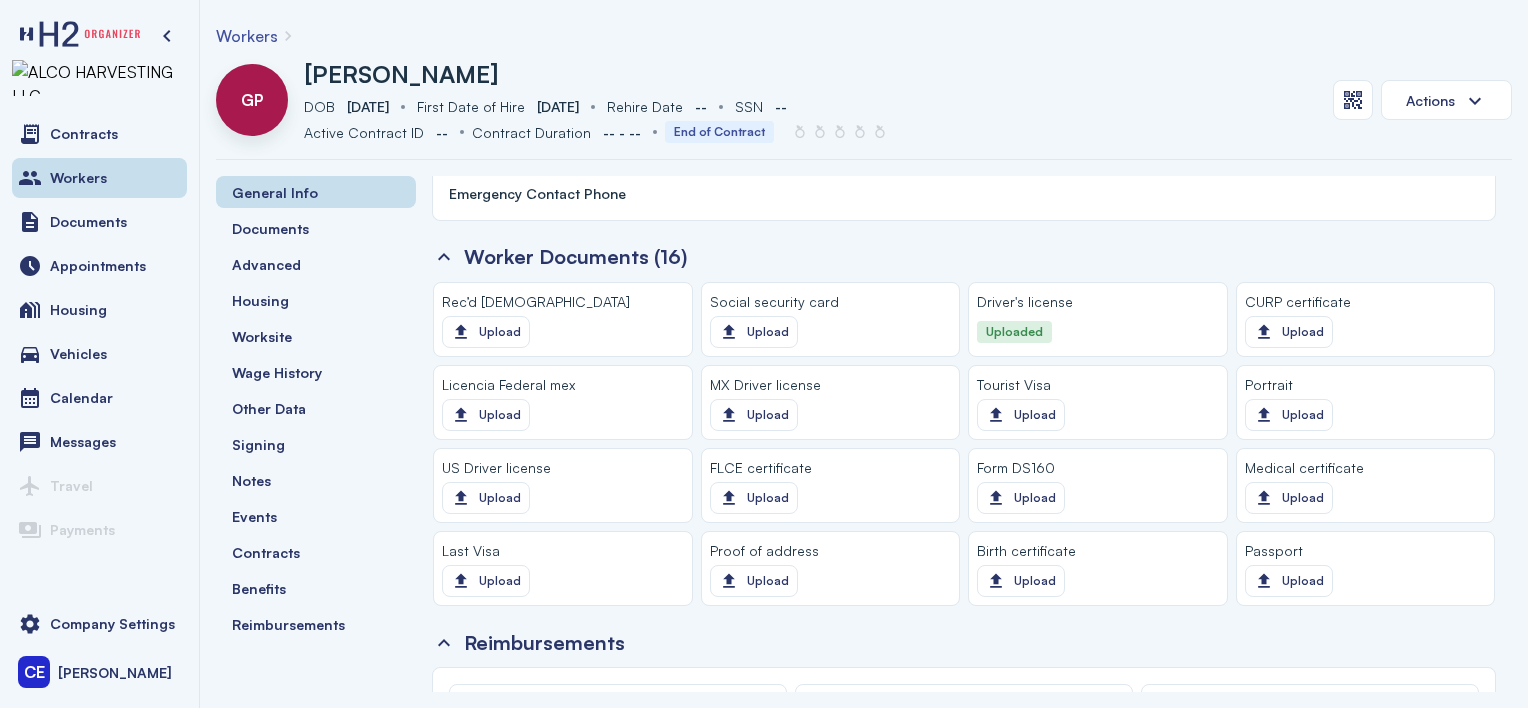 scroll, scrollTop: 1300, scrollLeft: 0, axis: vertical 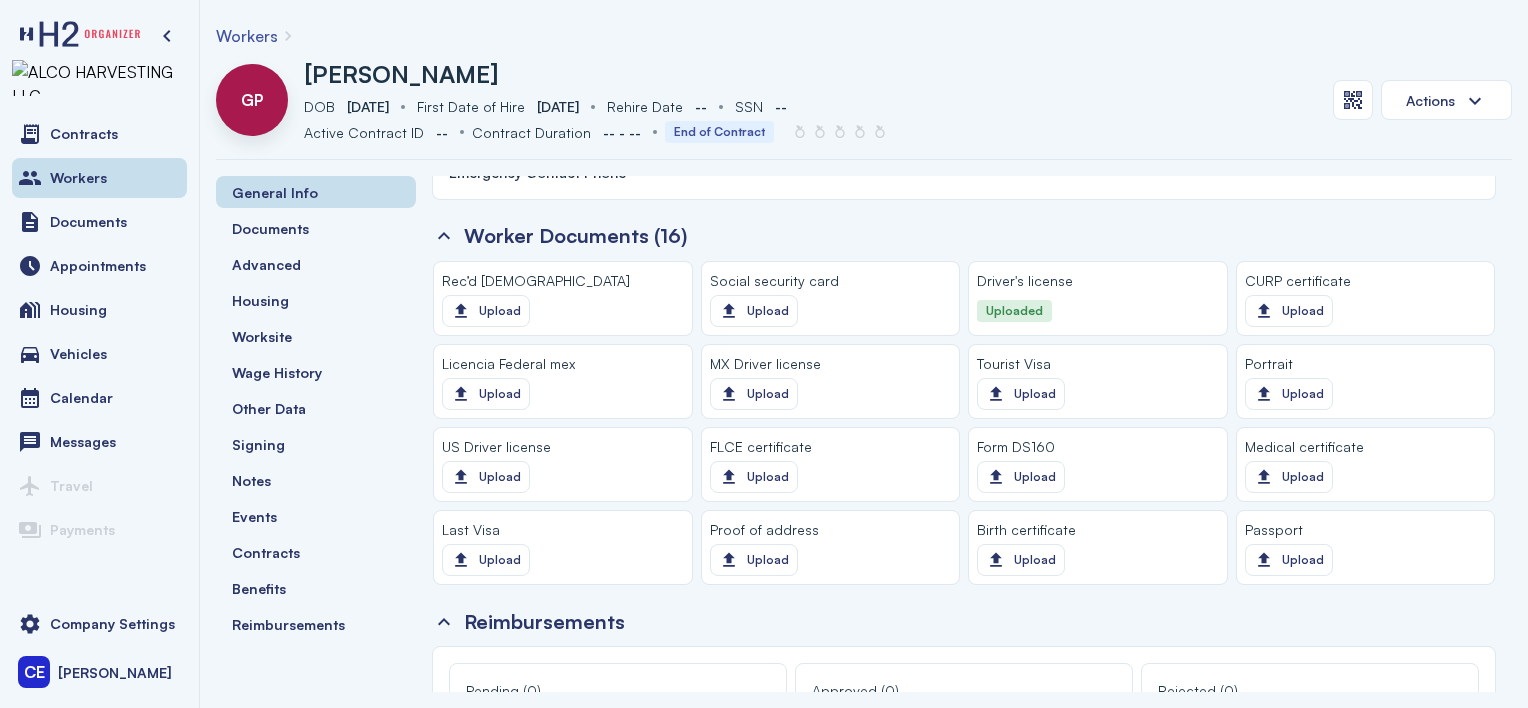 click 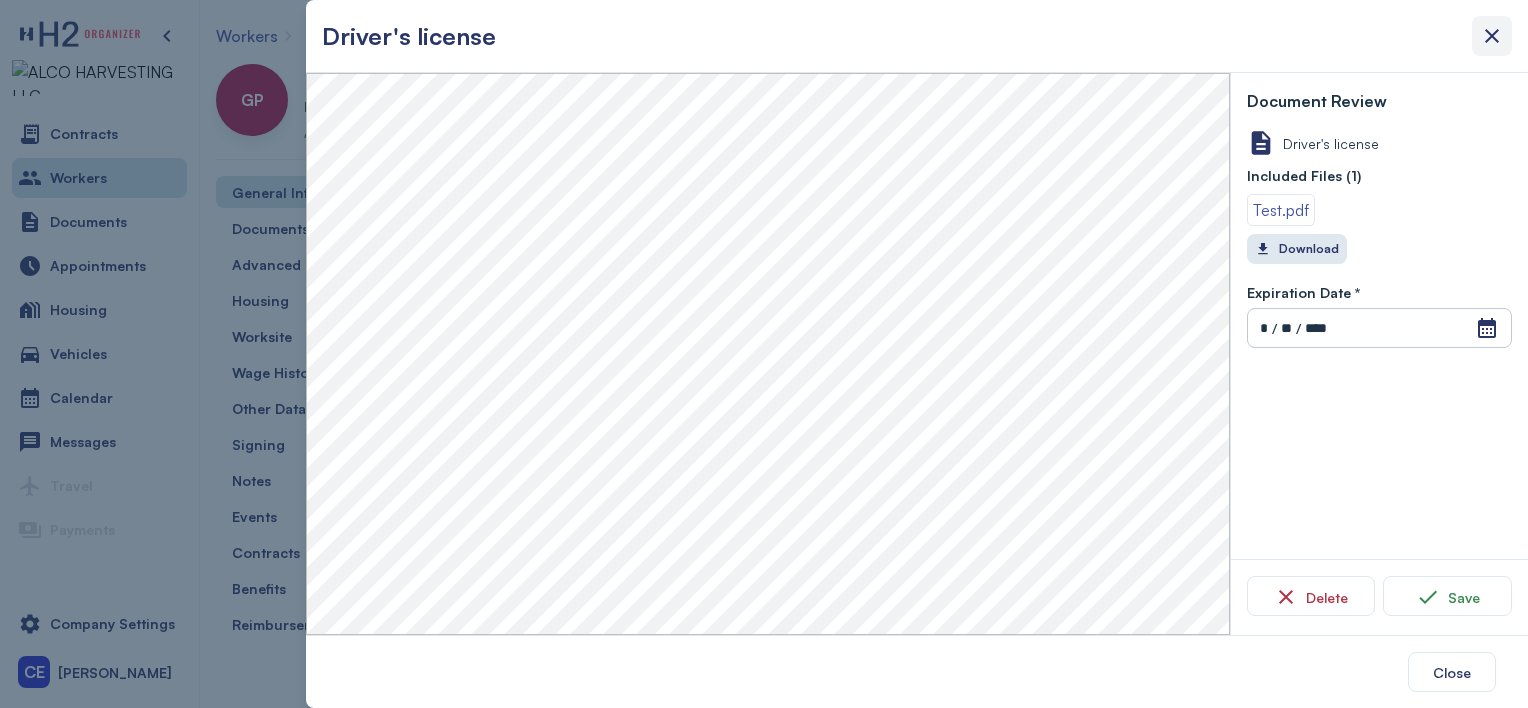 click at bounding box center (1492, 36) 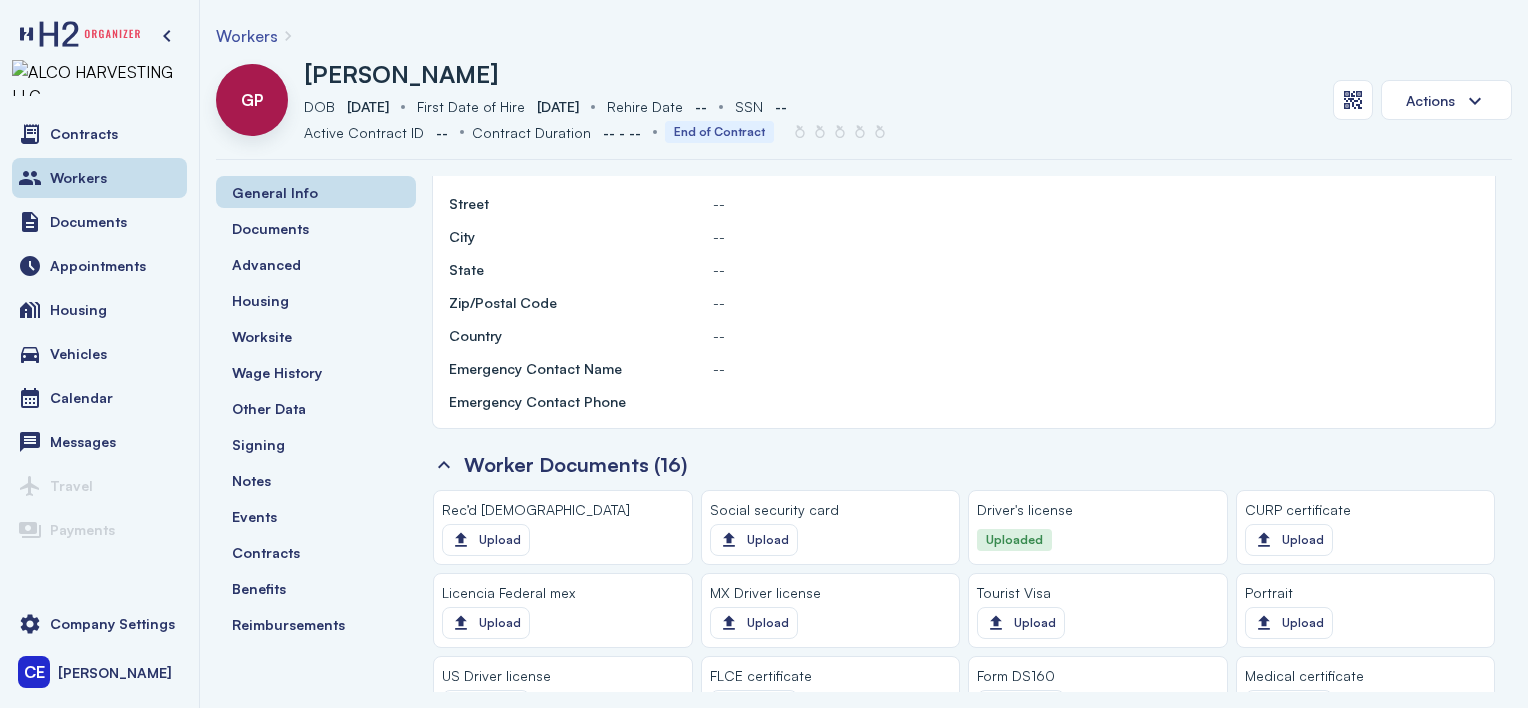 scroll, scrollTop: 1200, scrollLeft: 0, axis: vertical 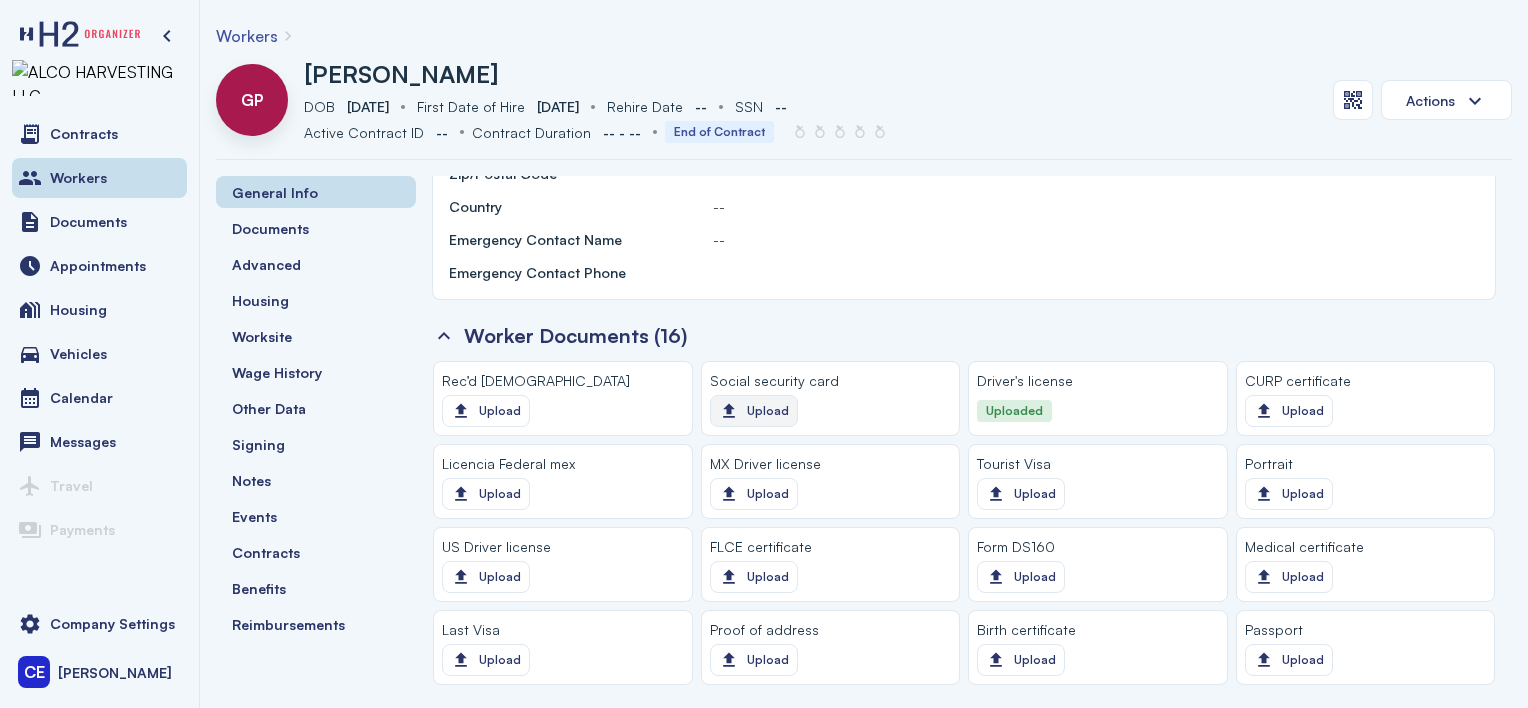 click on "Upload" 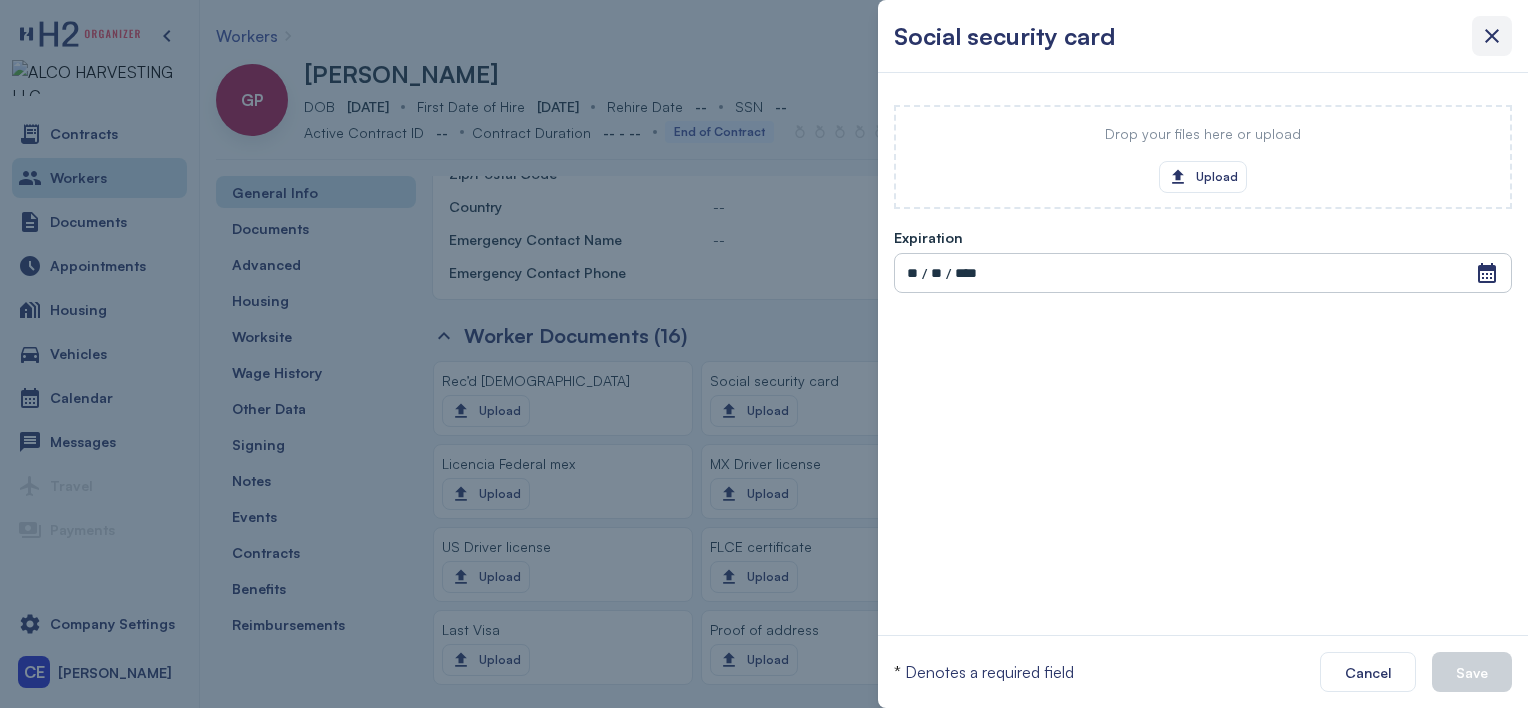 click at bounding box center (1492, 36) 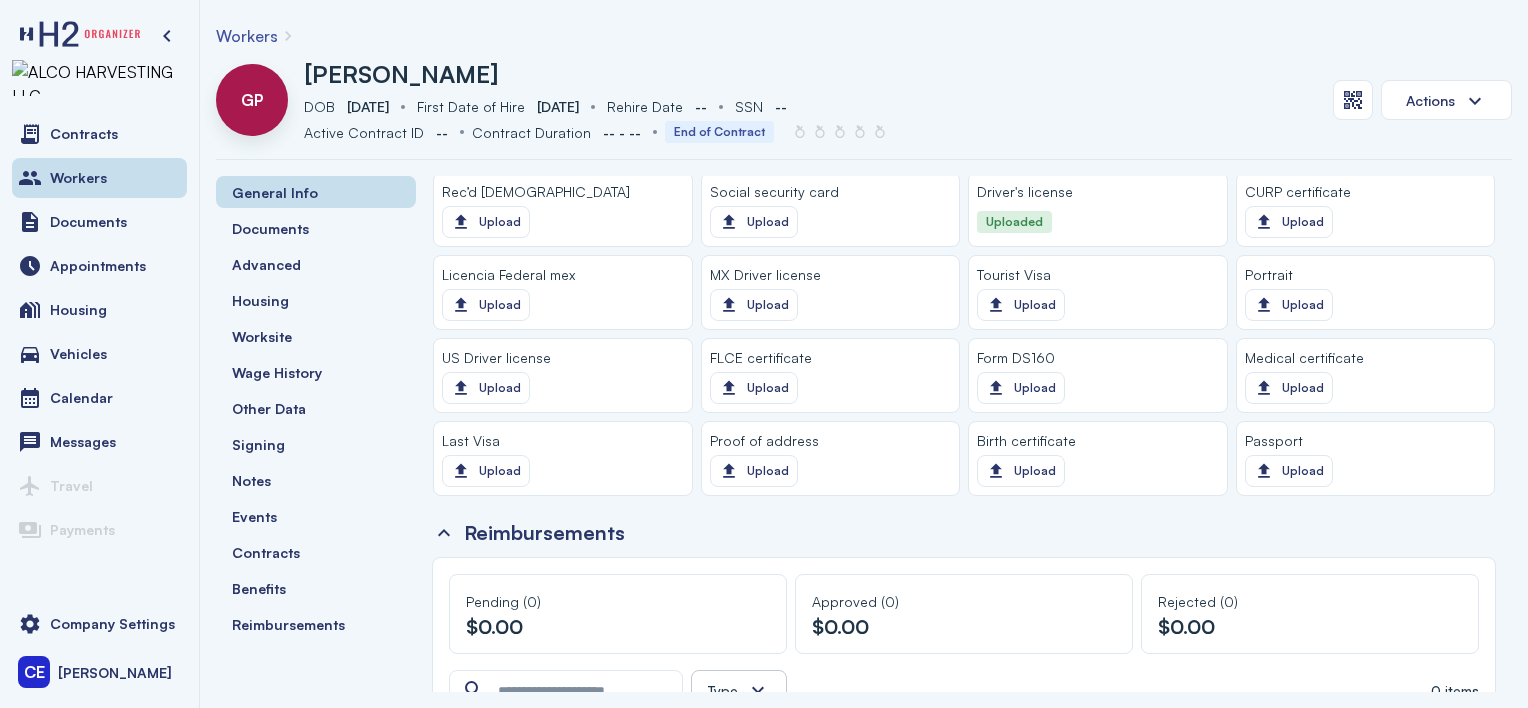 scroll, scrollTop: 1400, scrollLeft: 0, axis: vertical 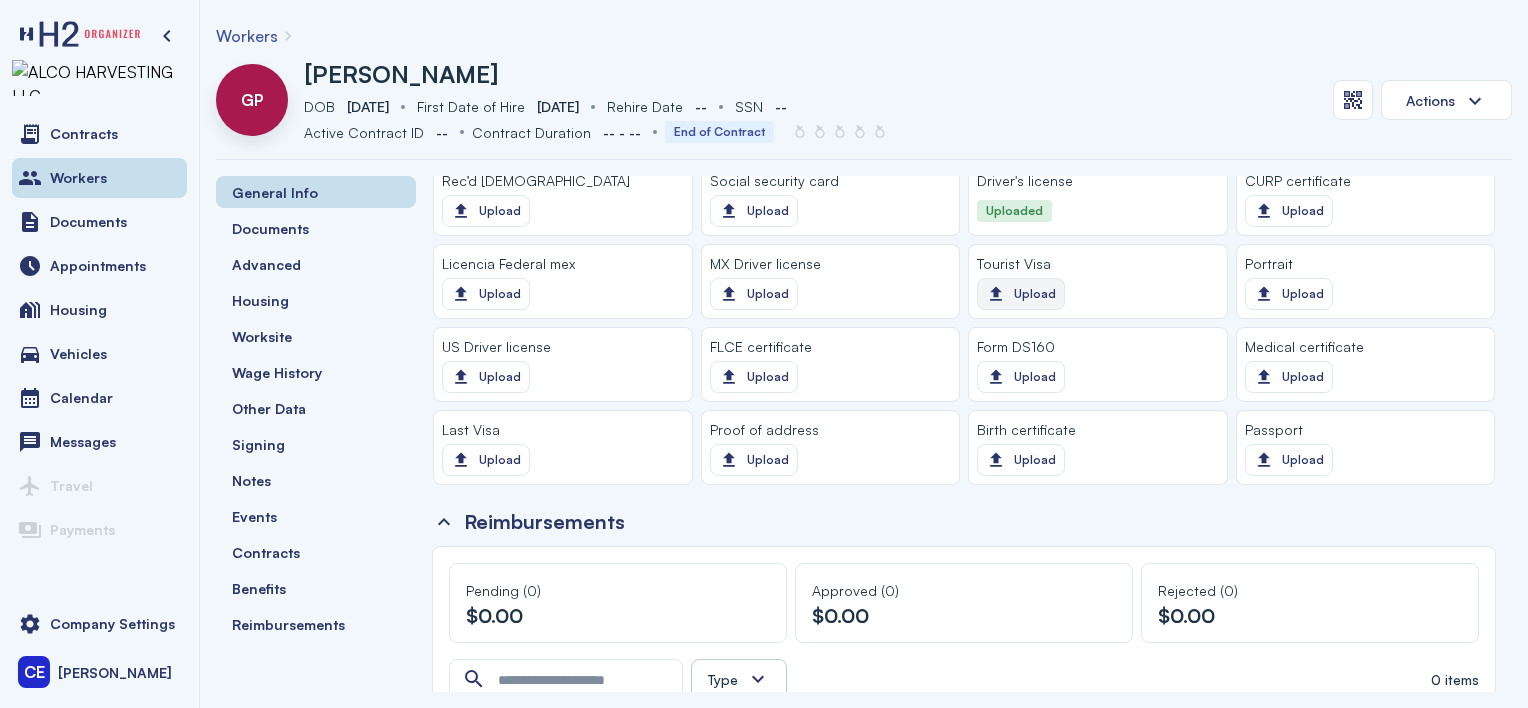 click on "Upload" 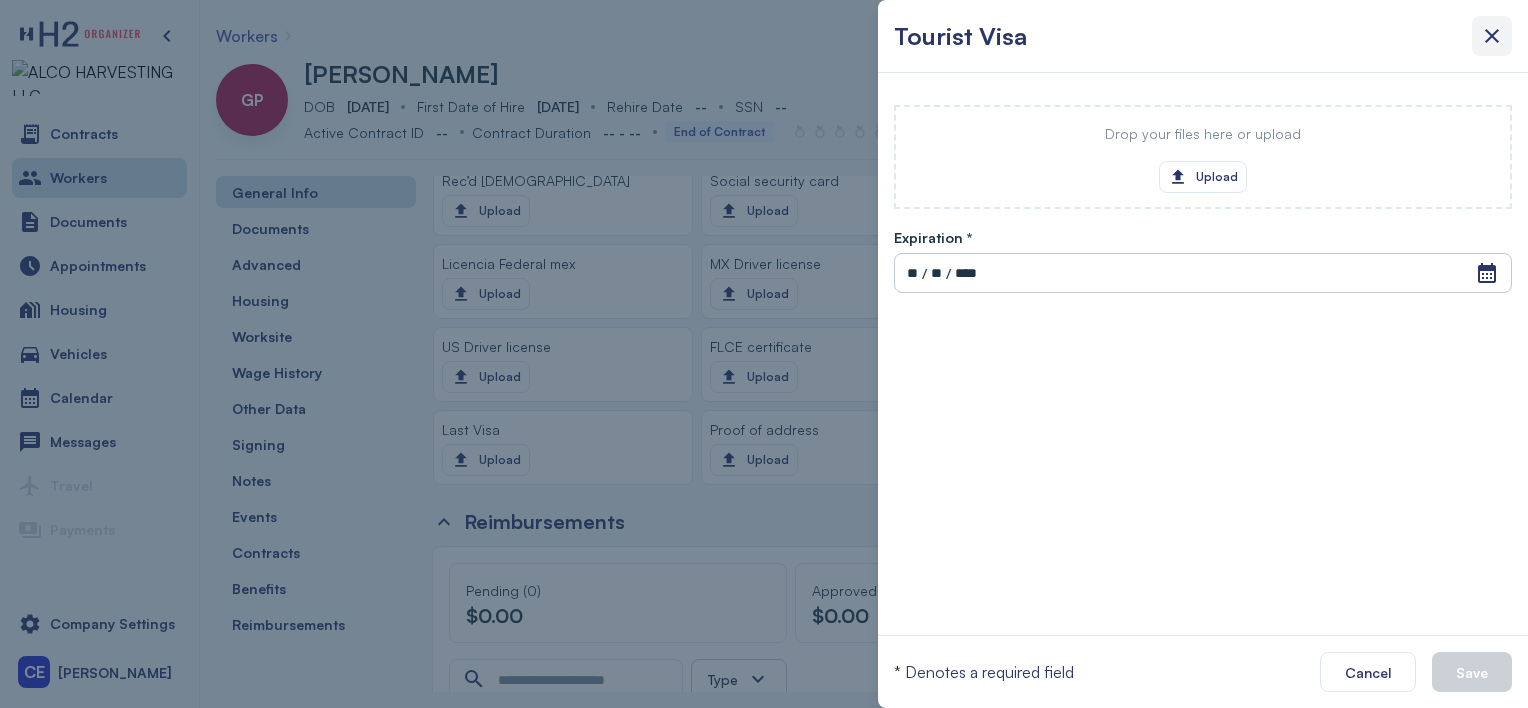 click at bounding box center [1492, 36] 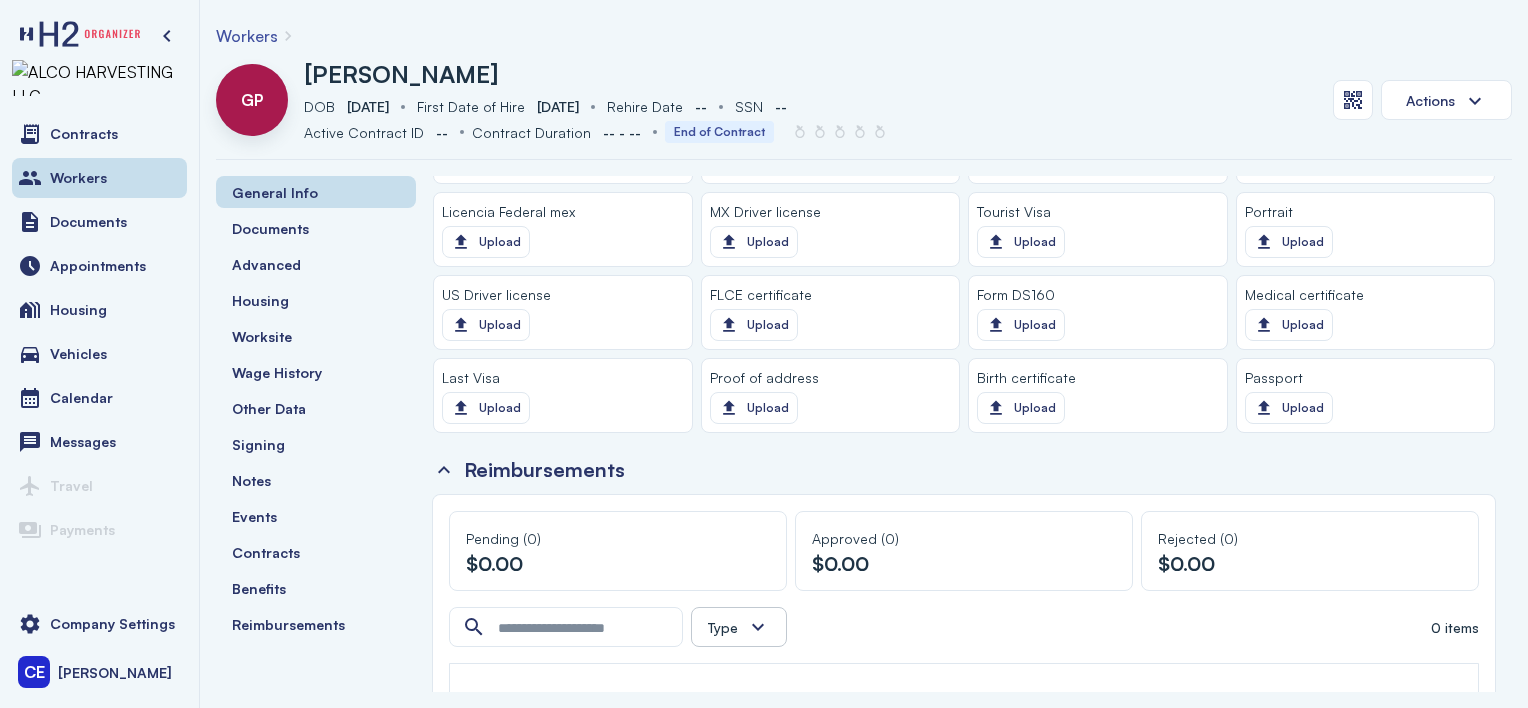 scroll, scrollTop: 1500, scrollLeft: 0, axis: vertical 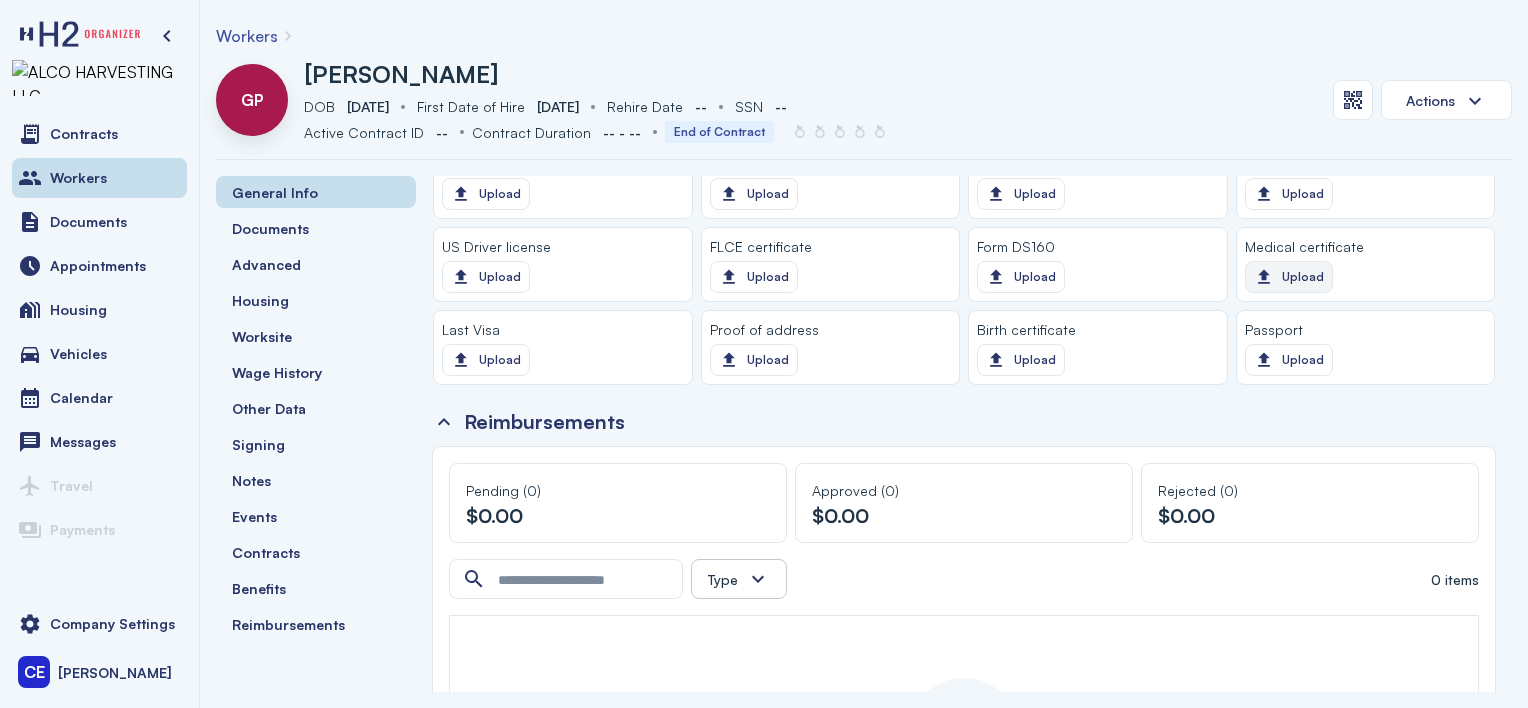 click on "Upload" 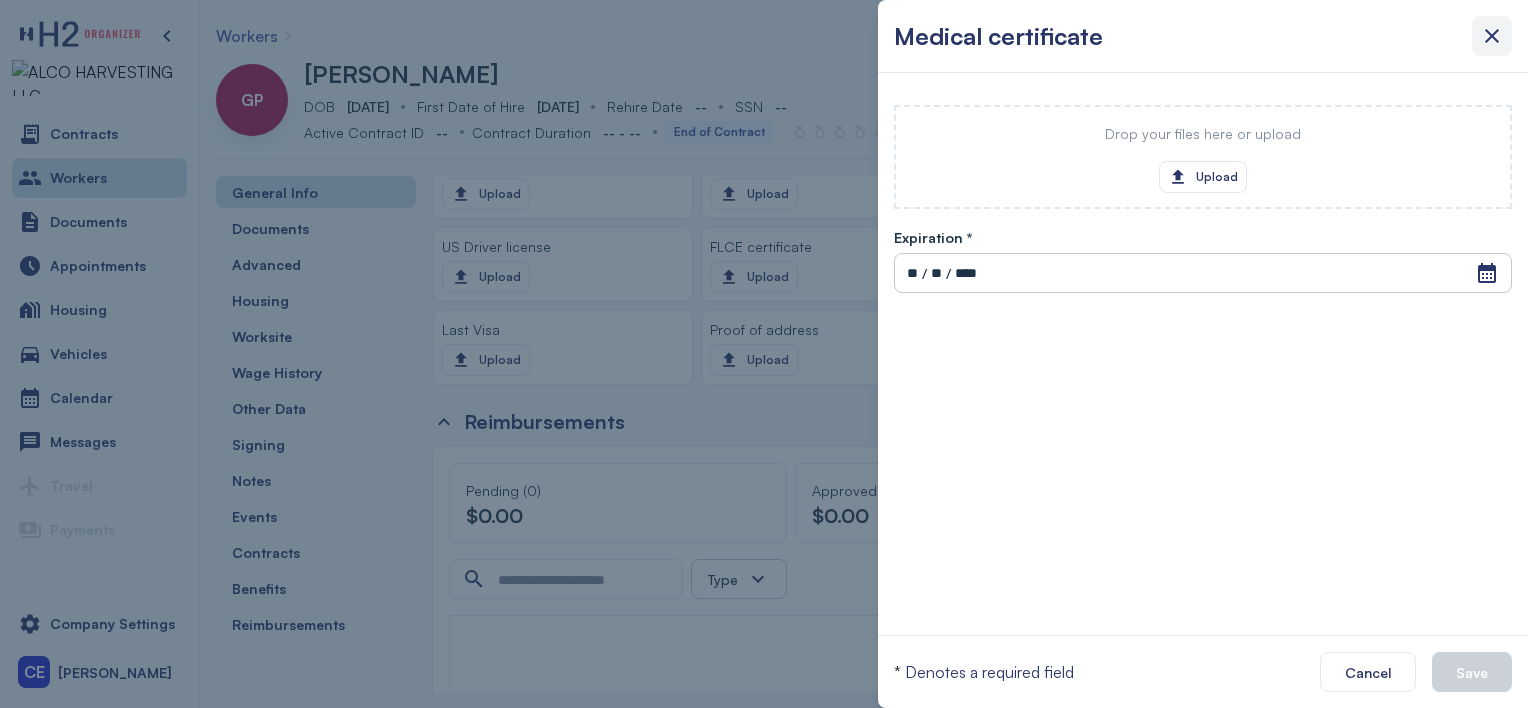 click at bounding box center [1492, 36] 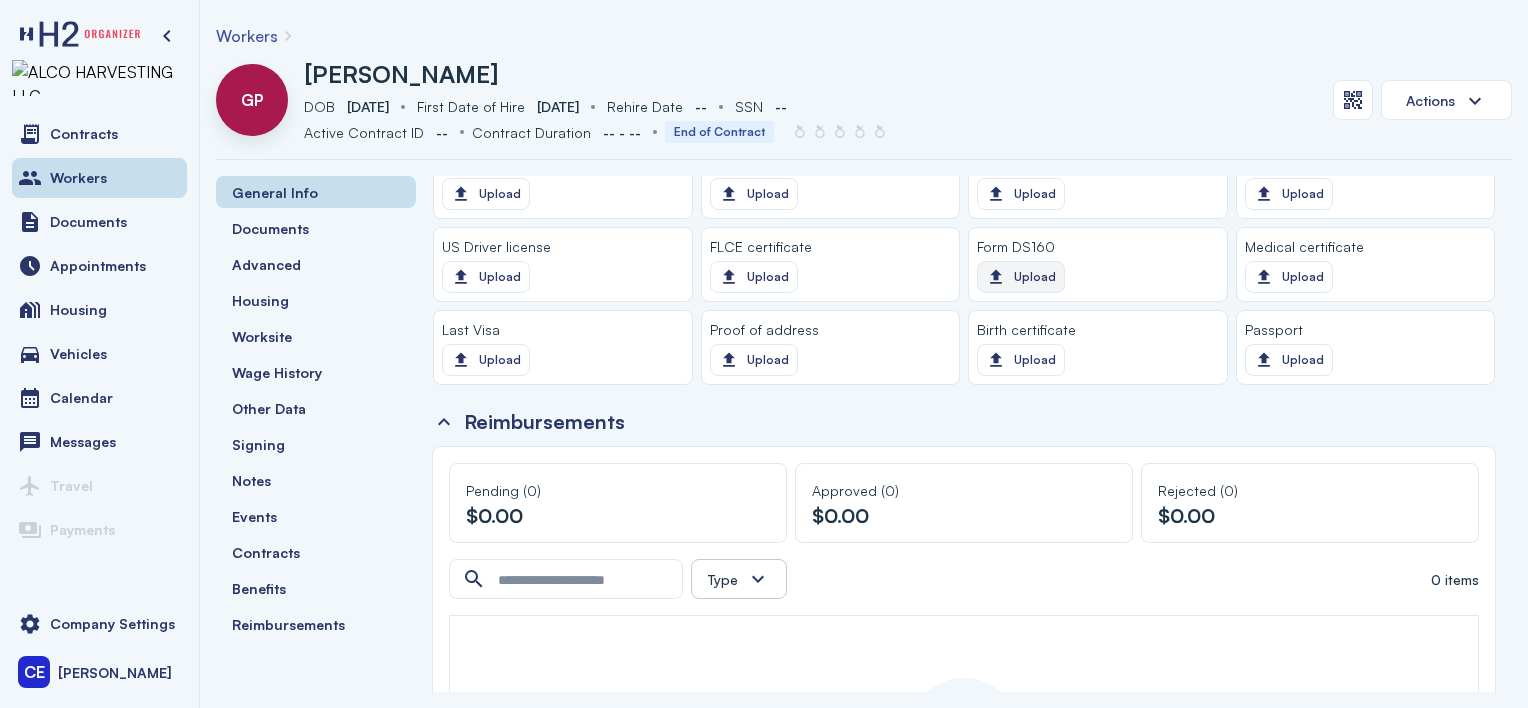 click on "Upload" 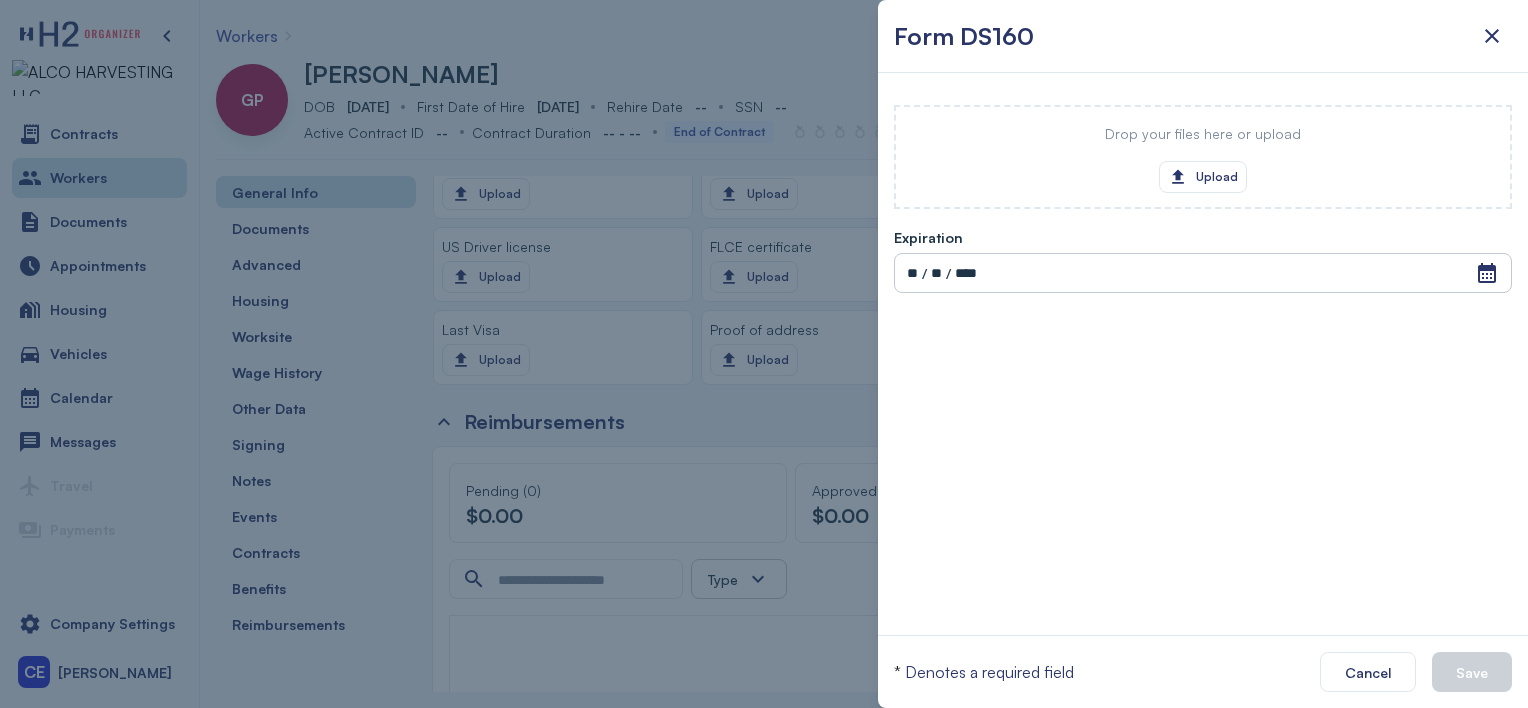 click at bounding box center (1492, 36) 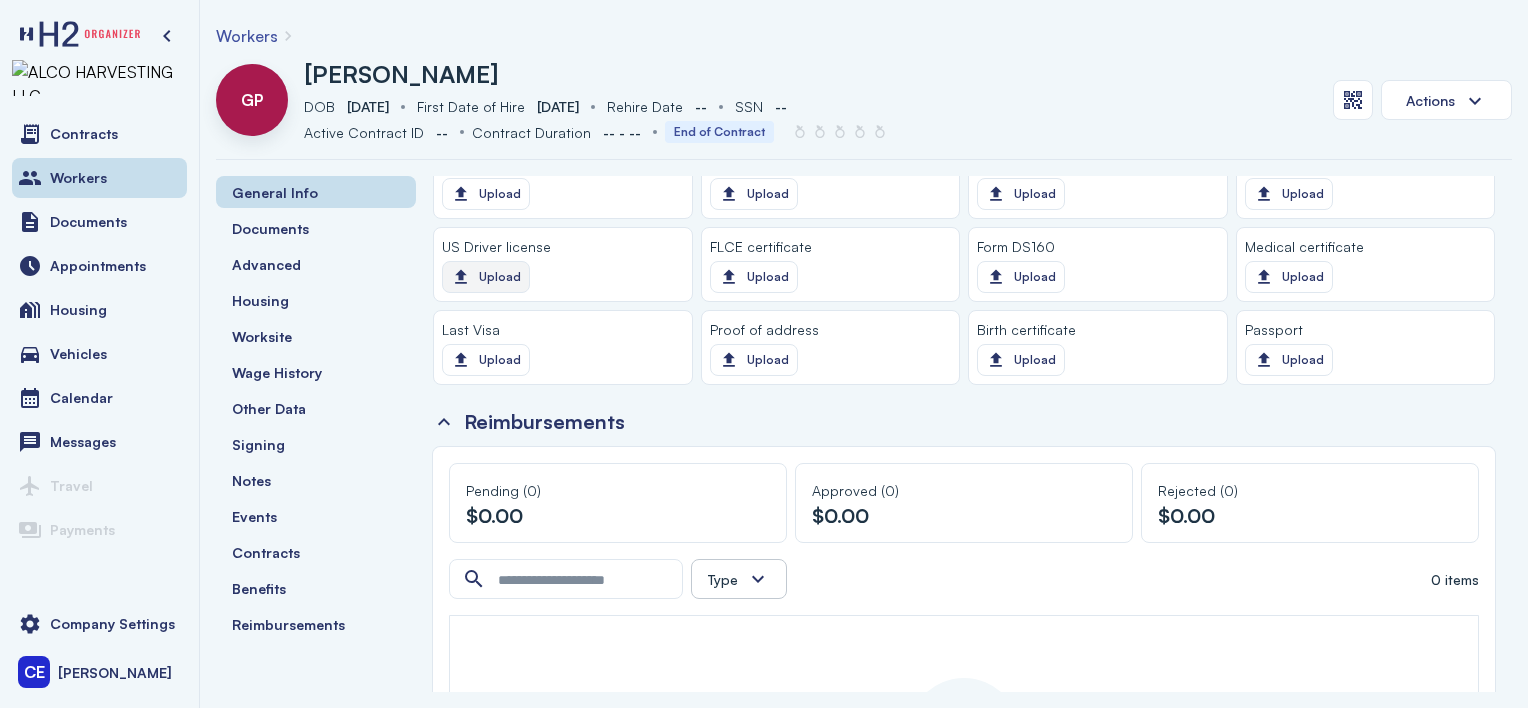 click on "Upload" at bounding box center (486, 277) 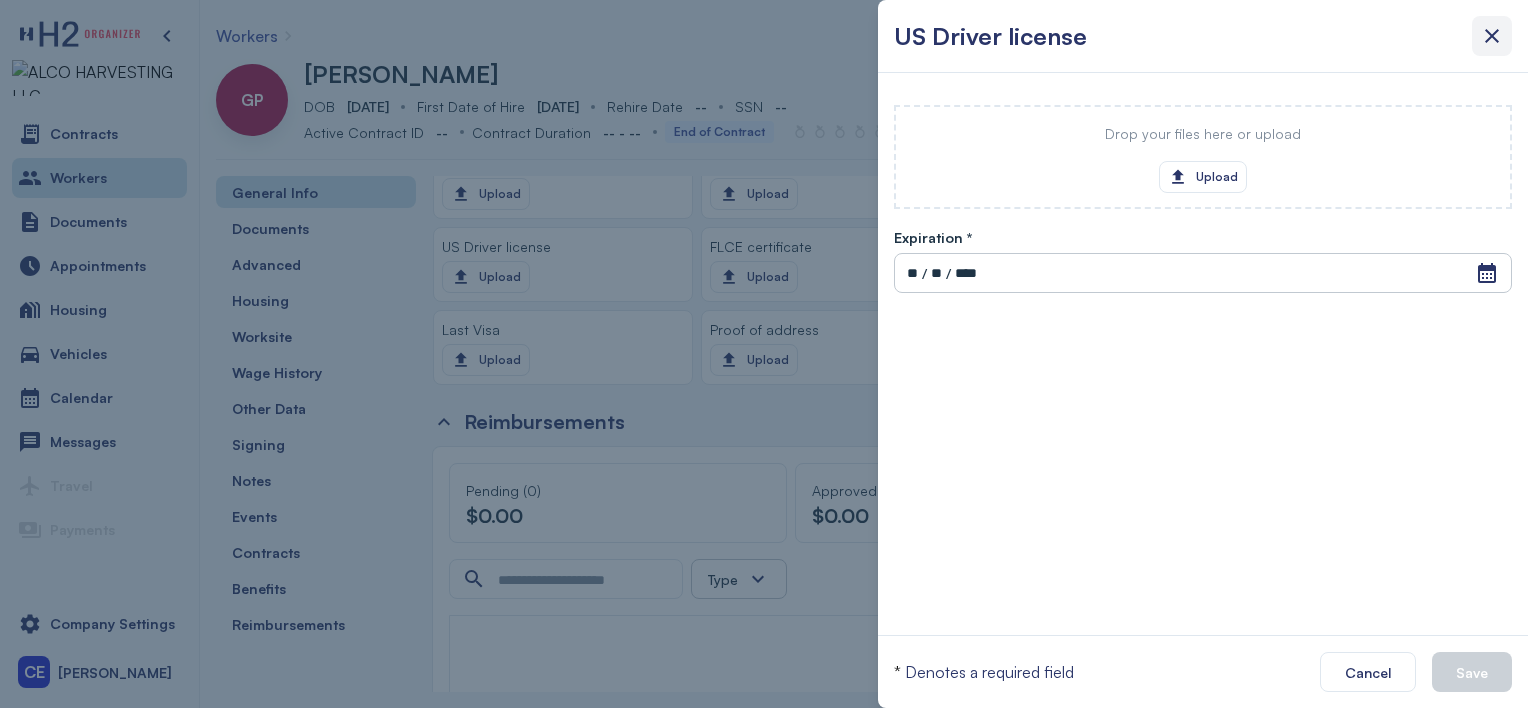 click at bounding box center (1492, 36) 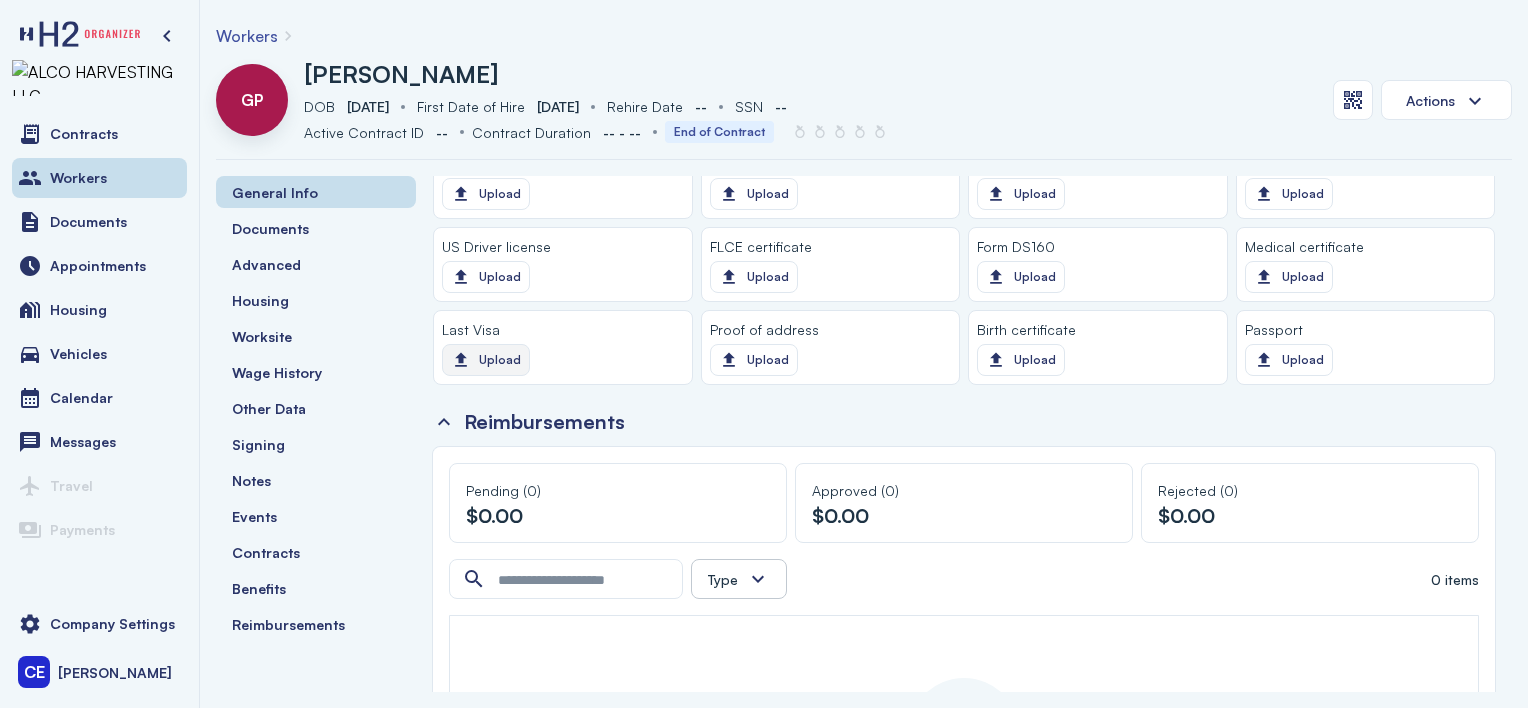 click on "Upload" 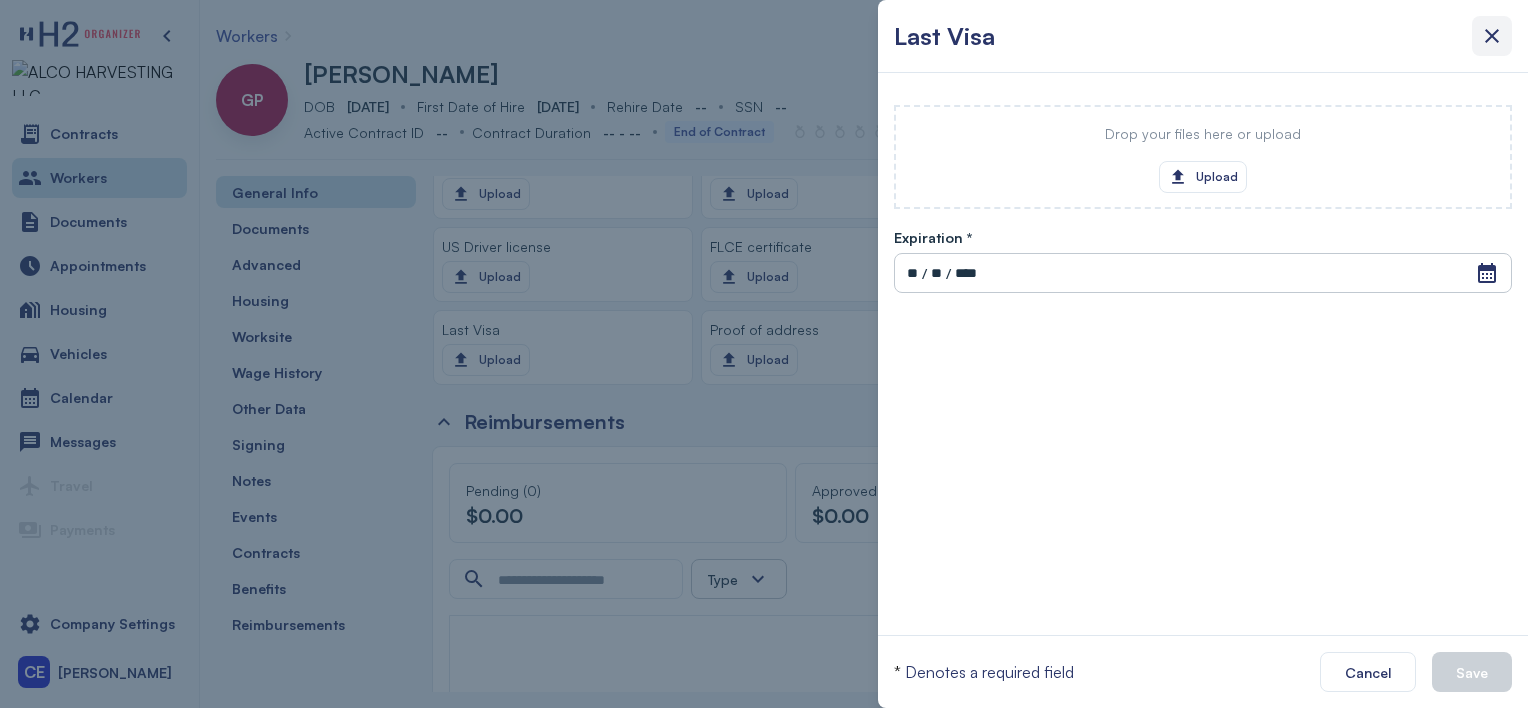 click at bounding box center [1492, 36] 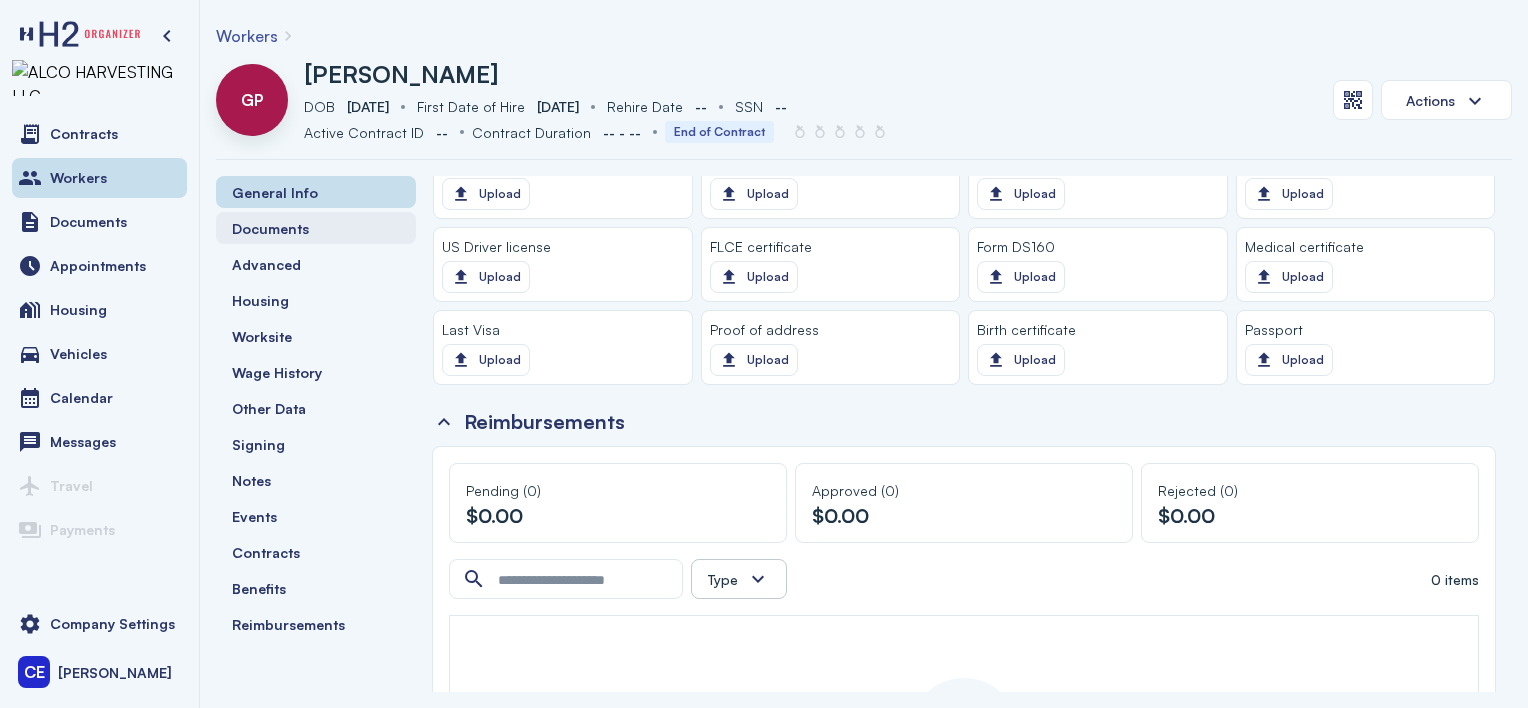 click on "Documents" at bounding box center [270, 228] 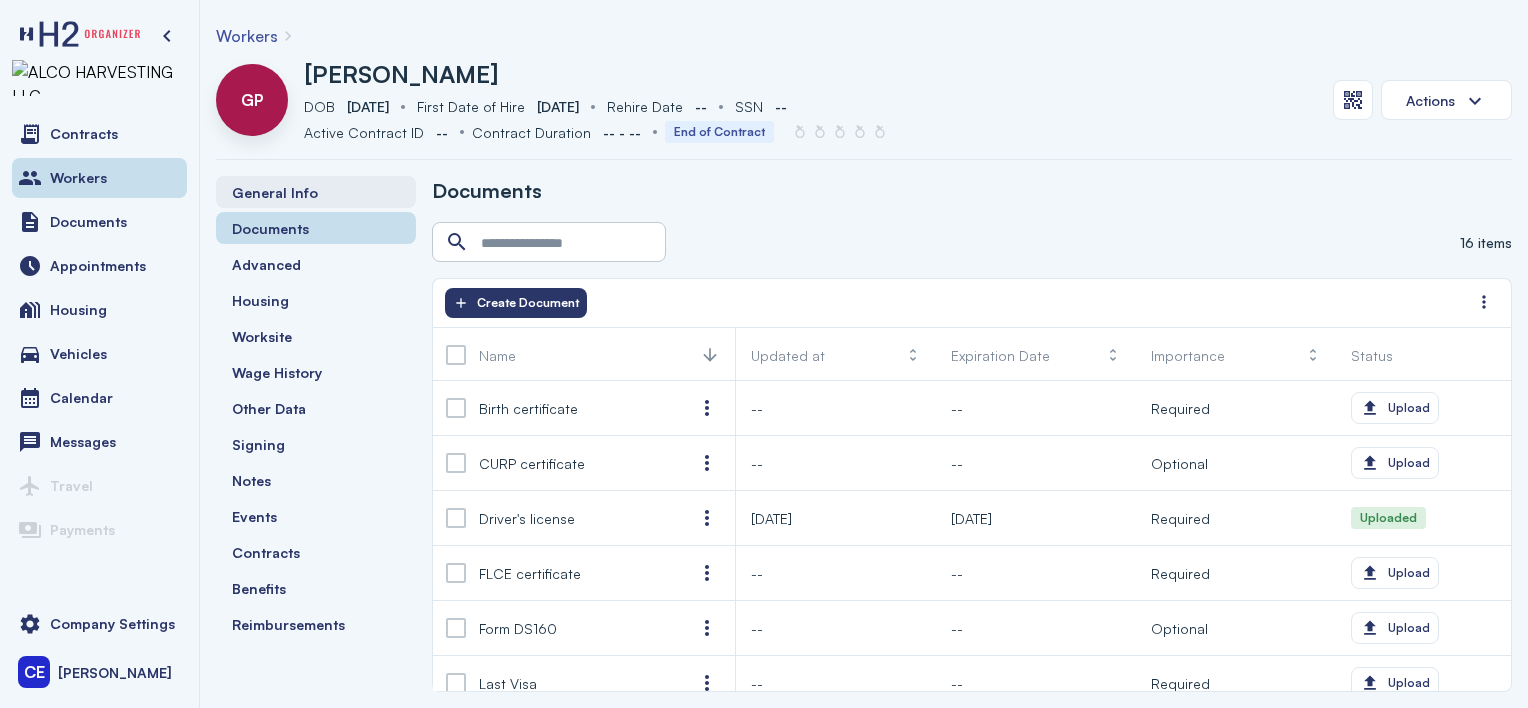 click on "General Info" at bounding box center [275, 192] 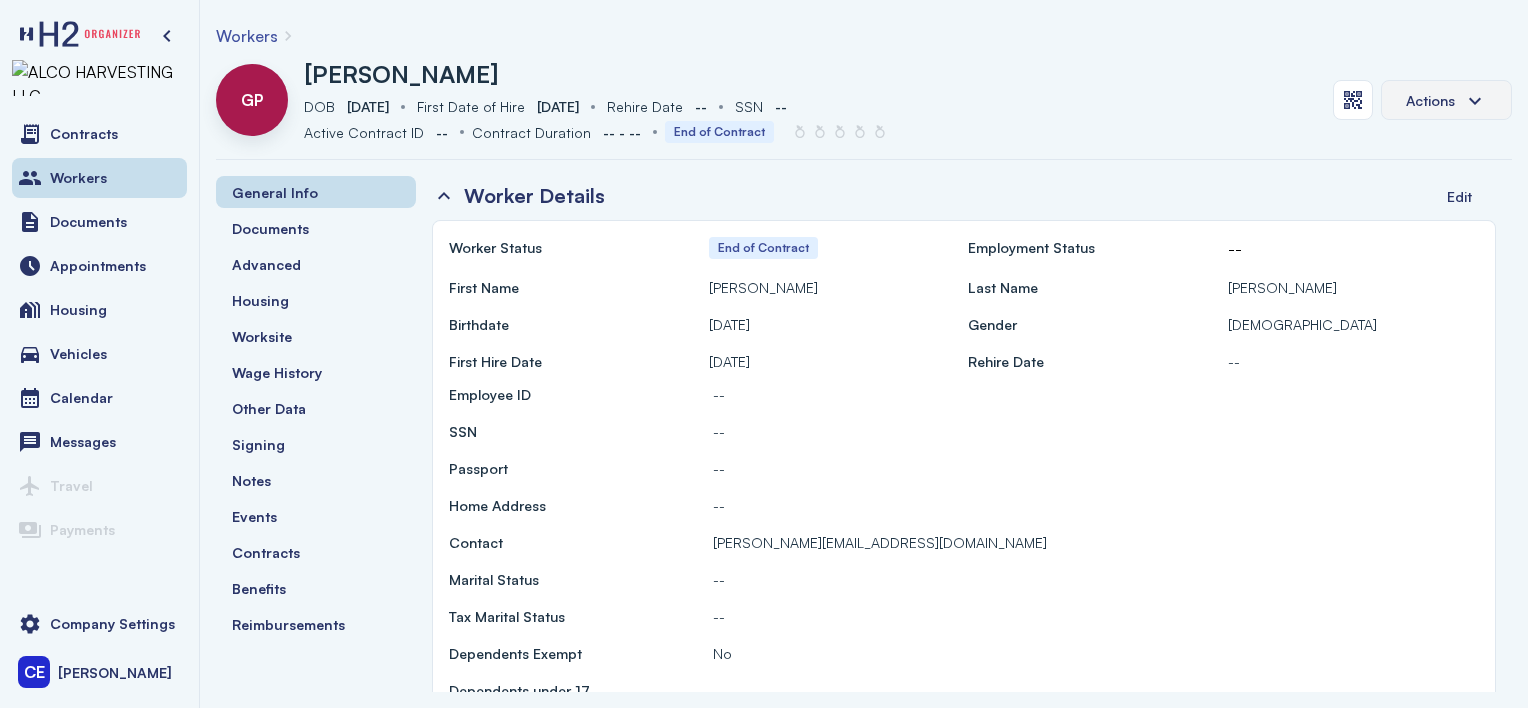 click on "Actions" at bounding box center (1430, 100) 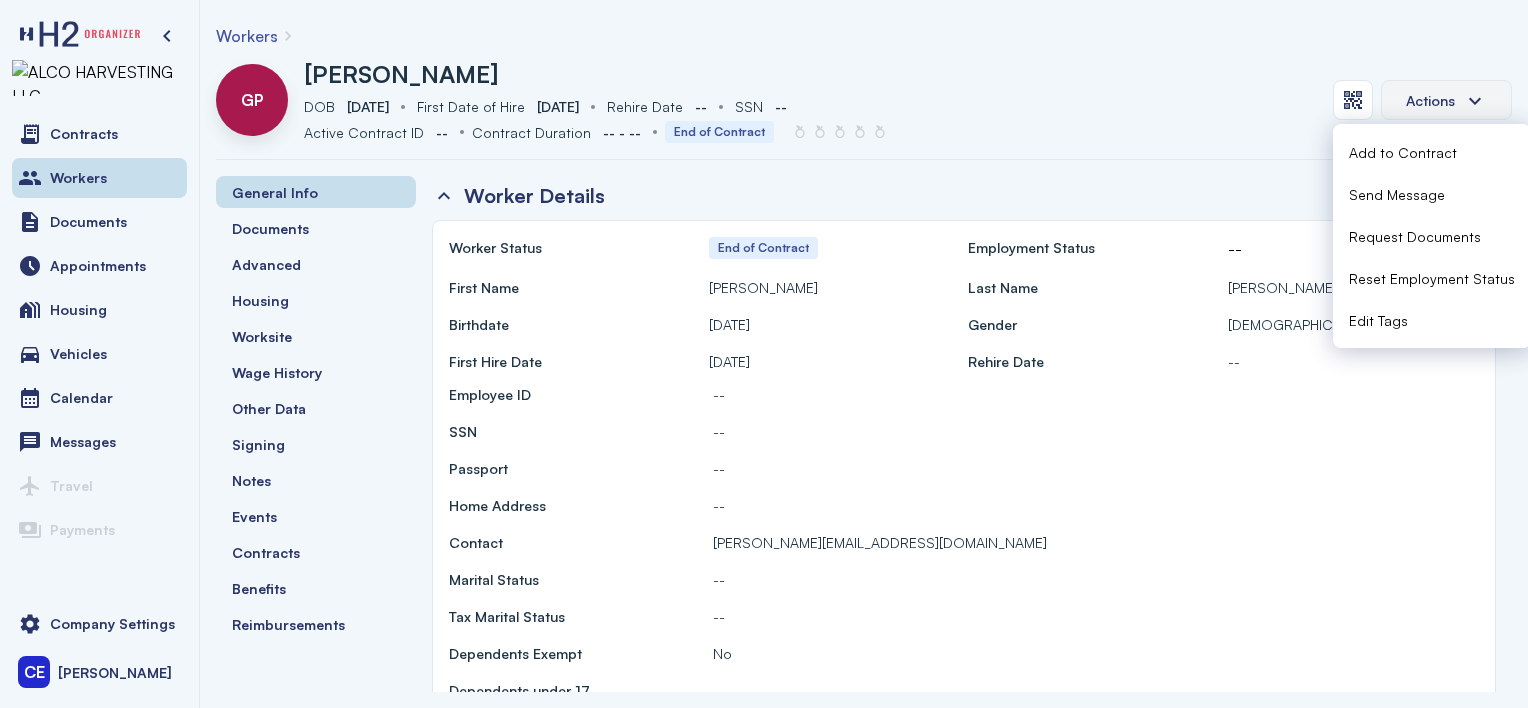 click on "Actions" at bounding box center [1446, 100] 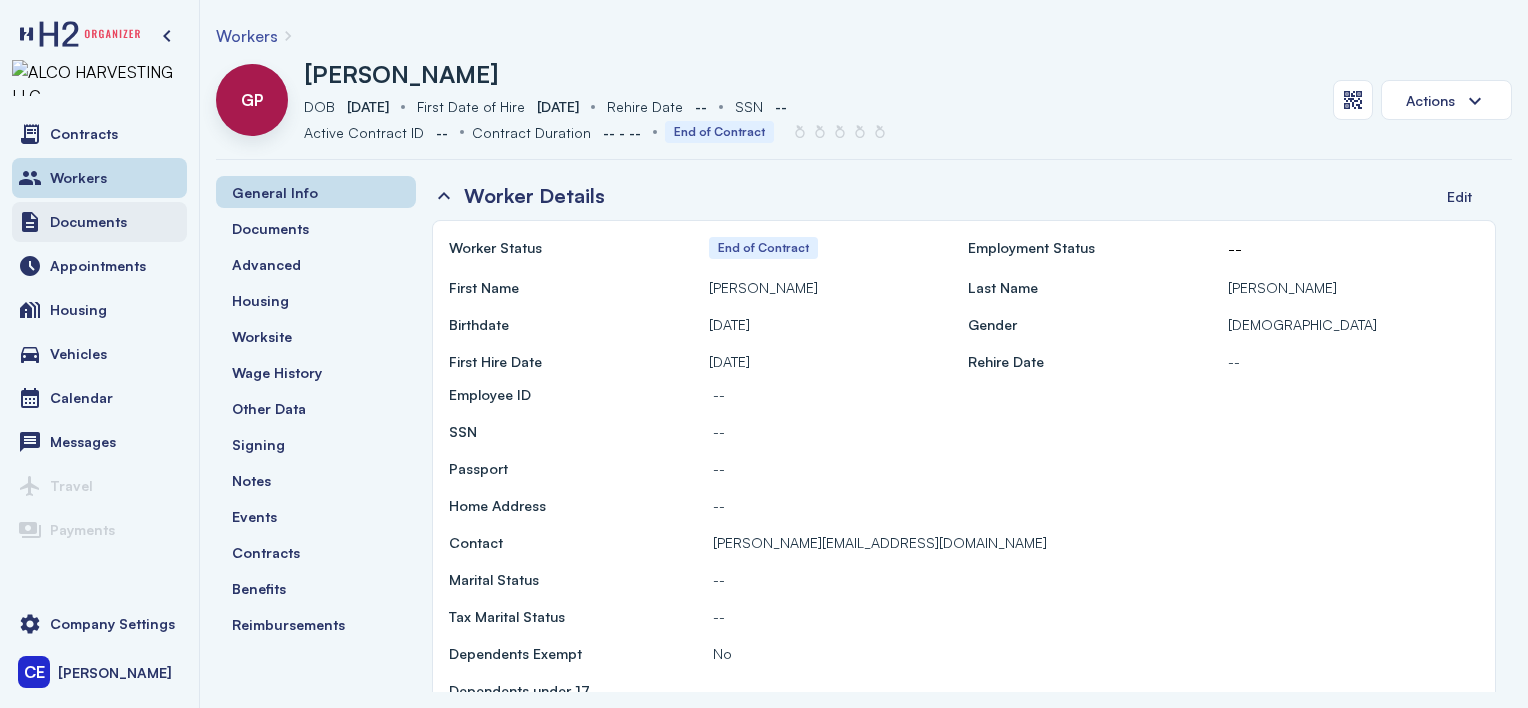 click on "Documents" at bounding box center [99, 222] 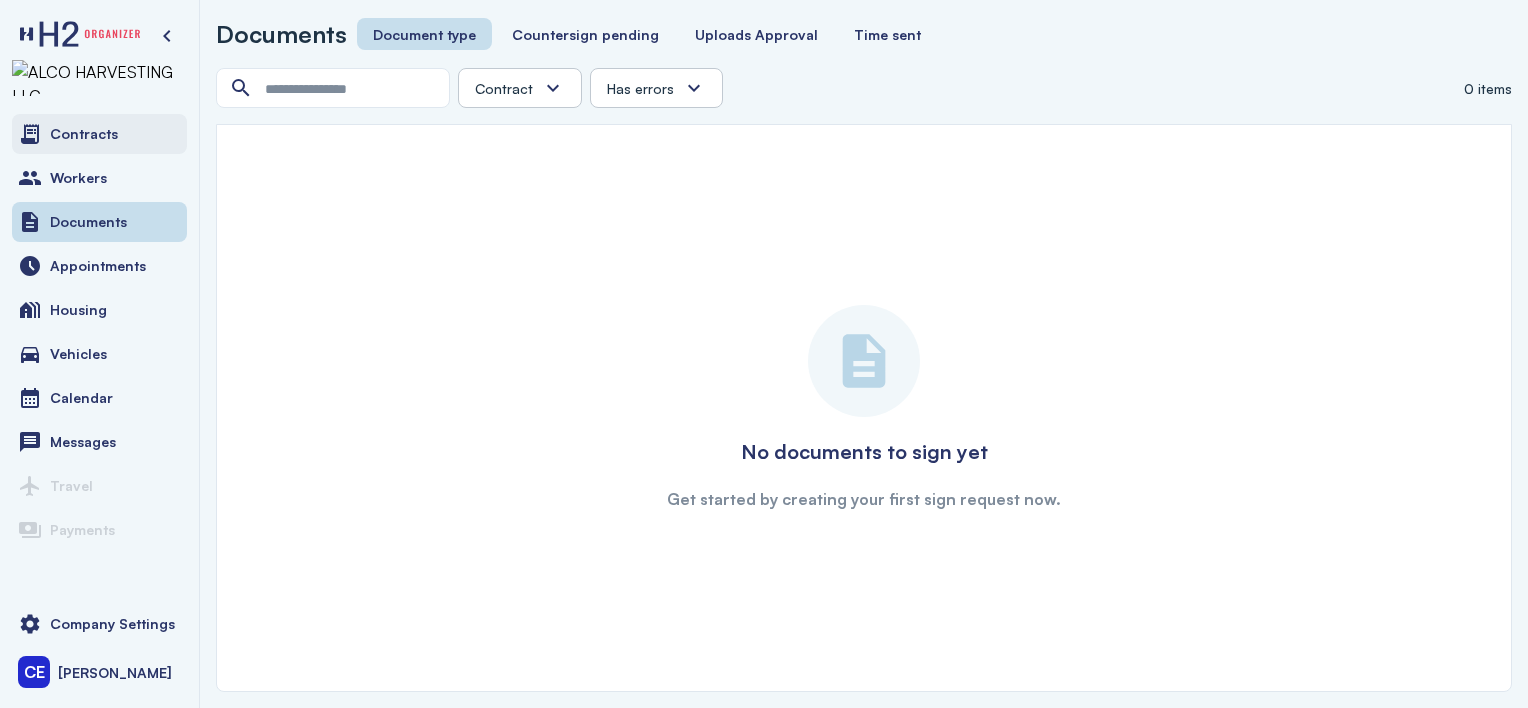 click on "Contracts" at bounding box center [84, 134] 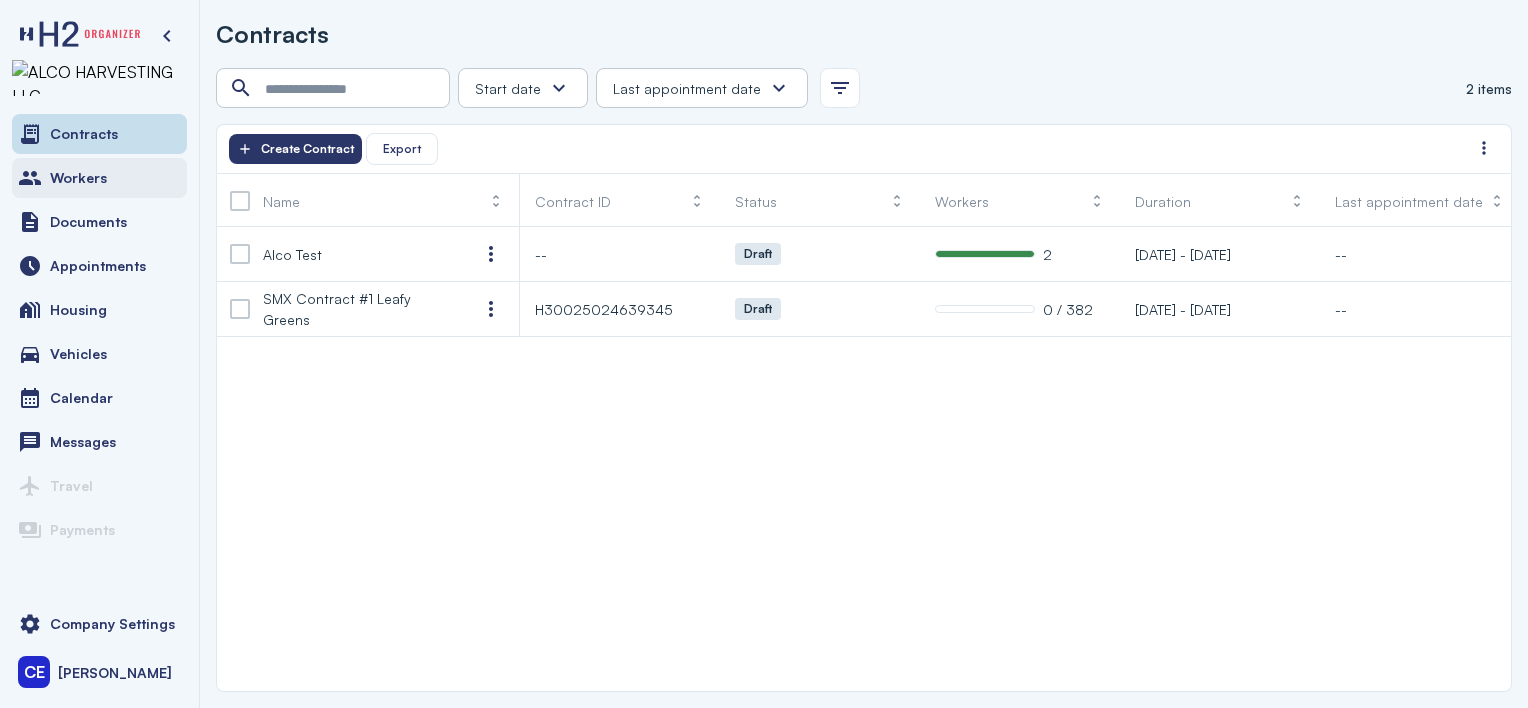 click on "Workers" at bounding box center (99, 178) 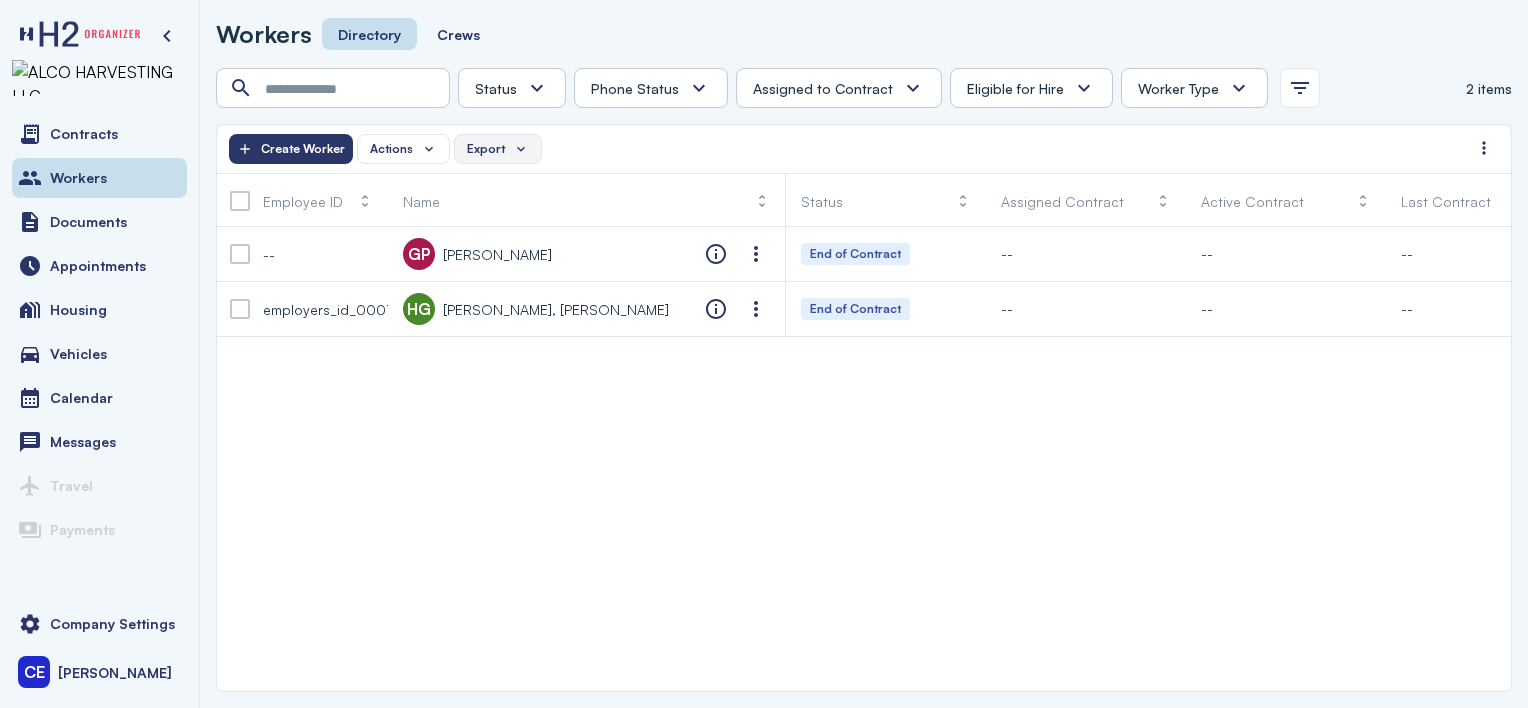 click on "Export" at bounding box center [486, 149] 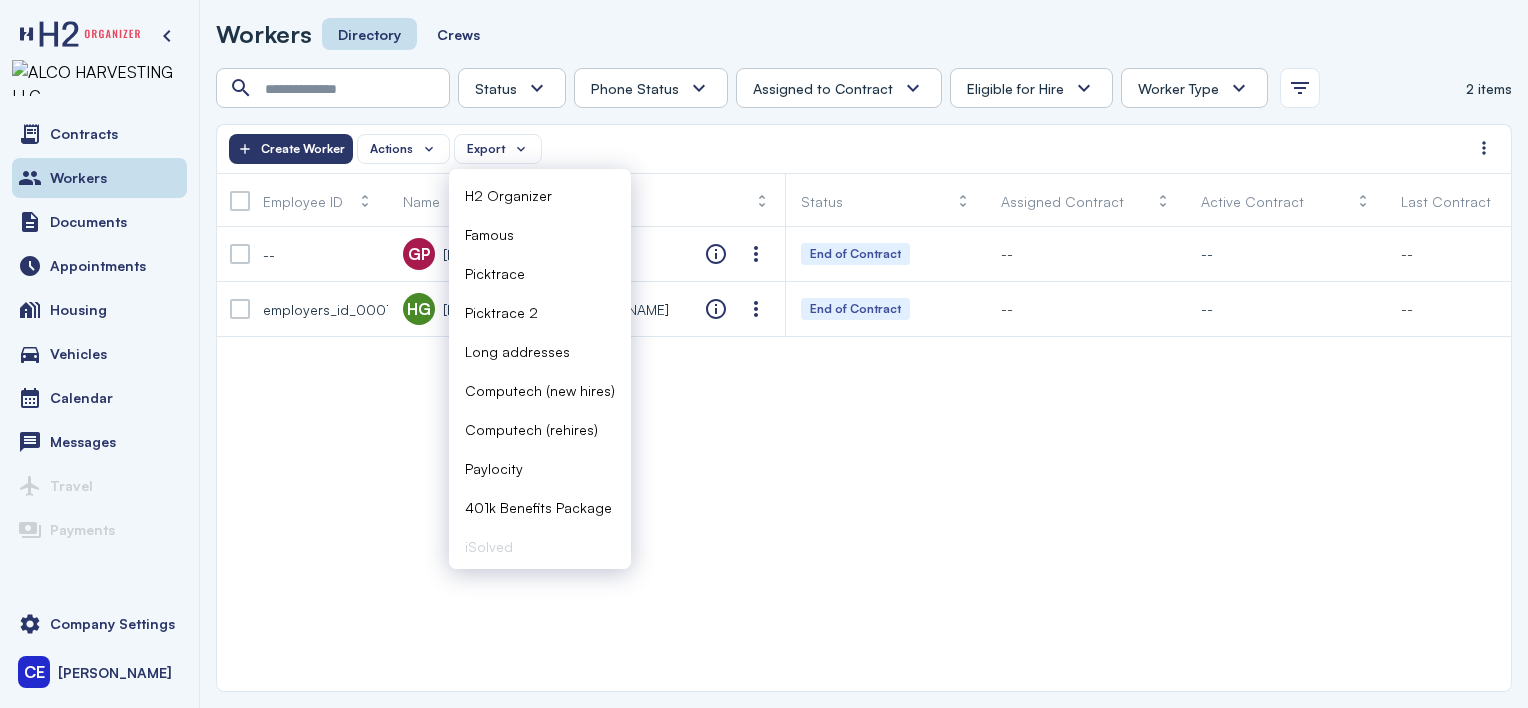 click on "-- GP       [PERSON_NAME]             End of Contract   -- -- -- --     H2     Unknown         Unknown Pending Failed Verified             employers_id_0001 [PERSON_NAME], [PERSON_NAME]             End of Contract   -- -- -- --     H2     Unknown         Unknown Pending Failed Verified" at bounding box center (864, 459) 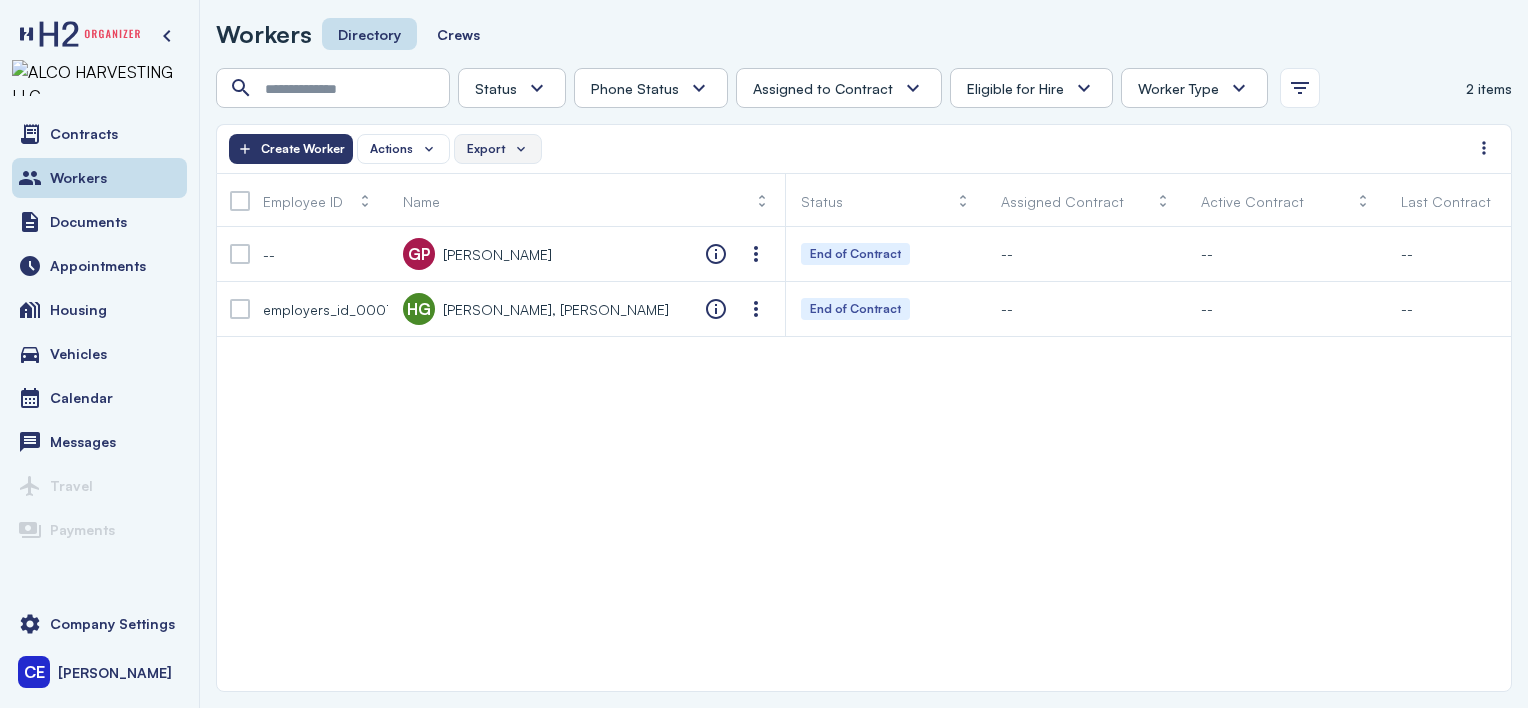 click on "Export" at bounding box center [498, 149] 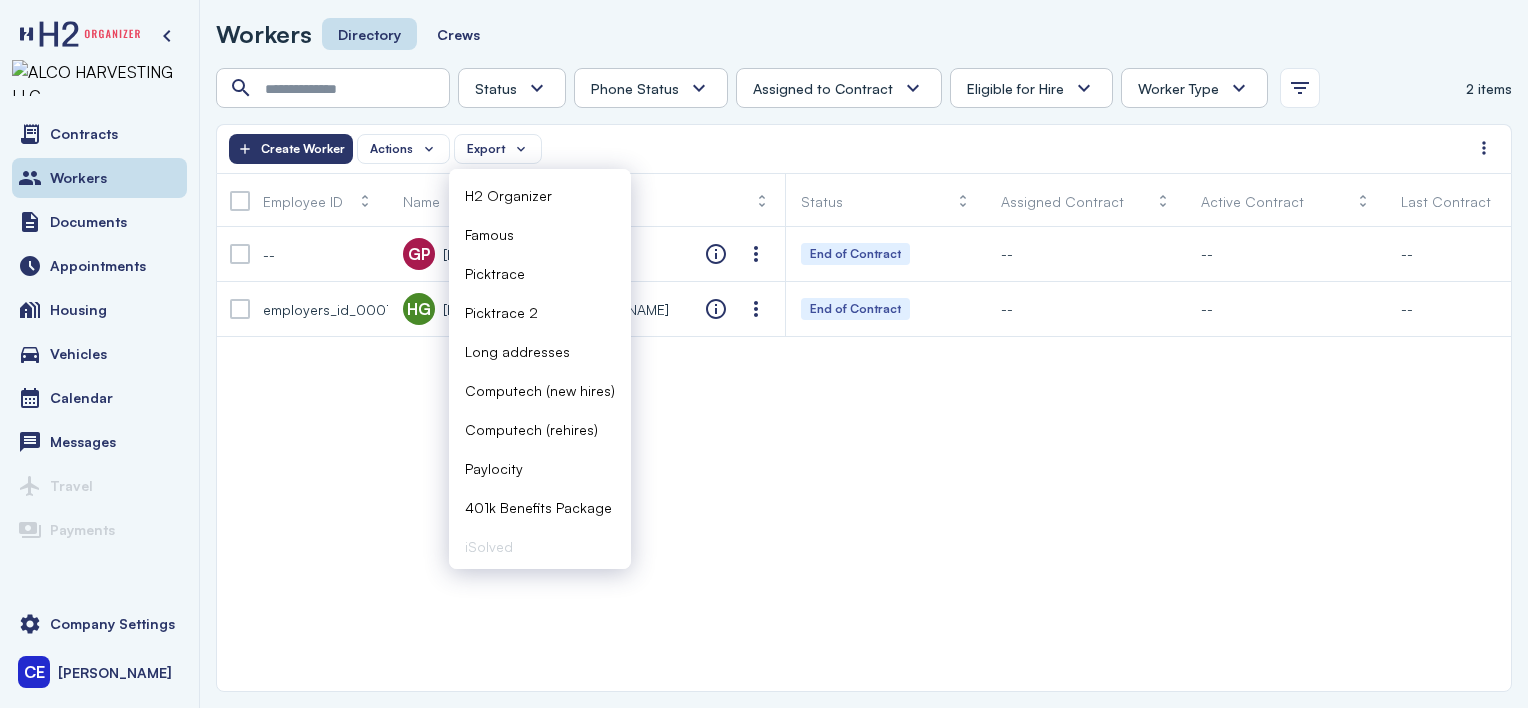 click on "-- GP       [PERSON_NAME]             End of Contract   -- -- -- --     H2     Unknown         Unknown Pending Failed Verified             employers_id_0001 [PERSON_NAME], [PERSON_NAME]             End of Contract   -- -- -- --     H2     Unknown         Unknown Pending Failed Verified" at bounding box center [864, 459] 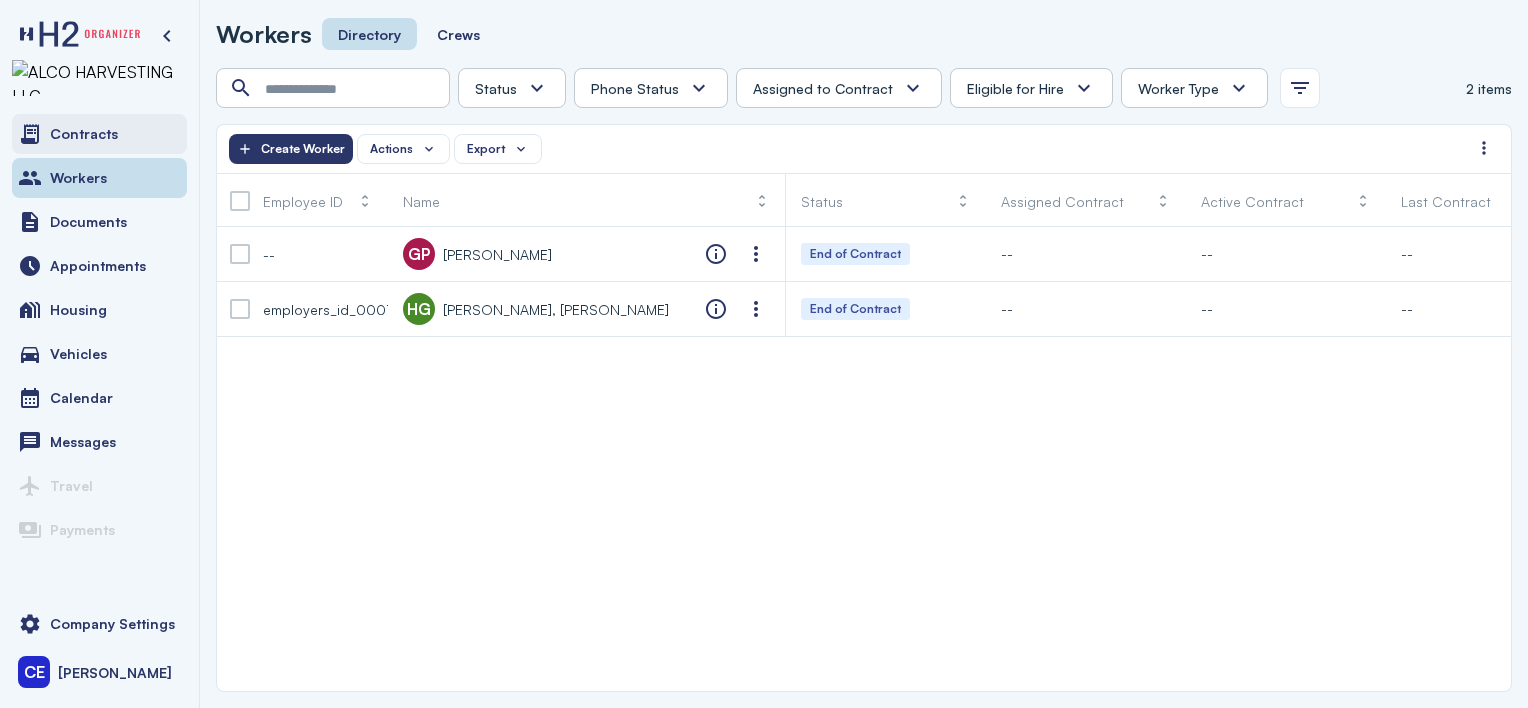 click on "Contracts" at bounding box center [84, 134] 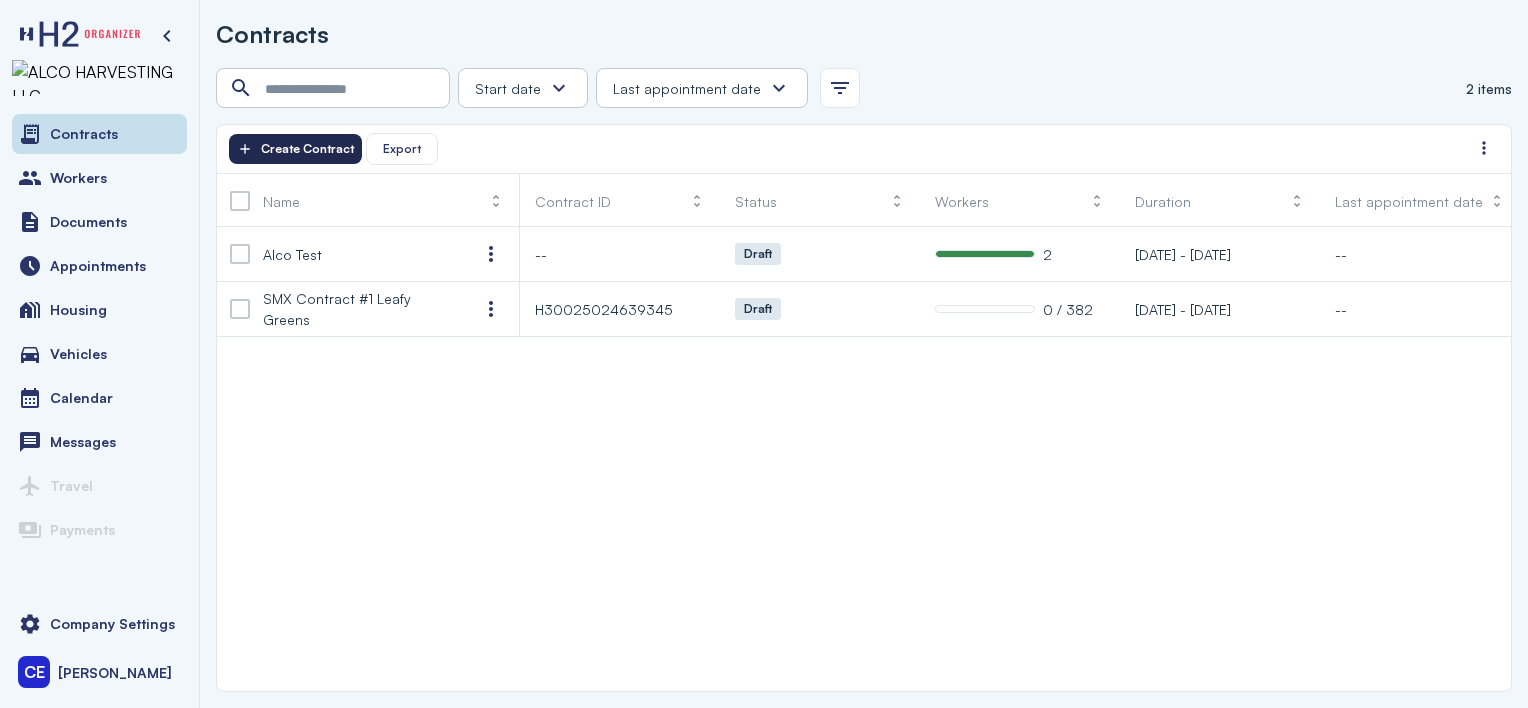 click on "Create Contract" 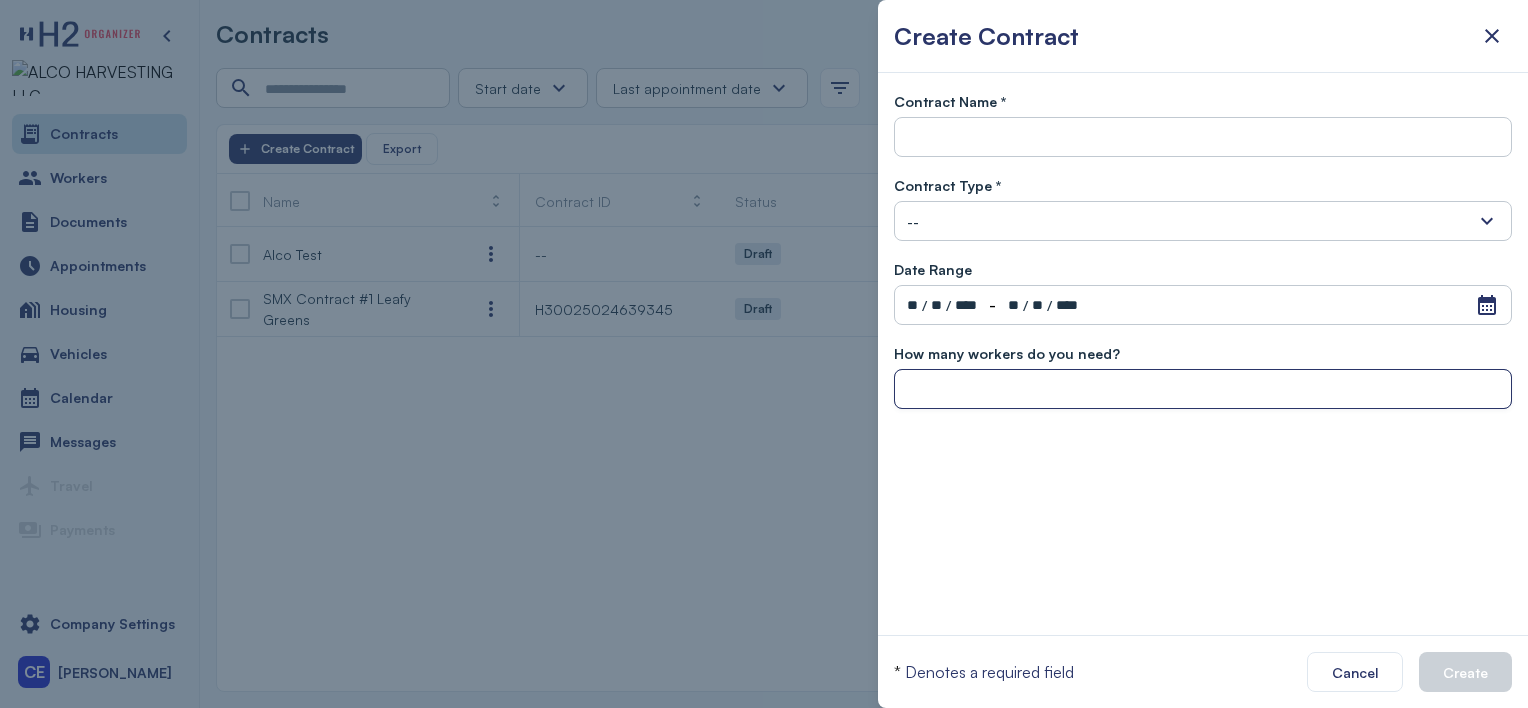 click at bounding box center [1203, 390] 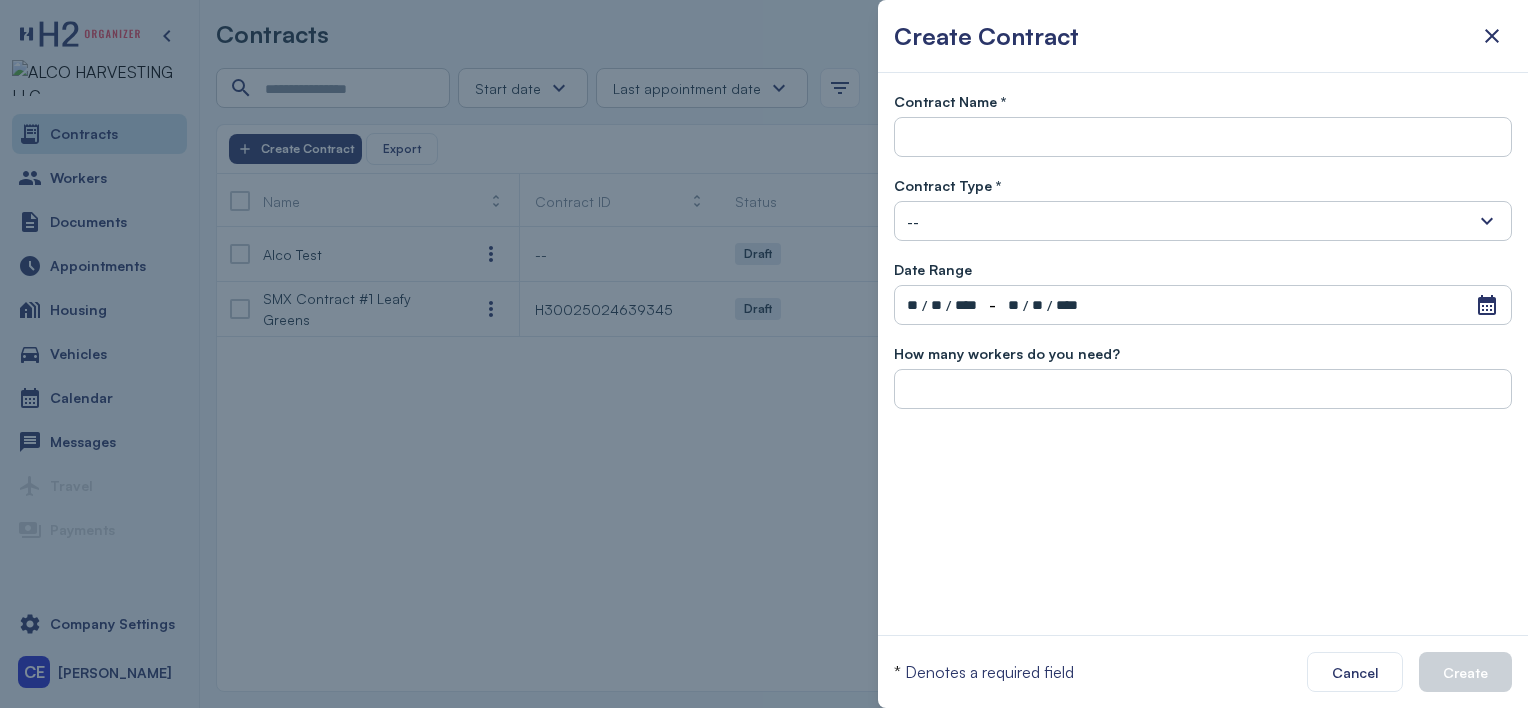 click on "--" at bounding box center [1203, 221] 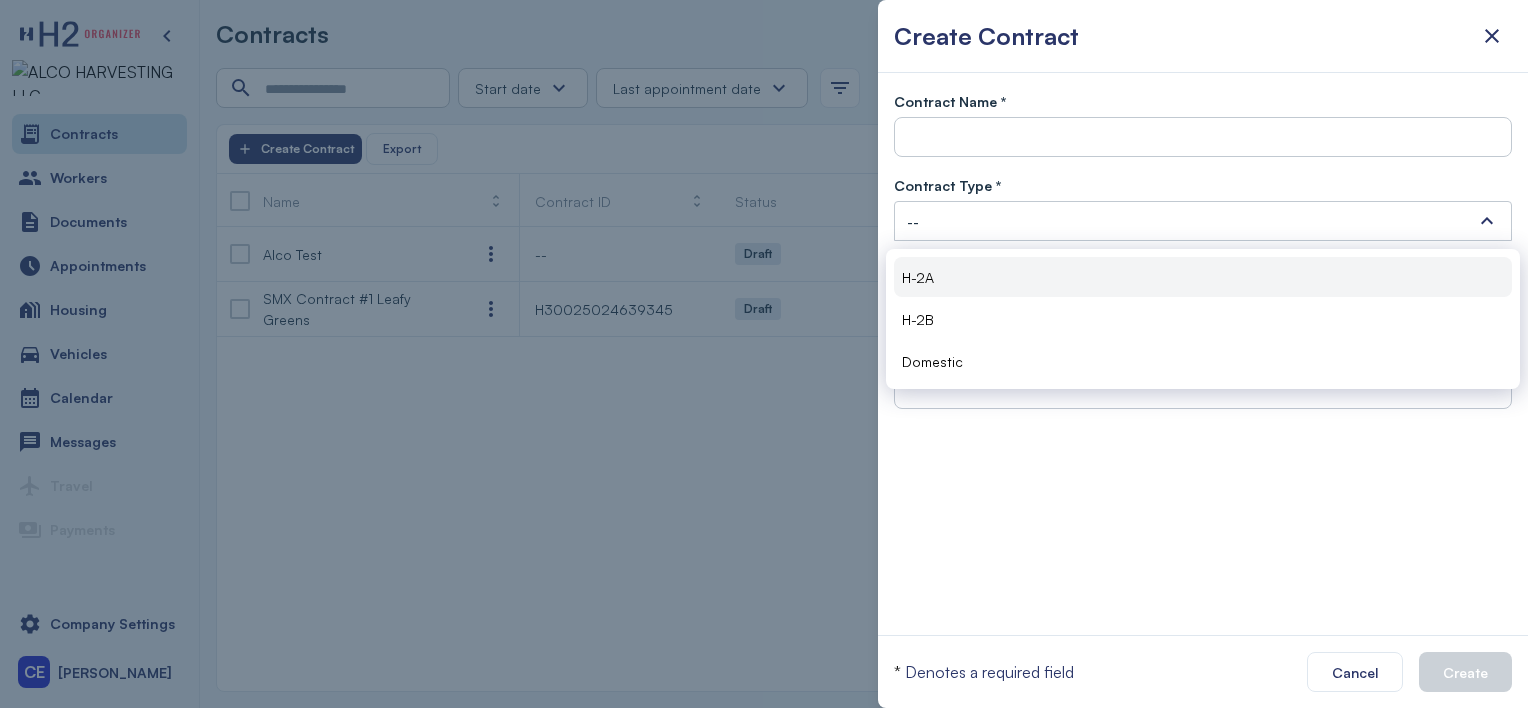 click on "H-2A" at bounding box center [1203, 277] 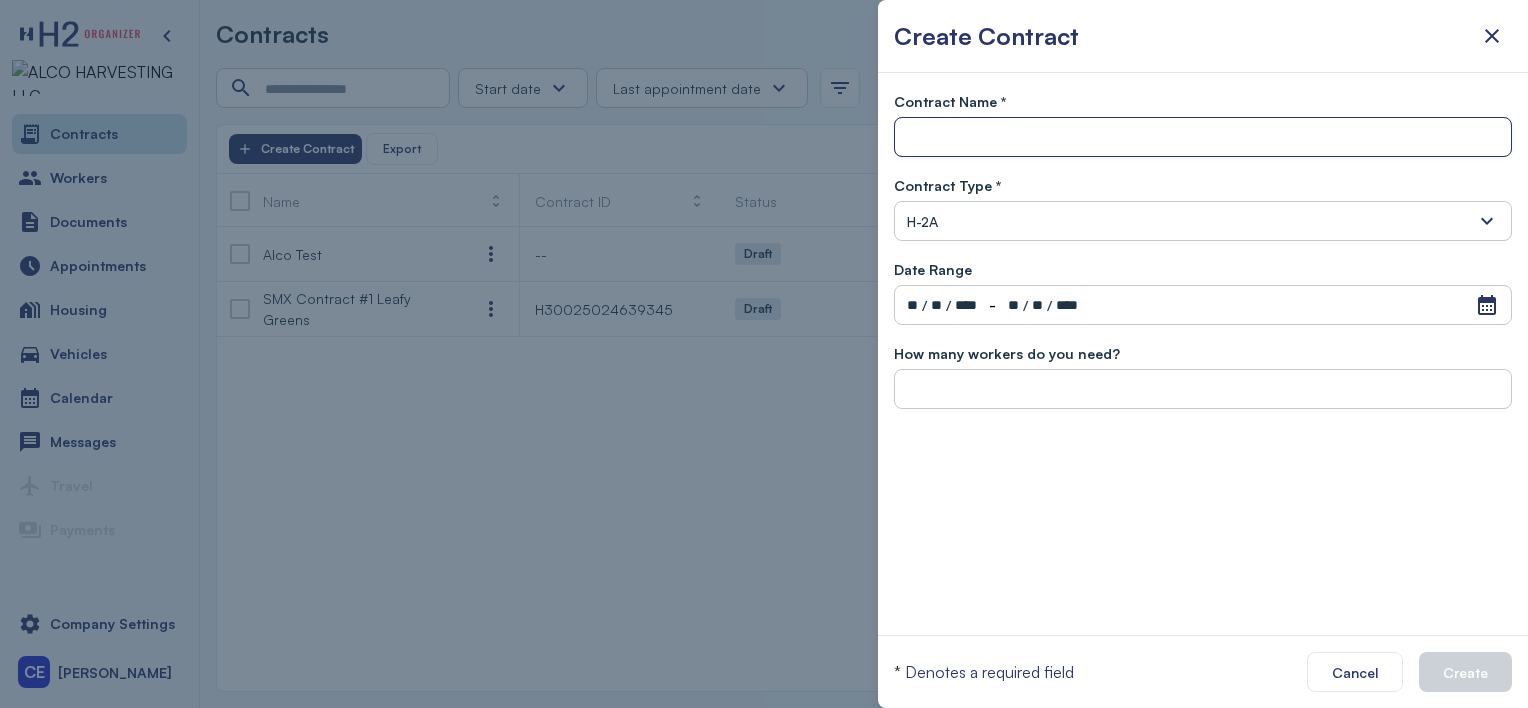click at bounding box center (1203, 138) 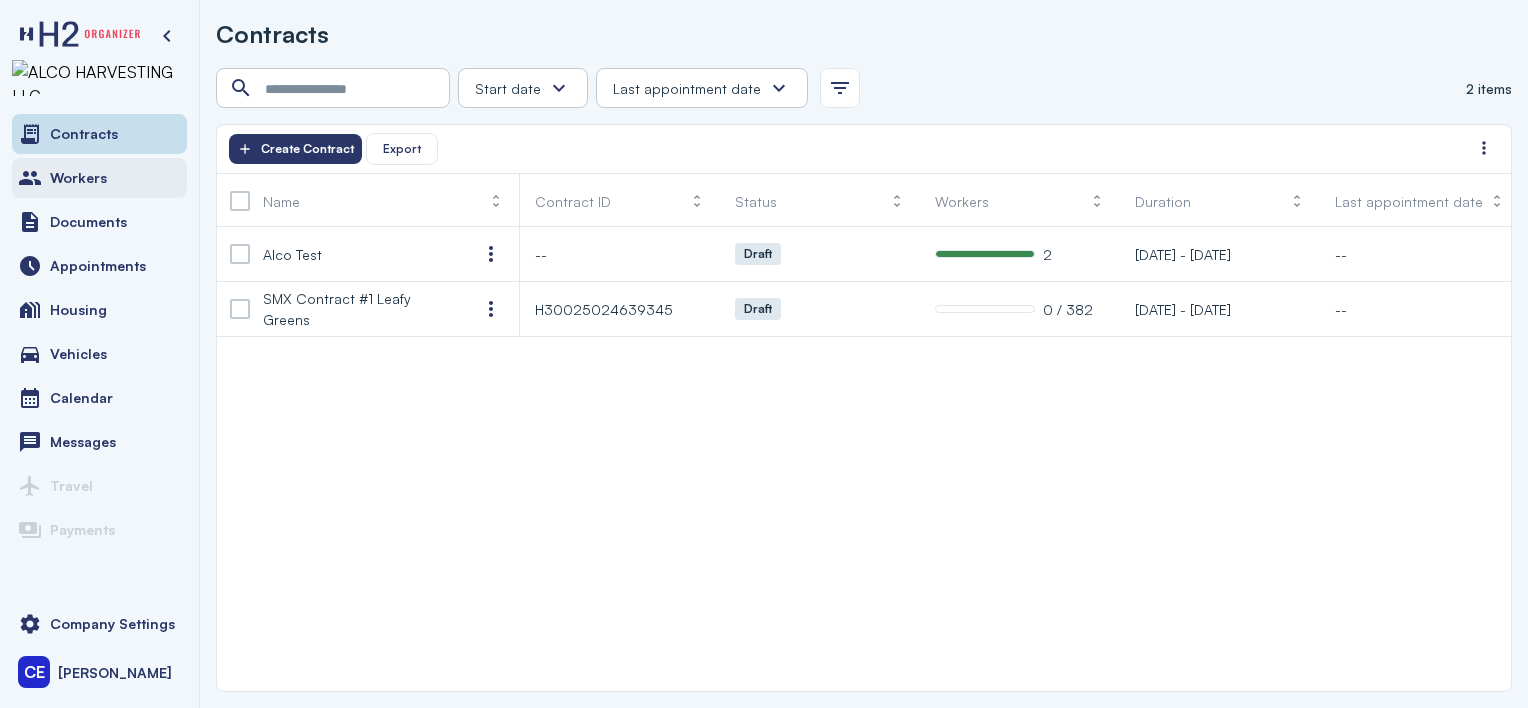 click on "Workers" at bounding box center [99, 178] 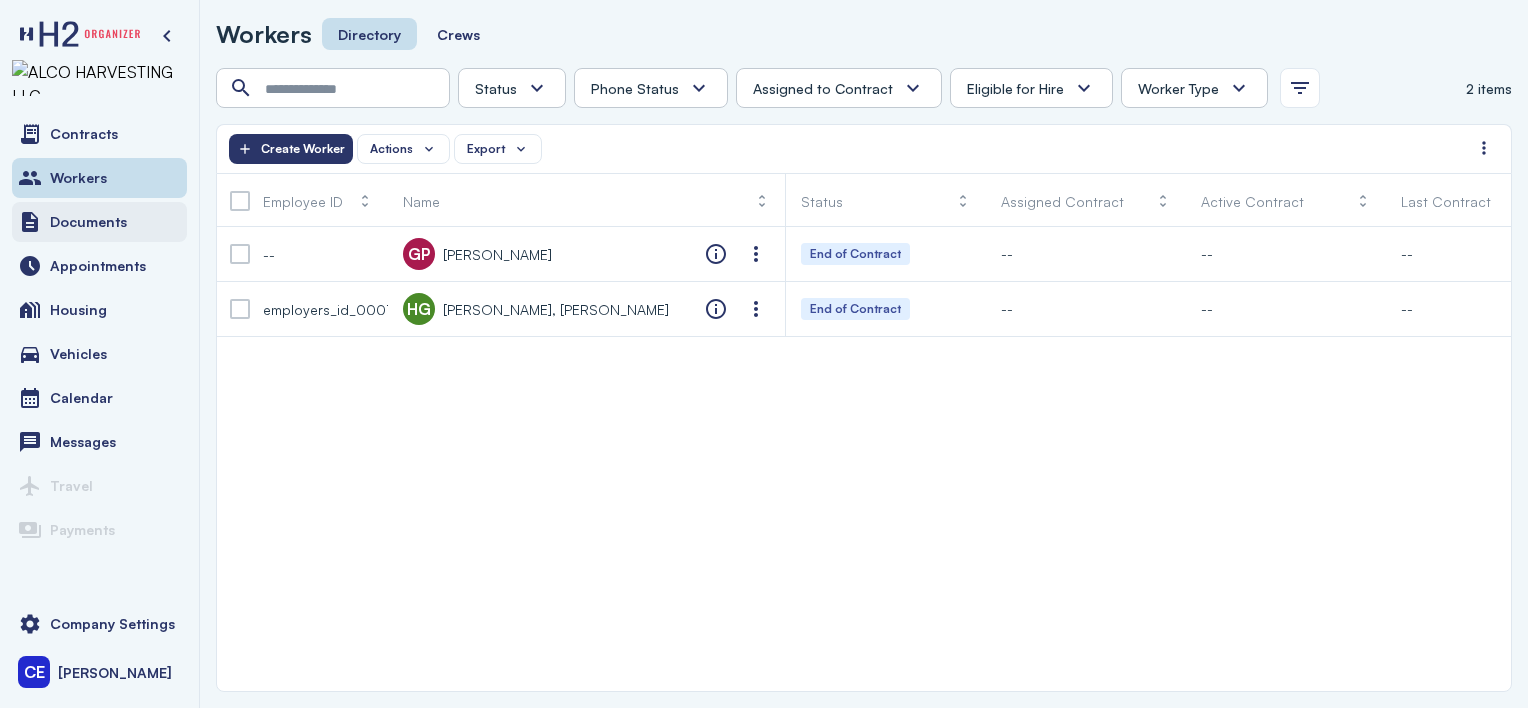 click on "Documents" at bounding box center [88, 222] 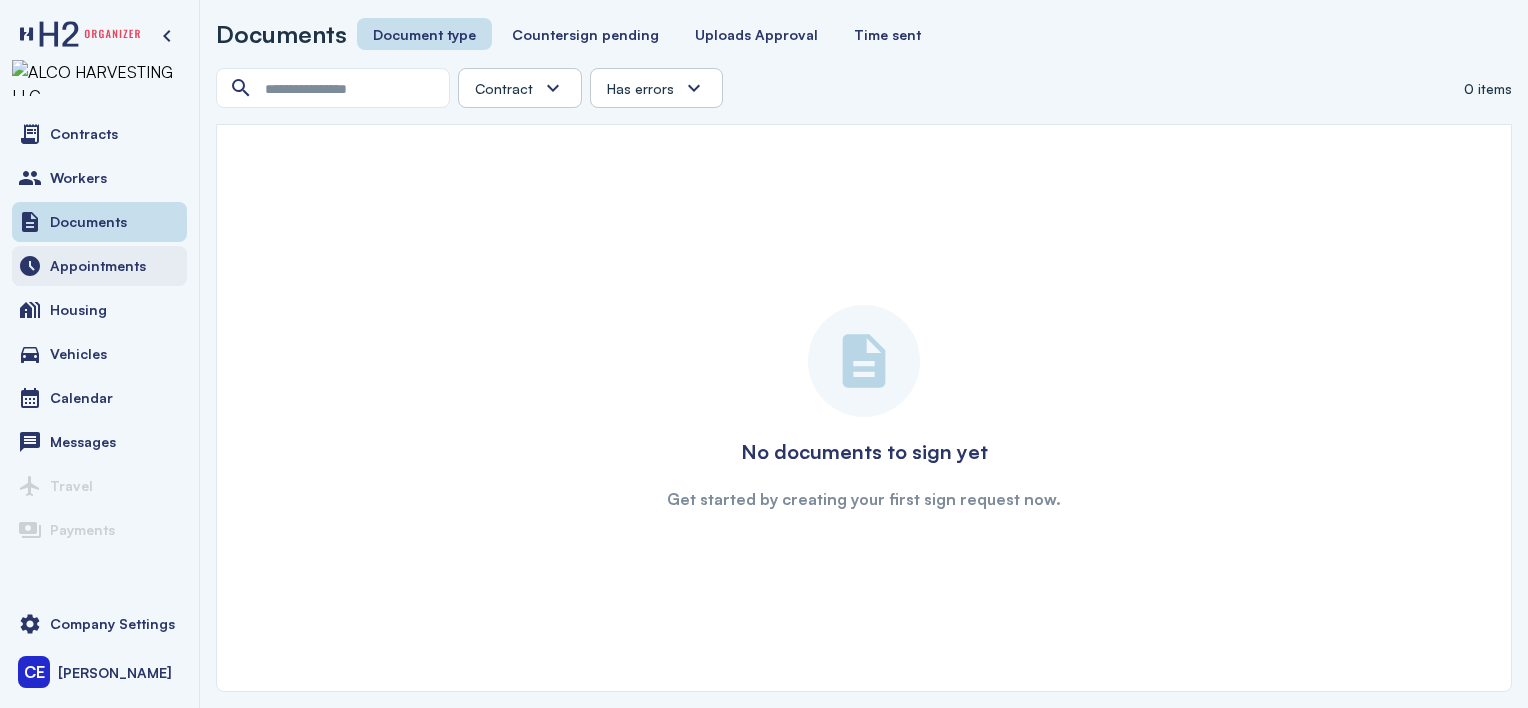 click on "Appointments" at bounding box center (98, 266) 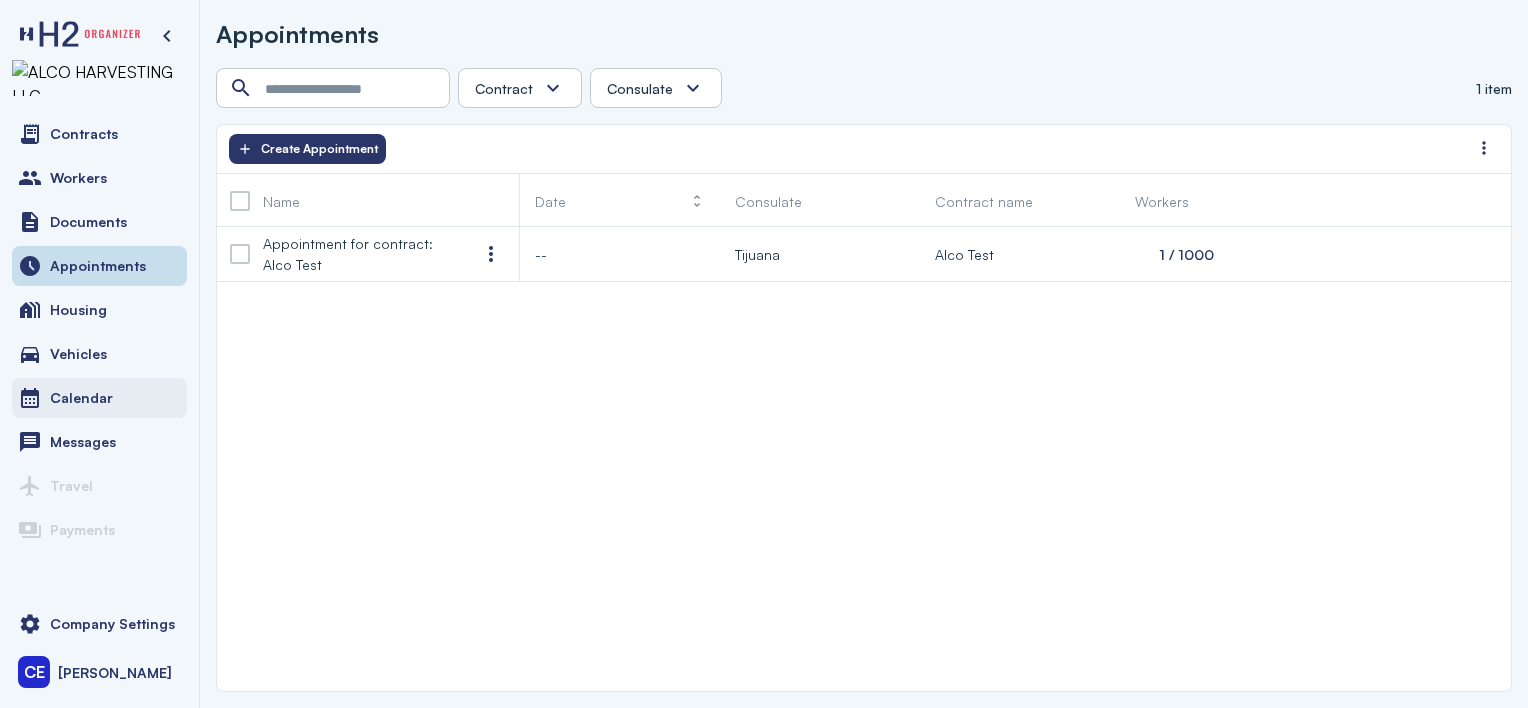 click on "Calendar" at bounding box center (99, 398) 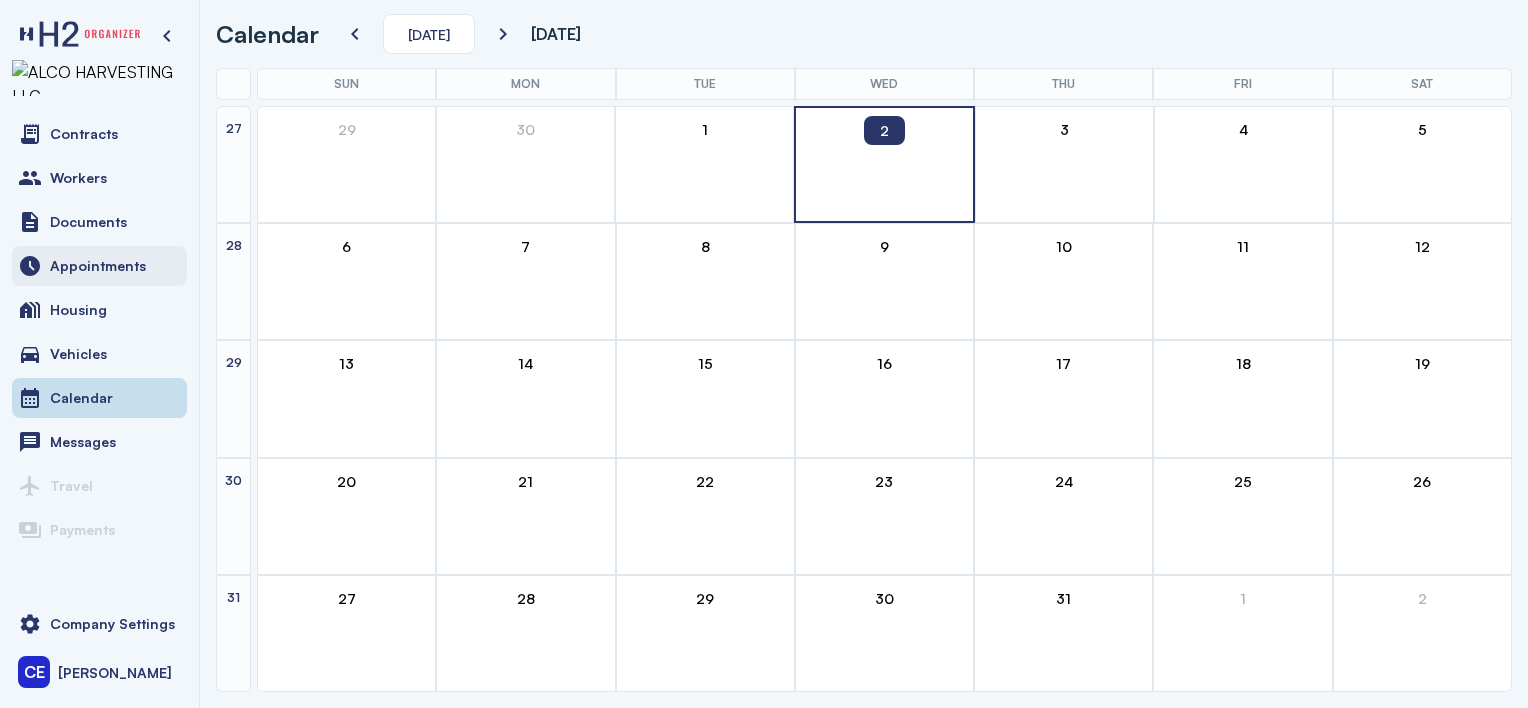 click on "Appointments" at bounding box center [98, 266] 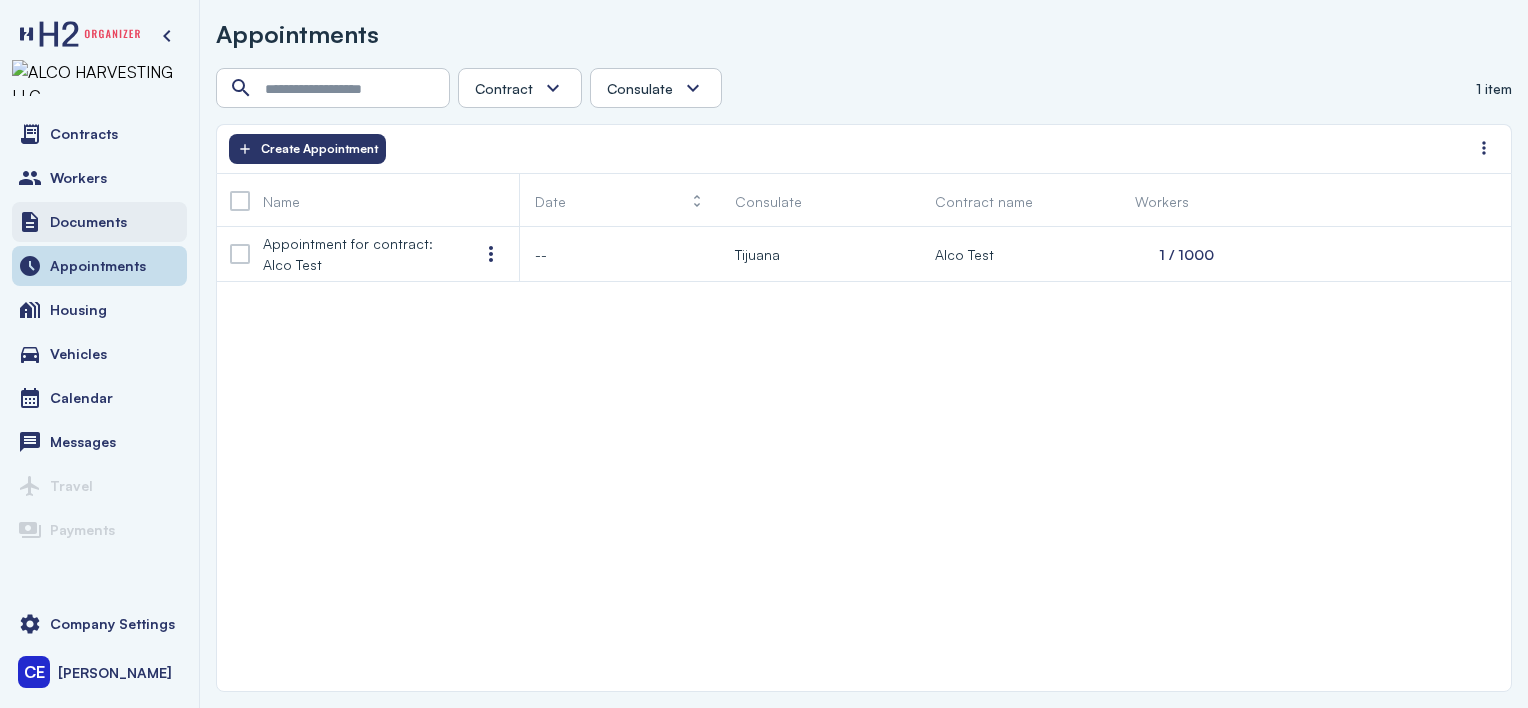 click on "Documents" at bounding box center [88, 222] 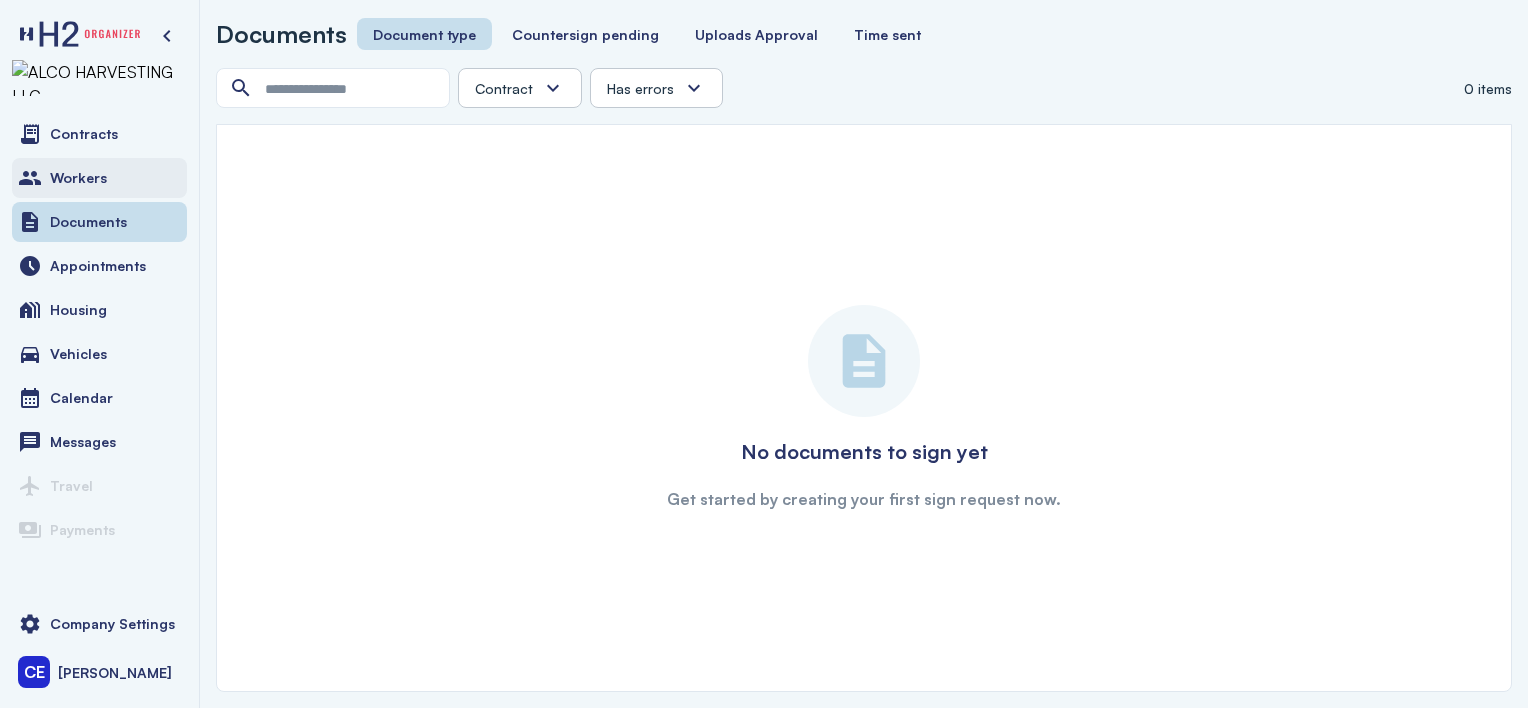 click on "Workers" at bounding box center (78, 178) 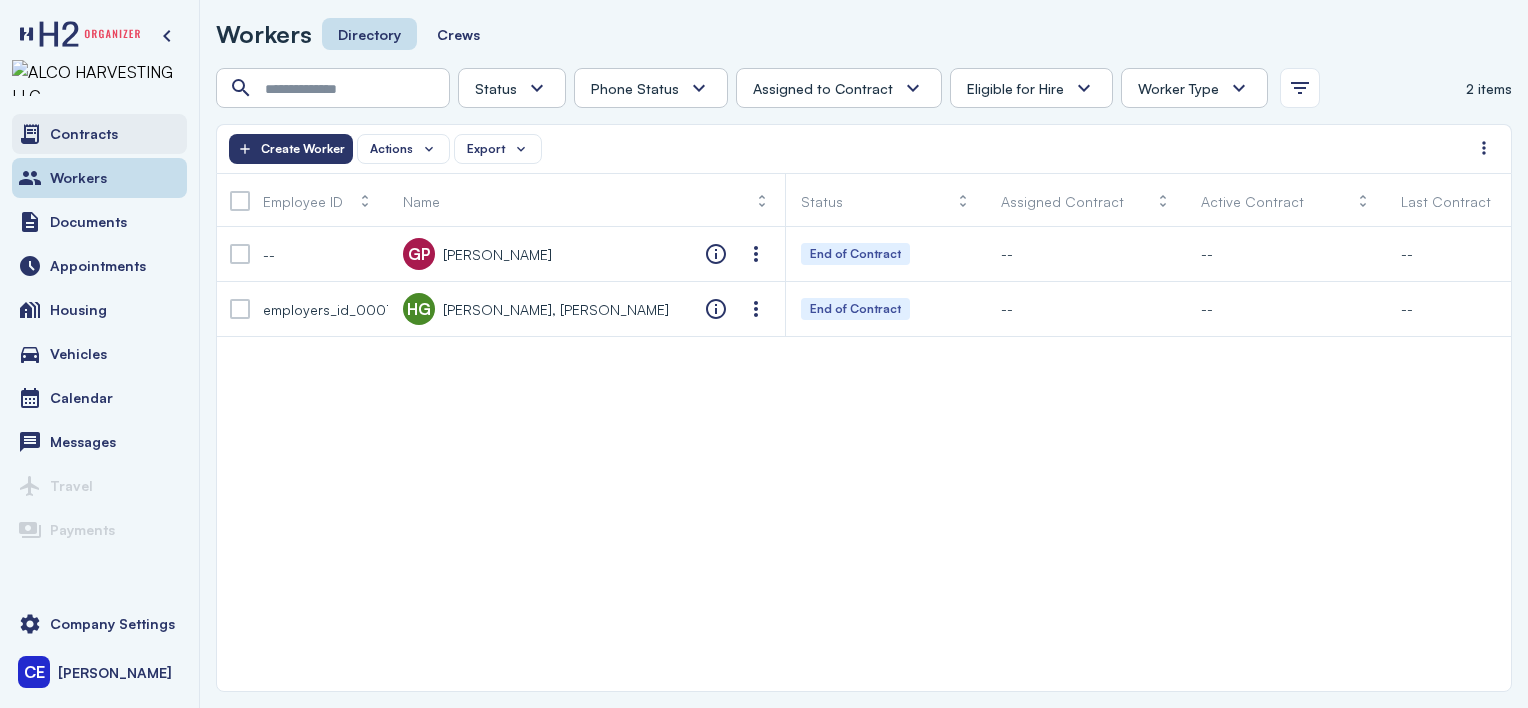 click on "Contracts" at bounding box center (84, 134) 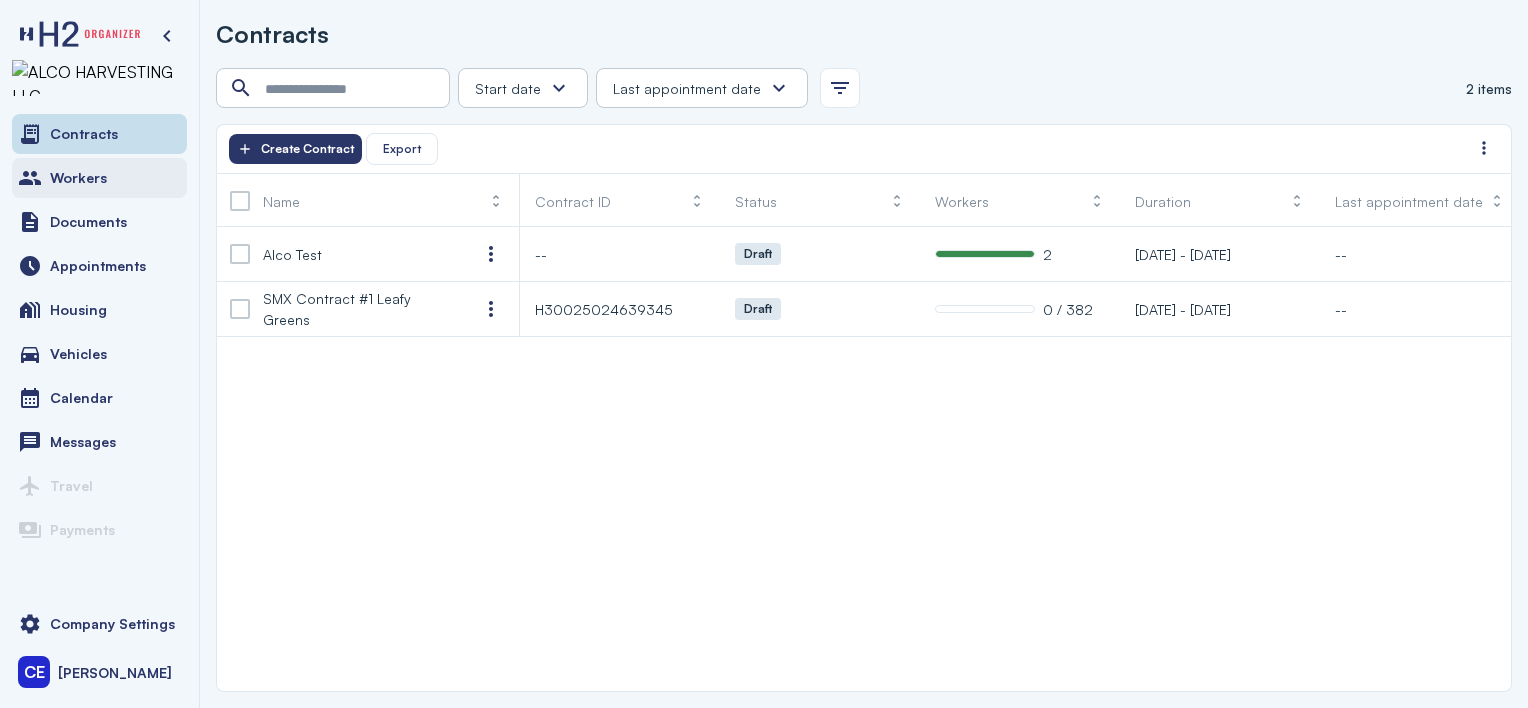 click on "Workers" at bounding box center [78, 178] 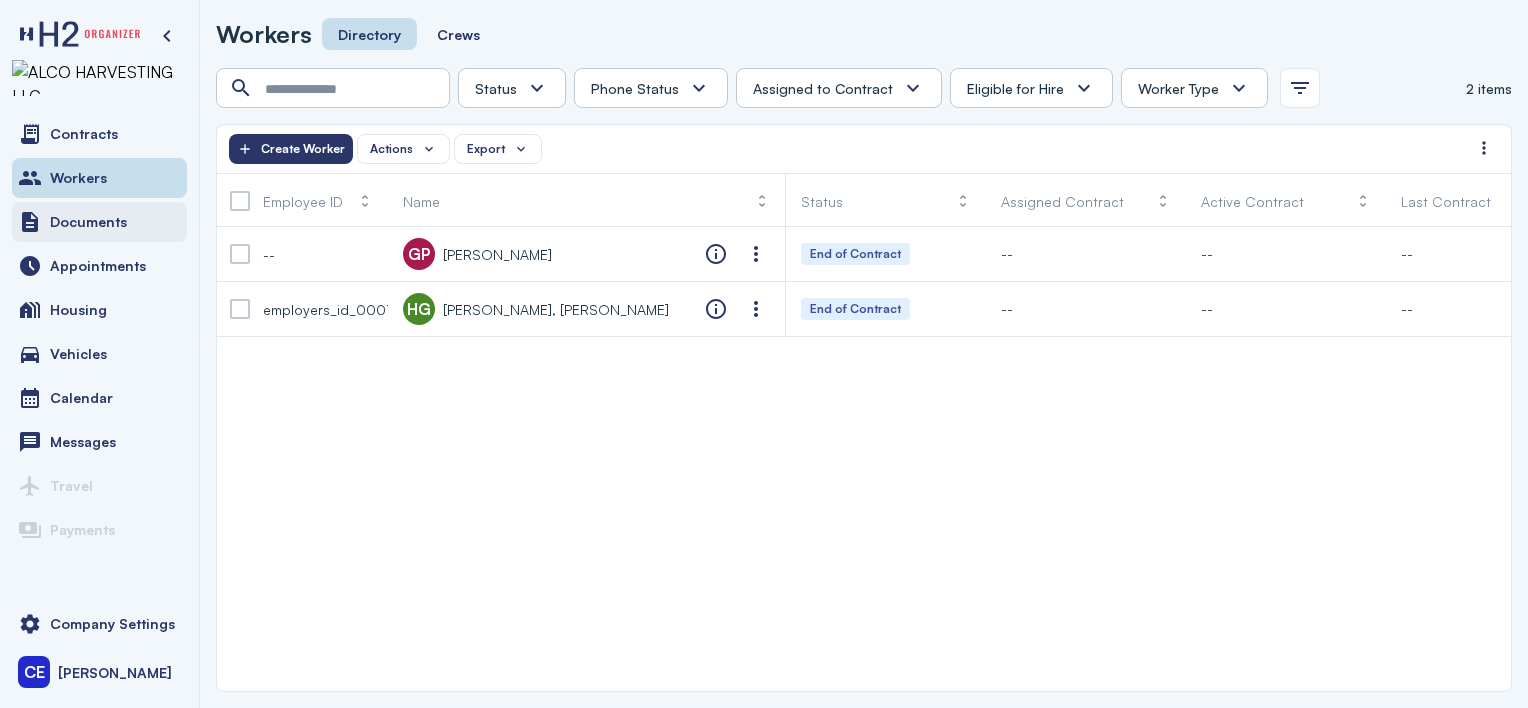 click on "Documents" at bounding box center [88, 222] 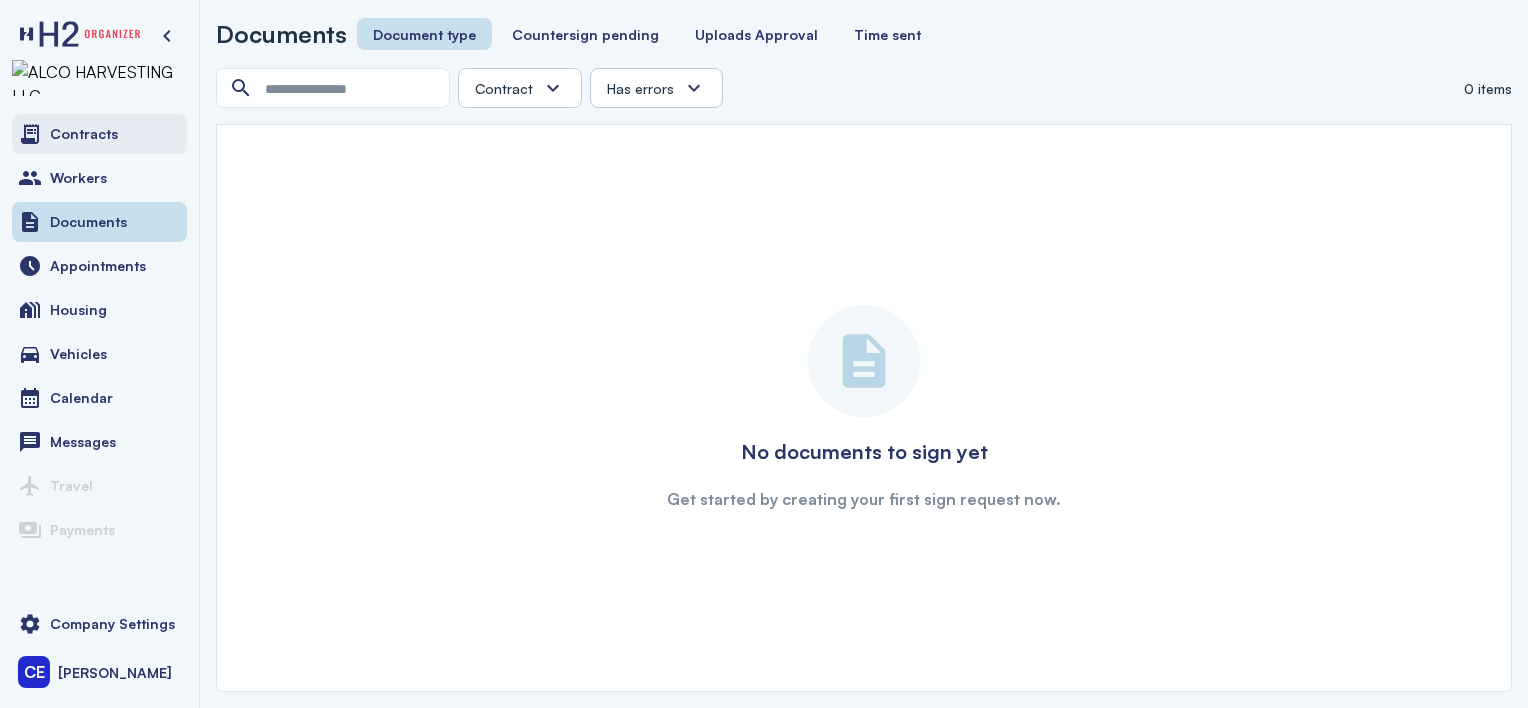 click on "Contracts" at bounding box center (99, 134) 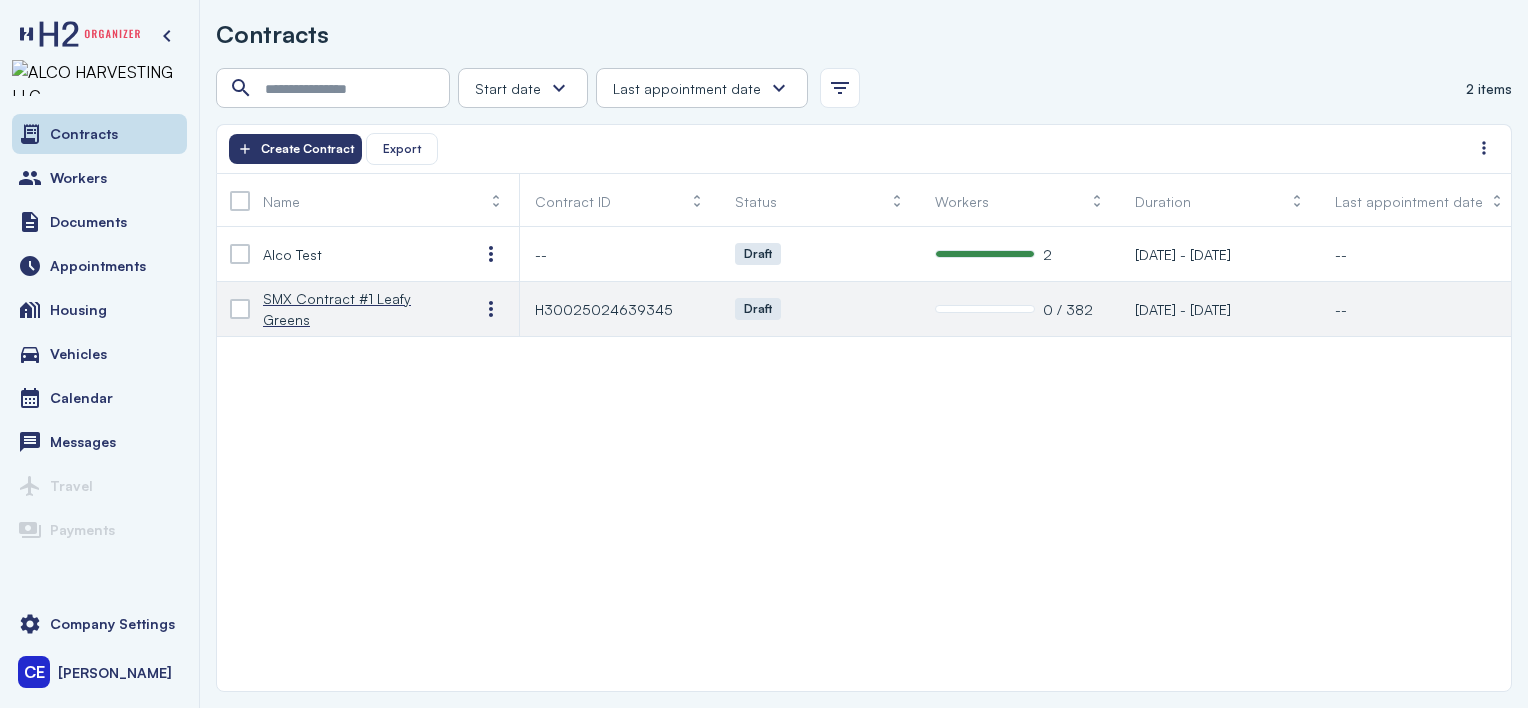click on "SMX Contract #1 Leafy Greens" at bounding box center [355, 309] 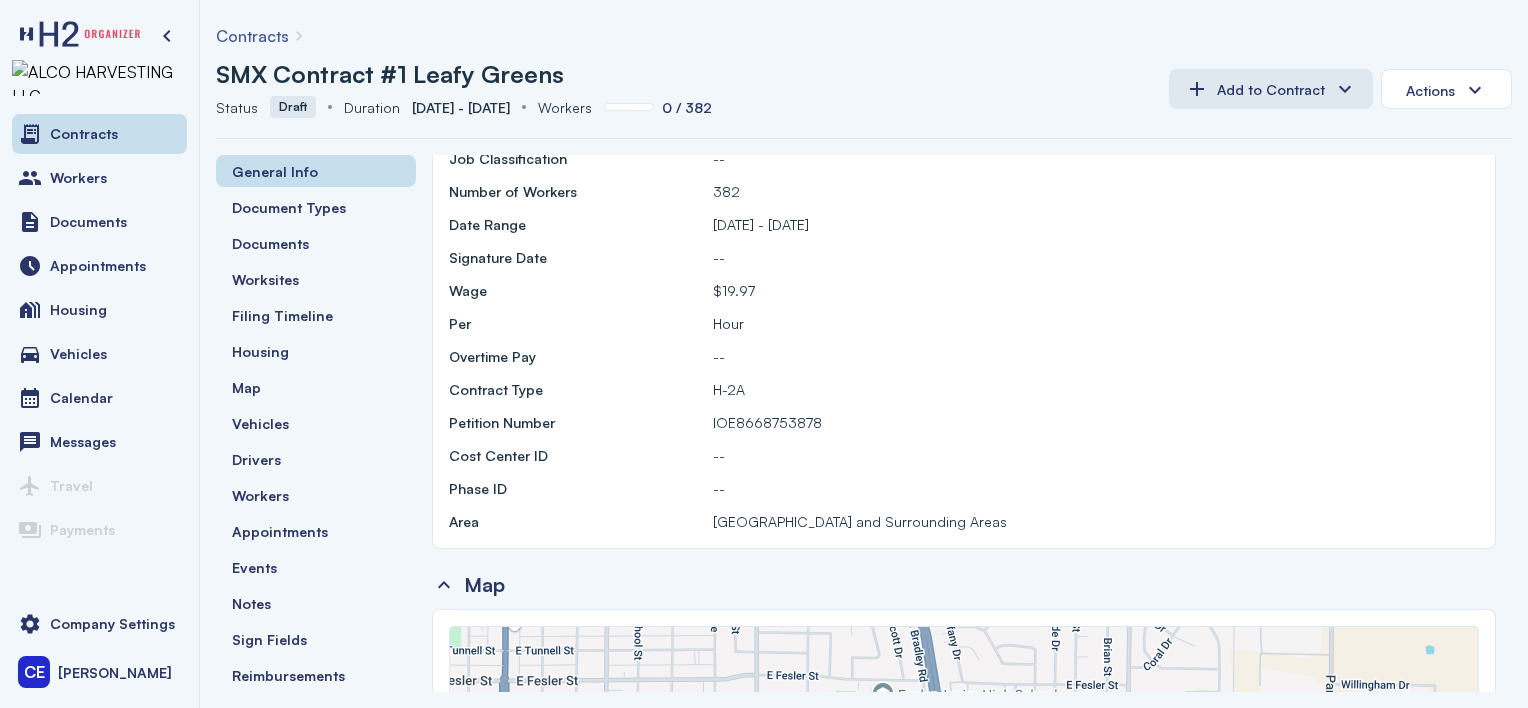 scroll, scrollTop: 100, scrollLeft: 0, axis: vertical 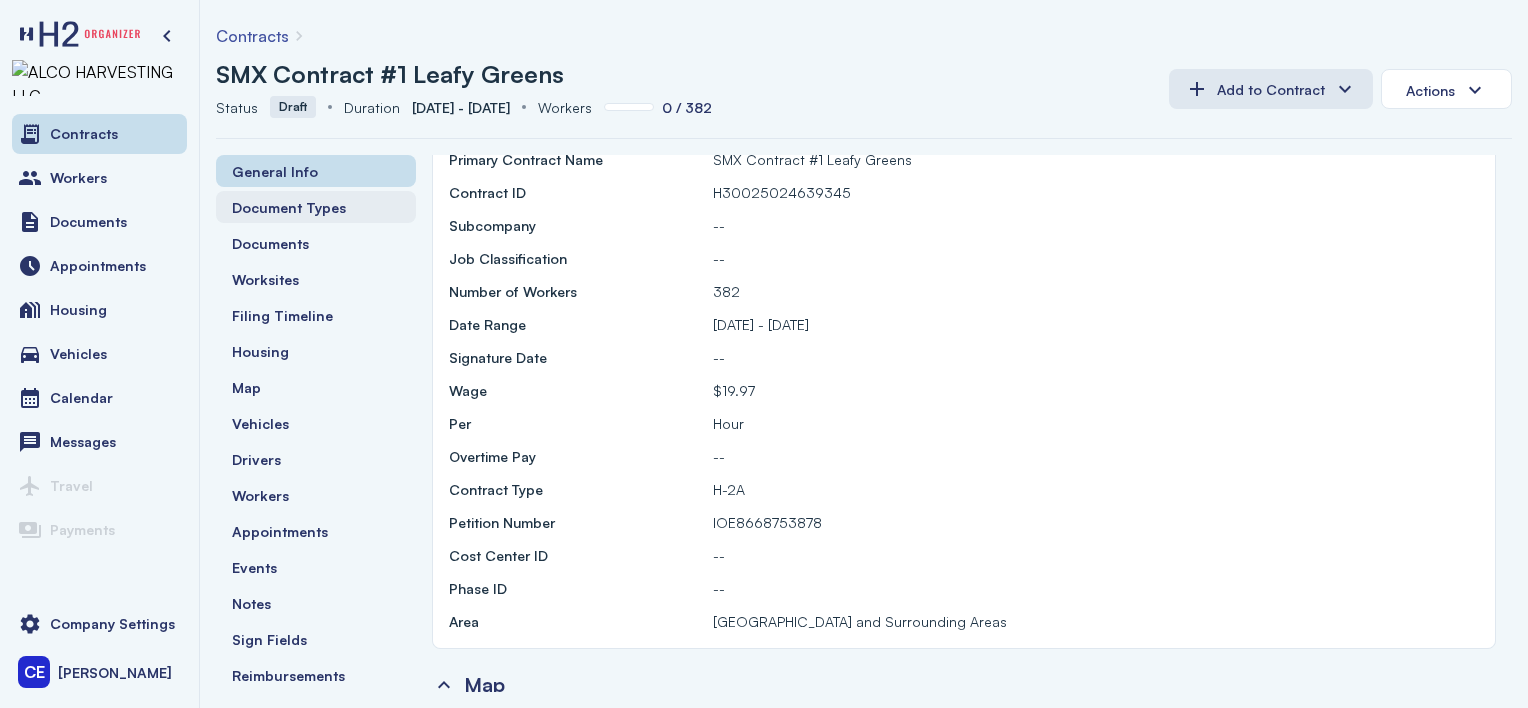 click on "Document Types" at bounding box center (289, 207) 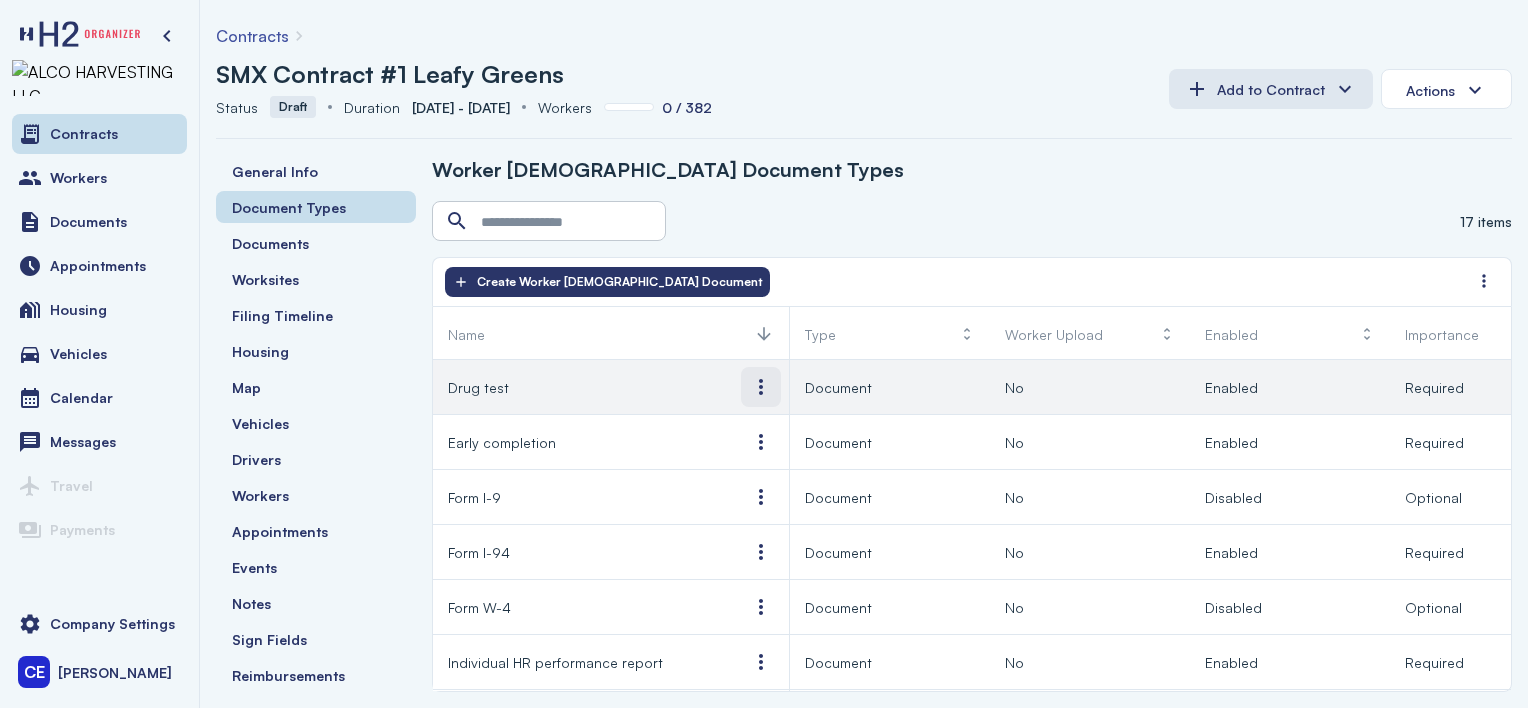 click at bounding box center (761, 387) 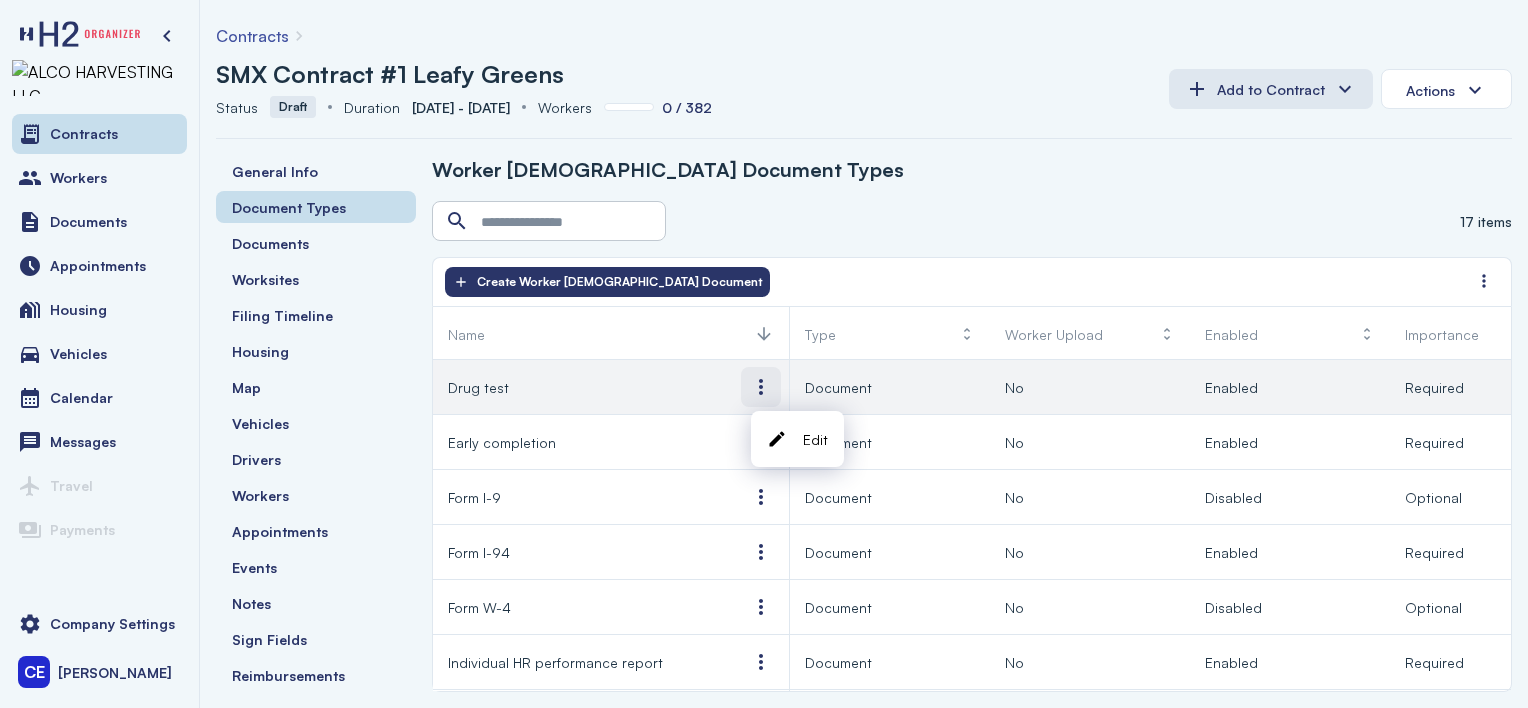 click at bounding box center [761, 387] 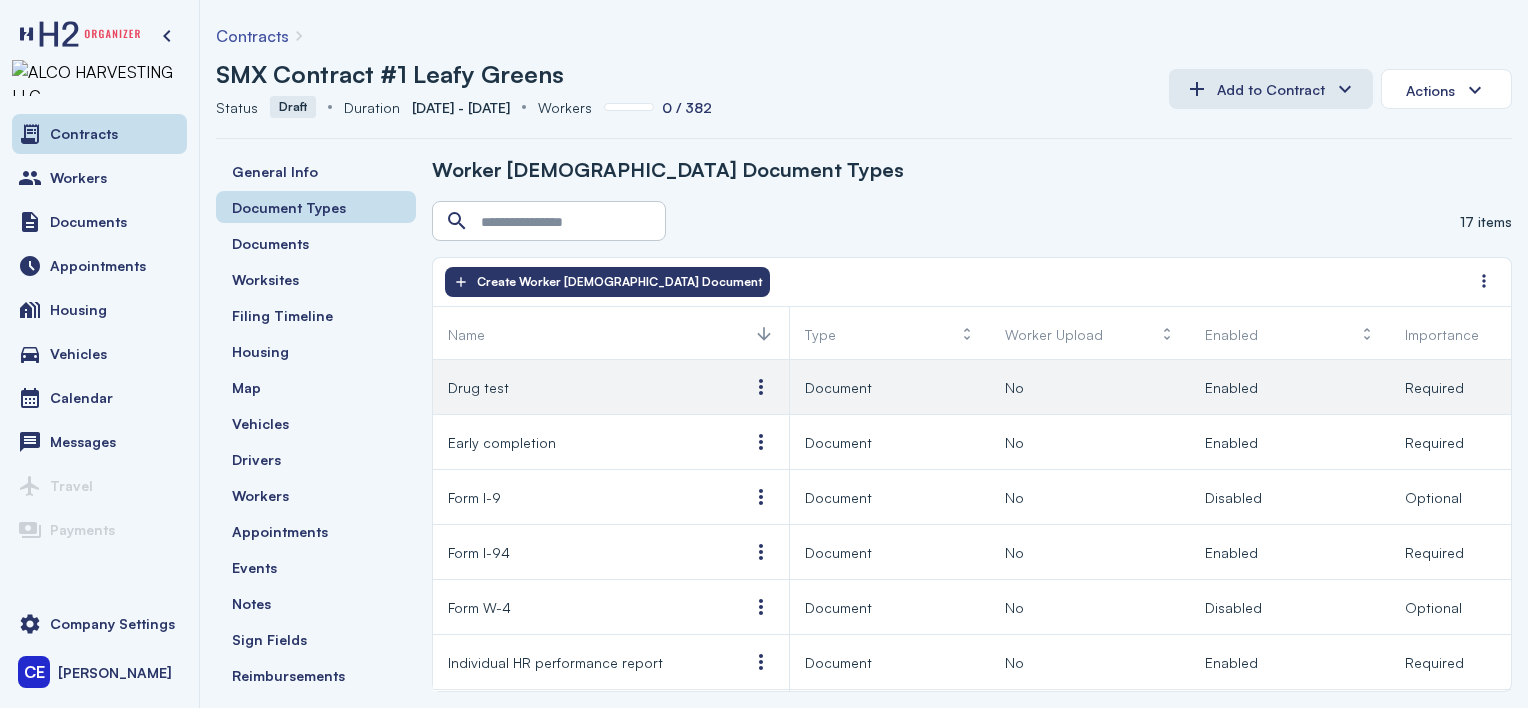 click on "Drug test" at bounding box center (583, 387) 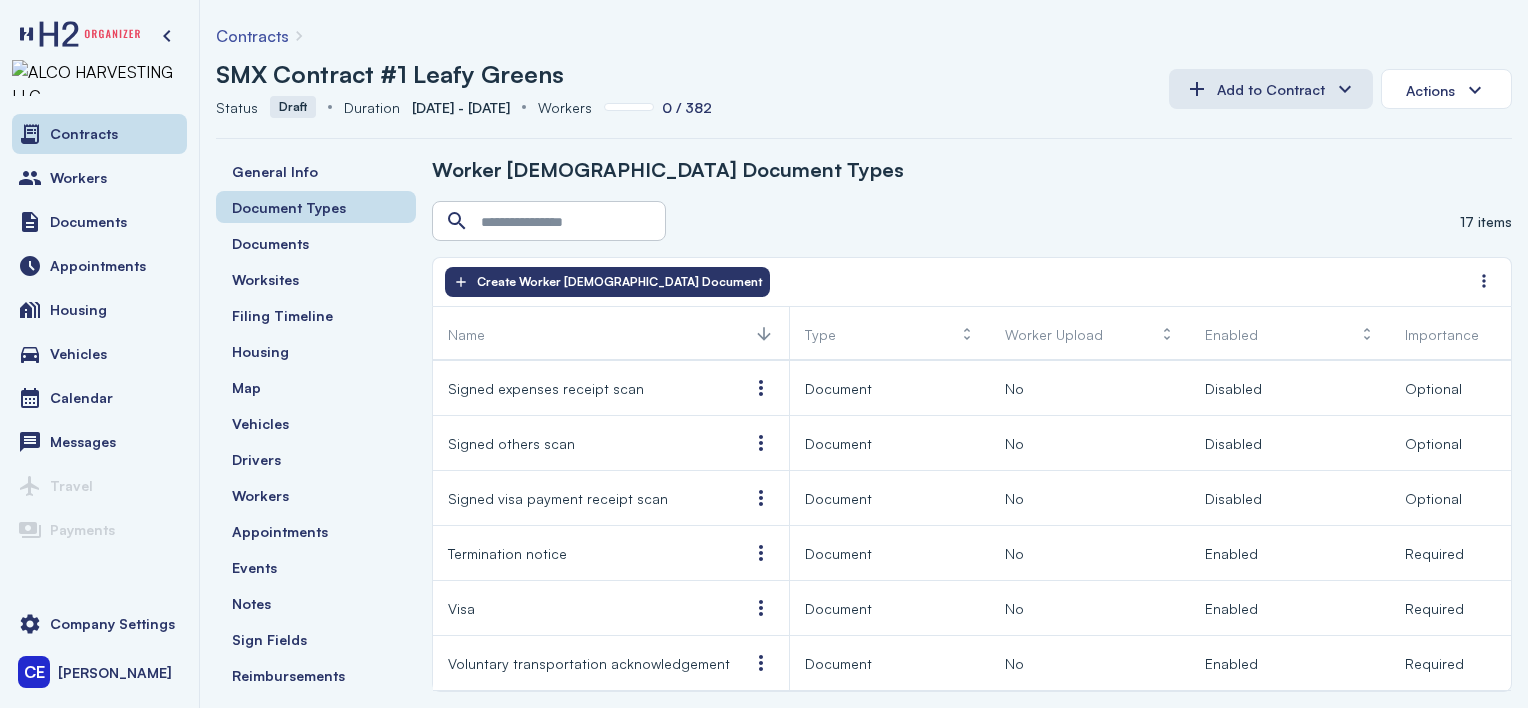 scroll, scrollTop: 602, scrollLeft: 0, axis: vertical 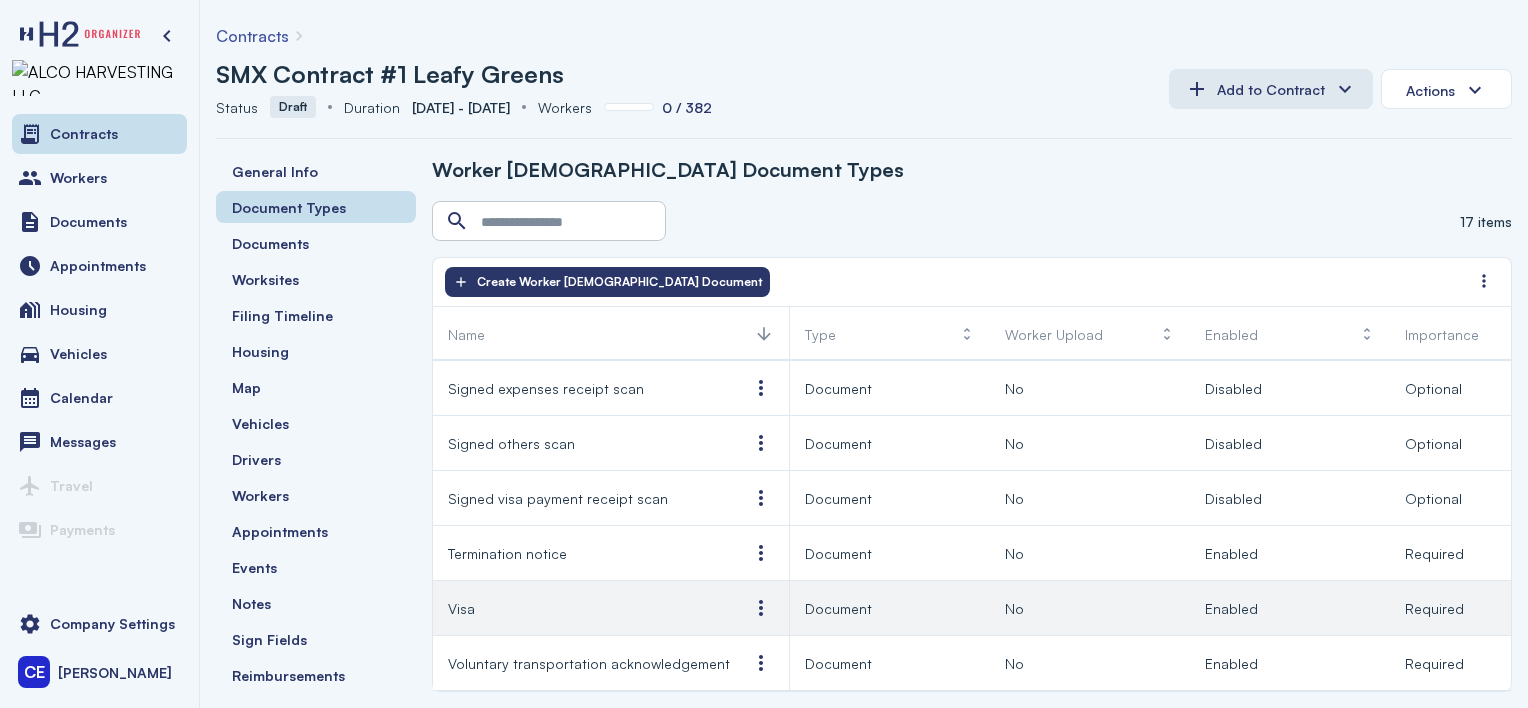 click on "Visa" at bounding box center [583, 608] 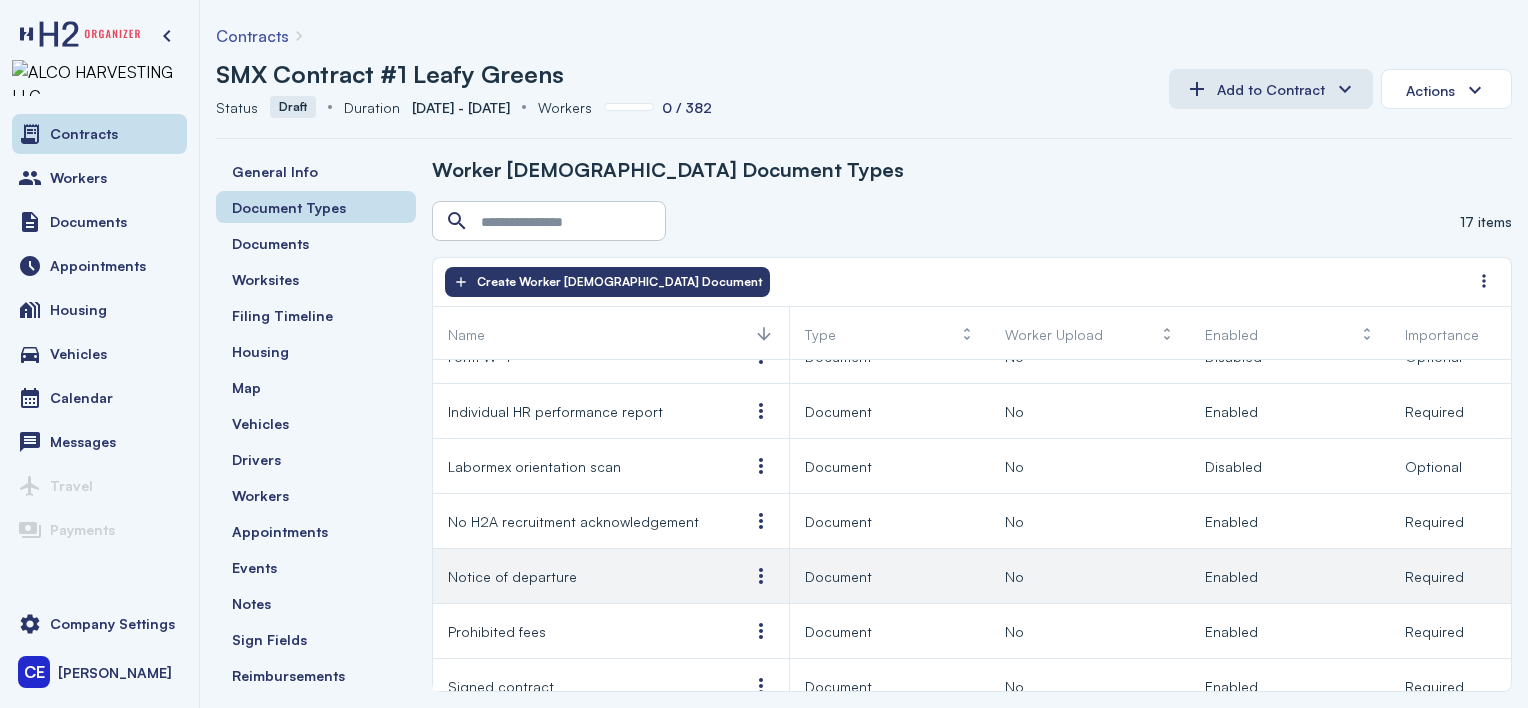 scroll, scrollTop: 202, scrollLeft: 0, axis: vertical 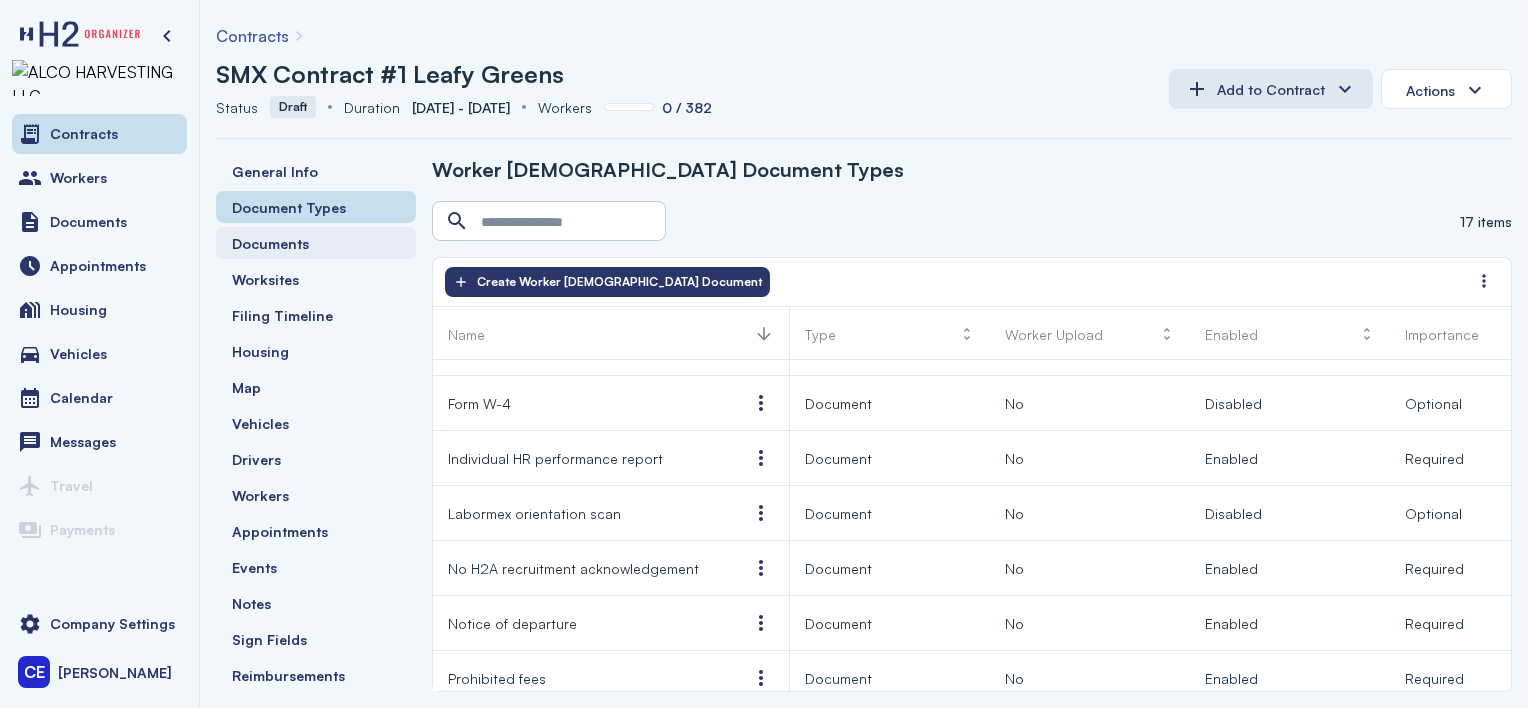 click on "Documents" at bounding box center (270, 243) 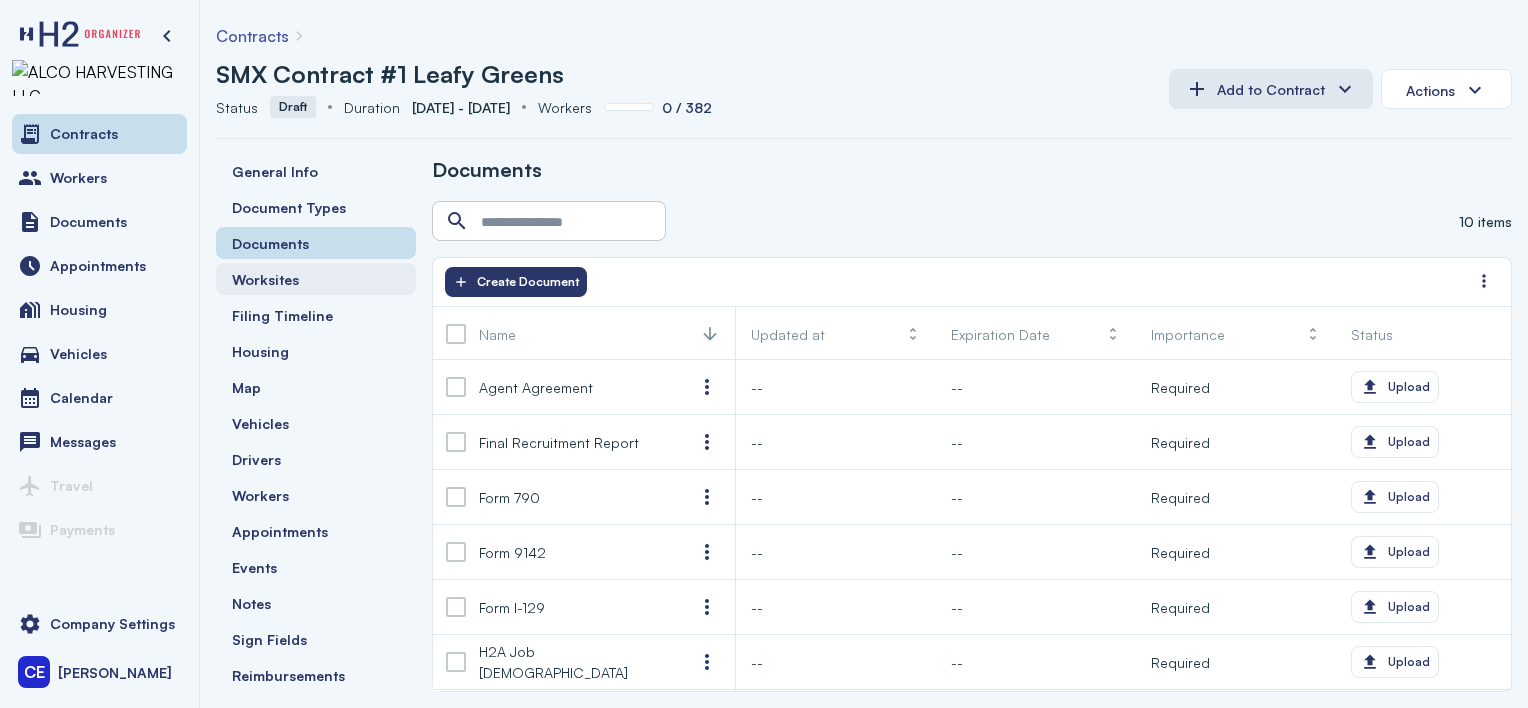 click on "Worksites" at bounding box center (265, 279) 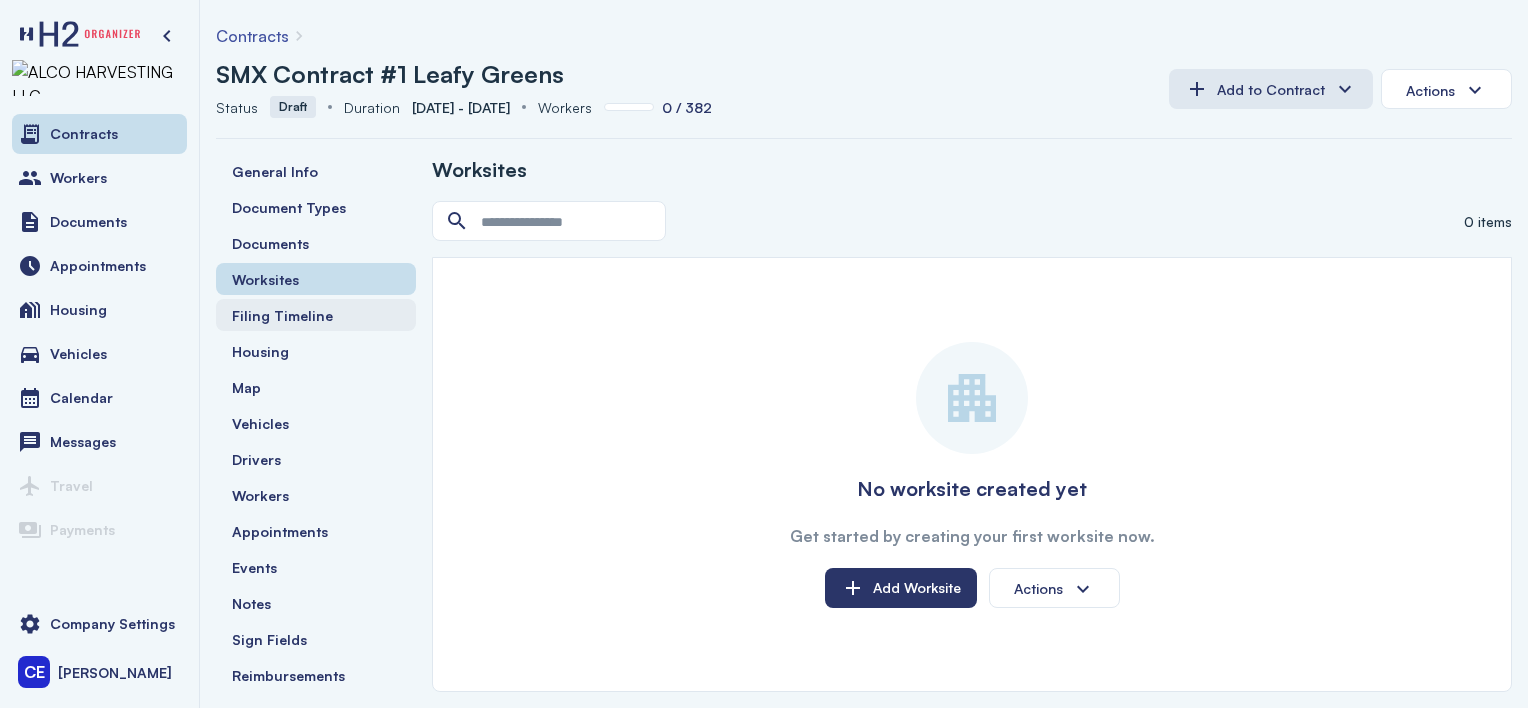 click on "Filing Timeline" at bounding box center [282, 315] 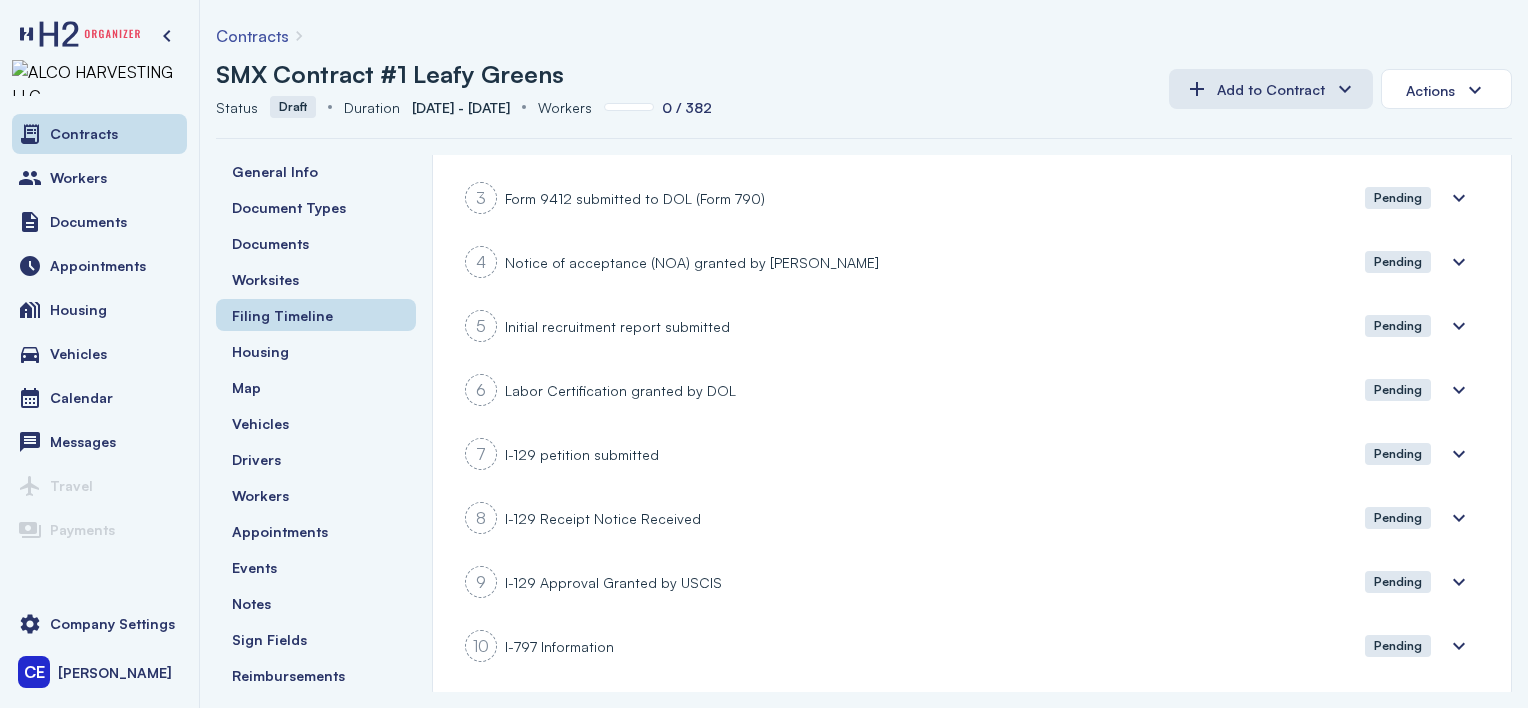 scroll, scrollTop: 305, scrollLeft: 0, axis: vertical 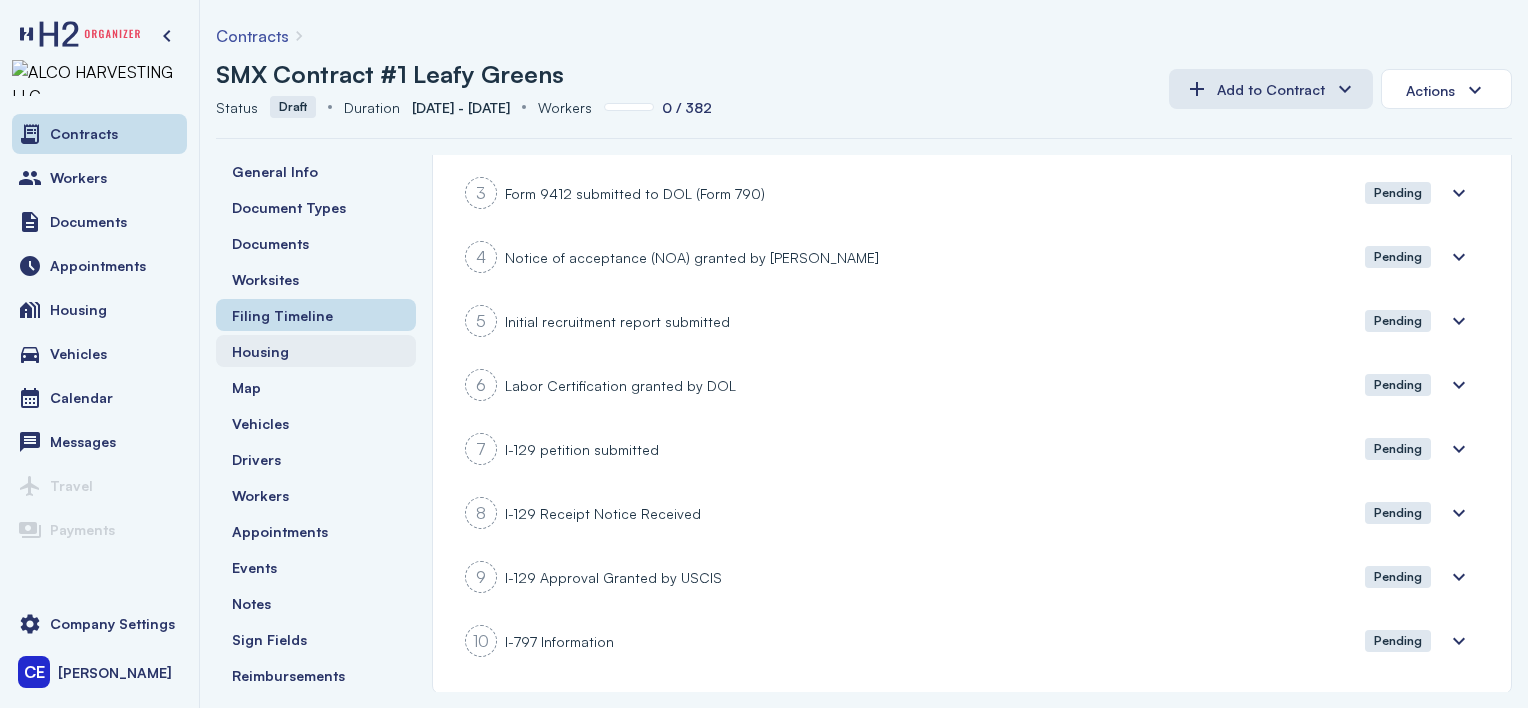click on "Housing" at bounding box center (260, 351) 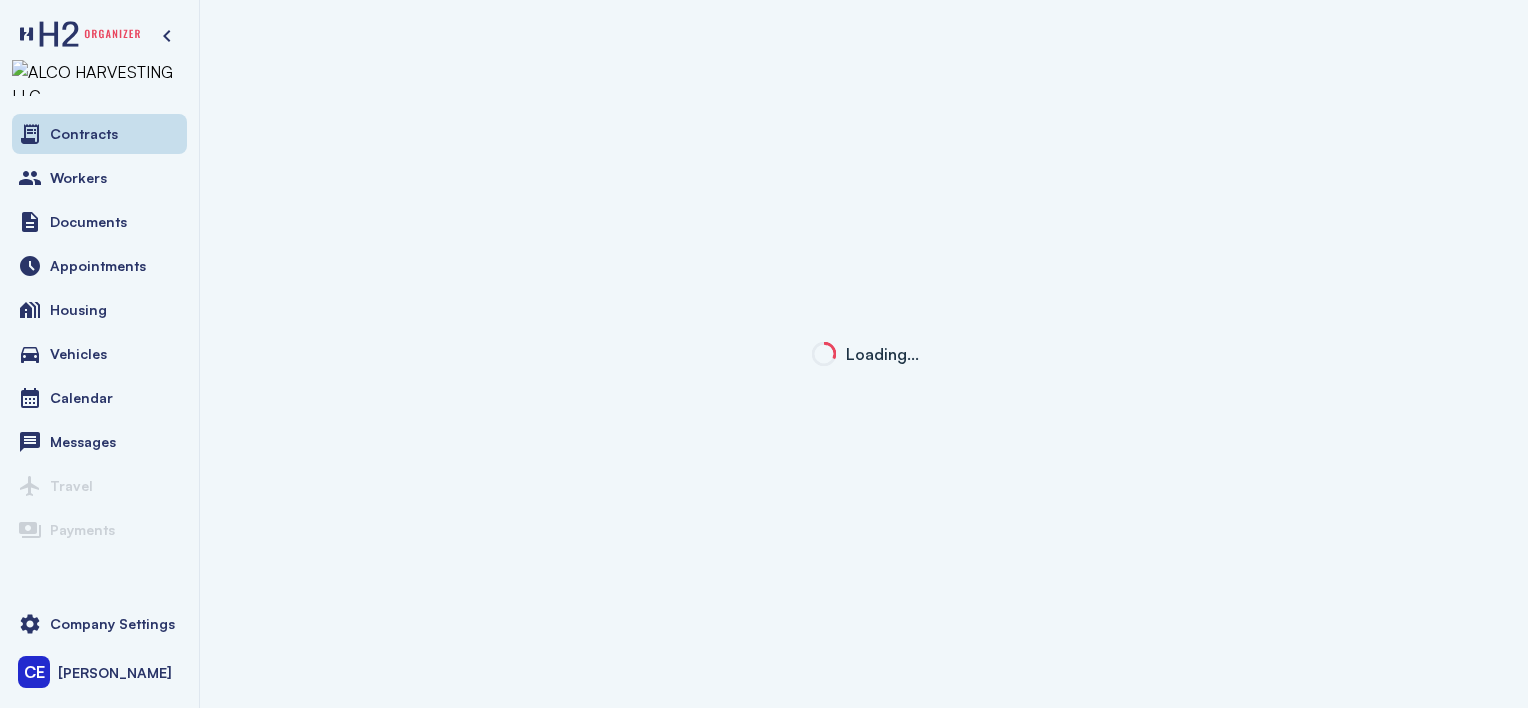 scroll, scrollTop: 0, scrollLeft: 0, axis: both 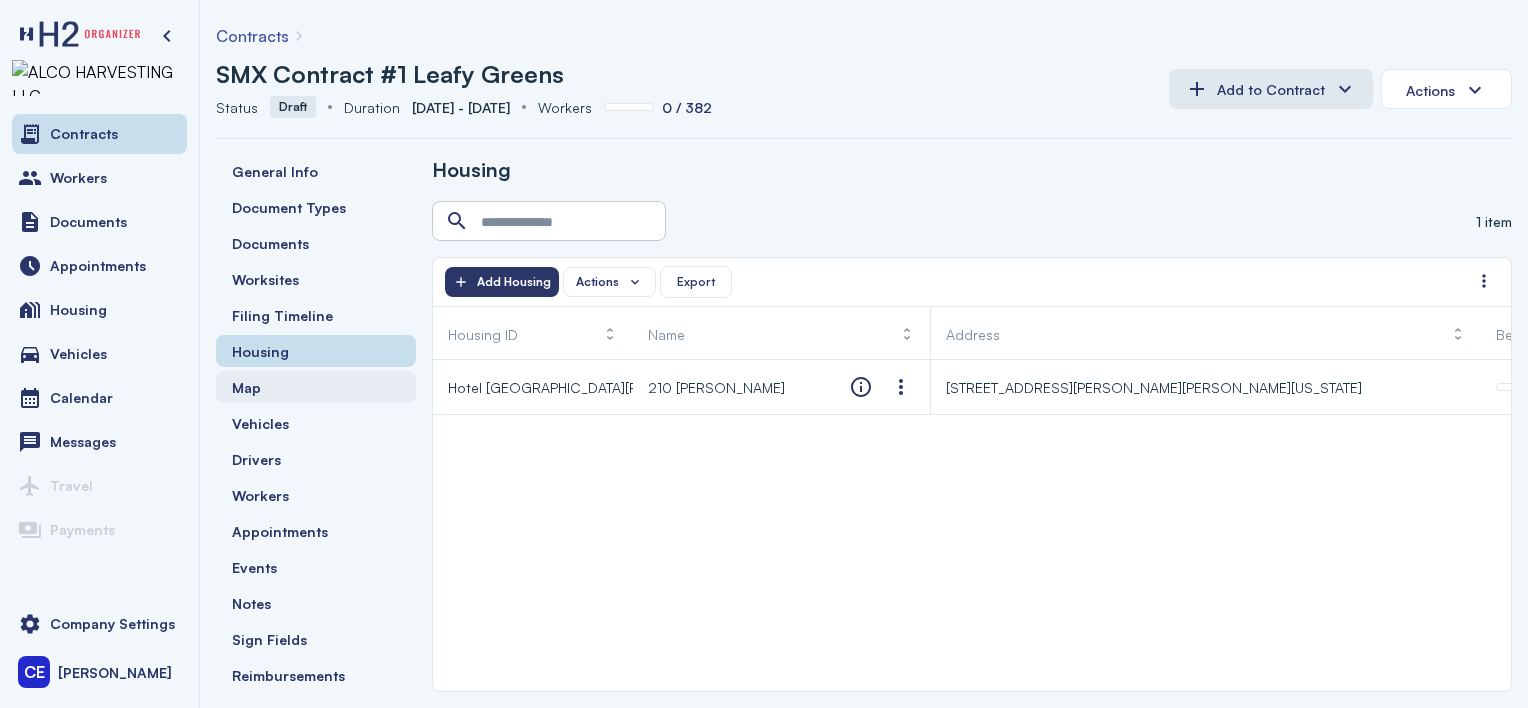 click on "Map" at bounding box center (246, 387) 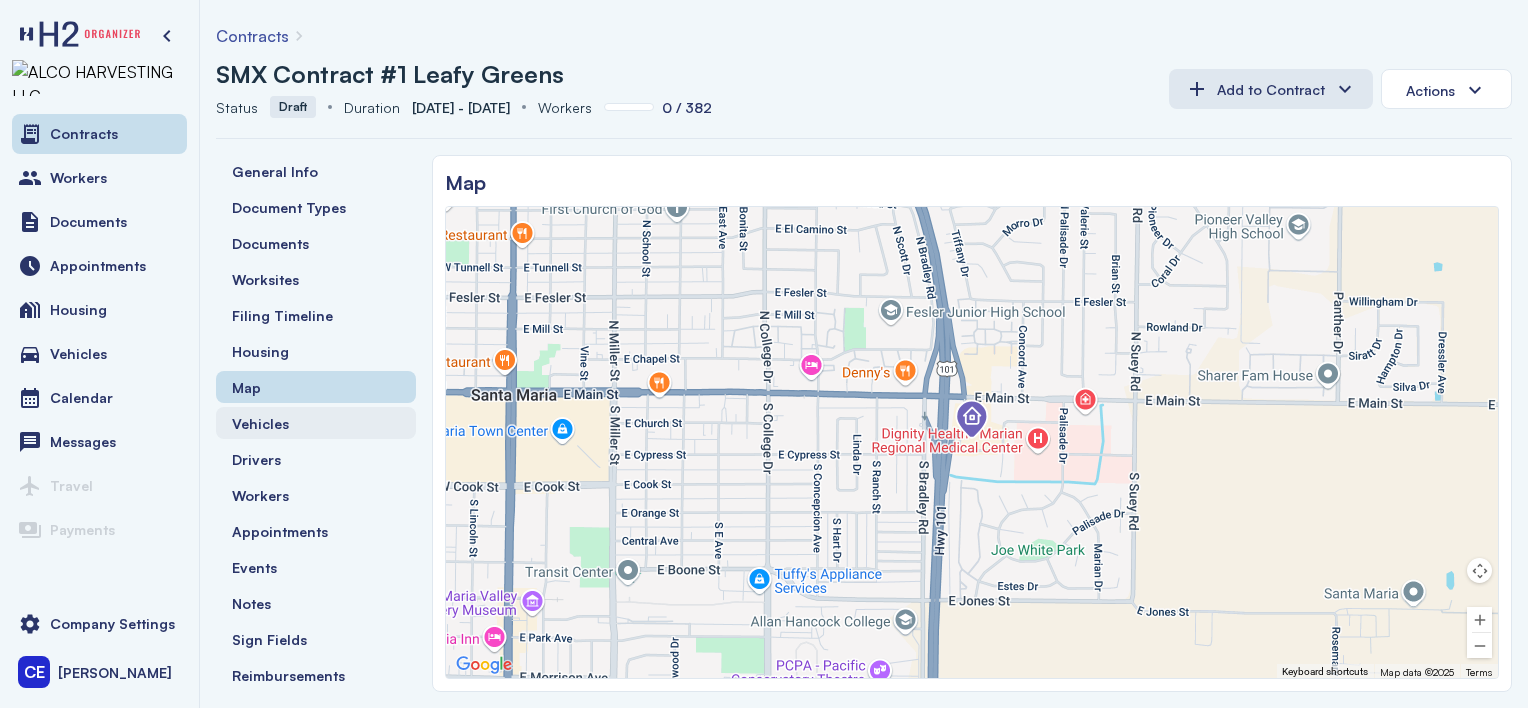 click on "Vehicles" at bounding box center [260, 423] 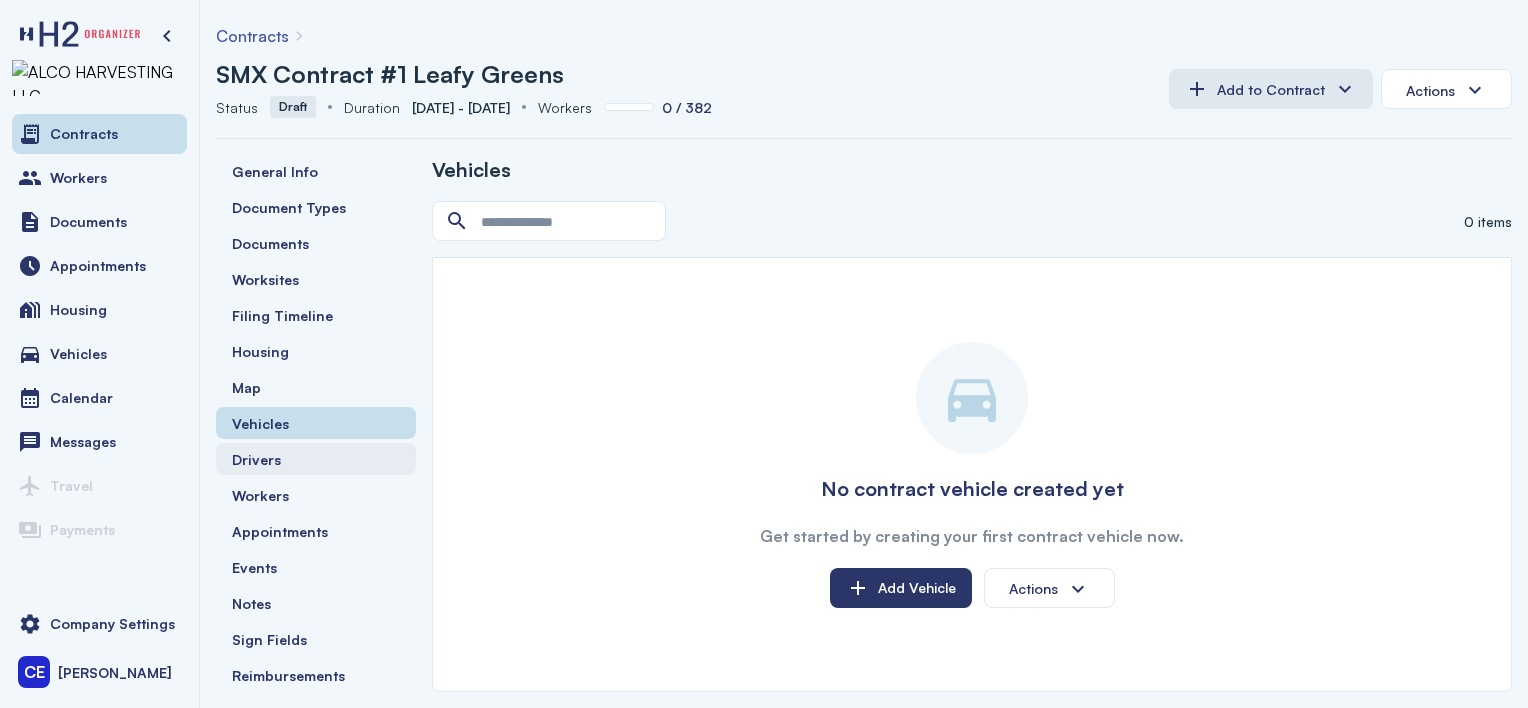 click on "Drivers" at bounding box center [316, 459] 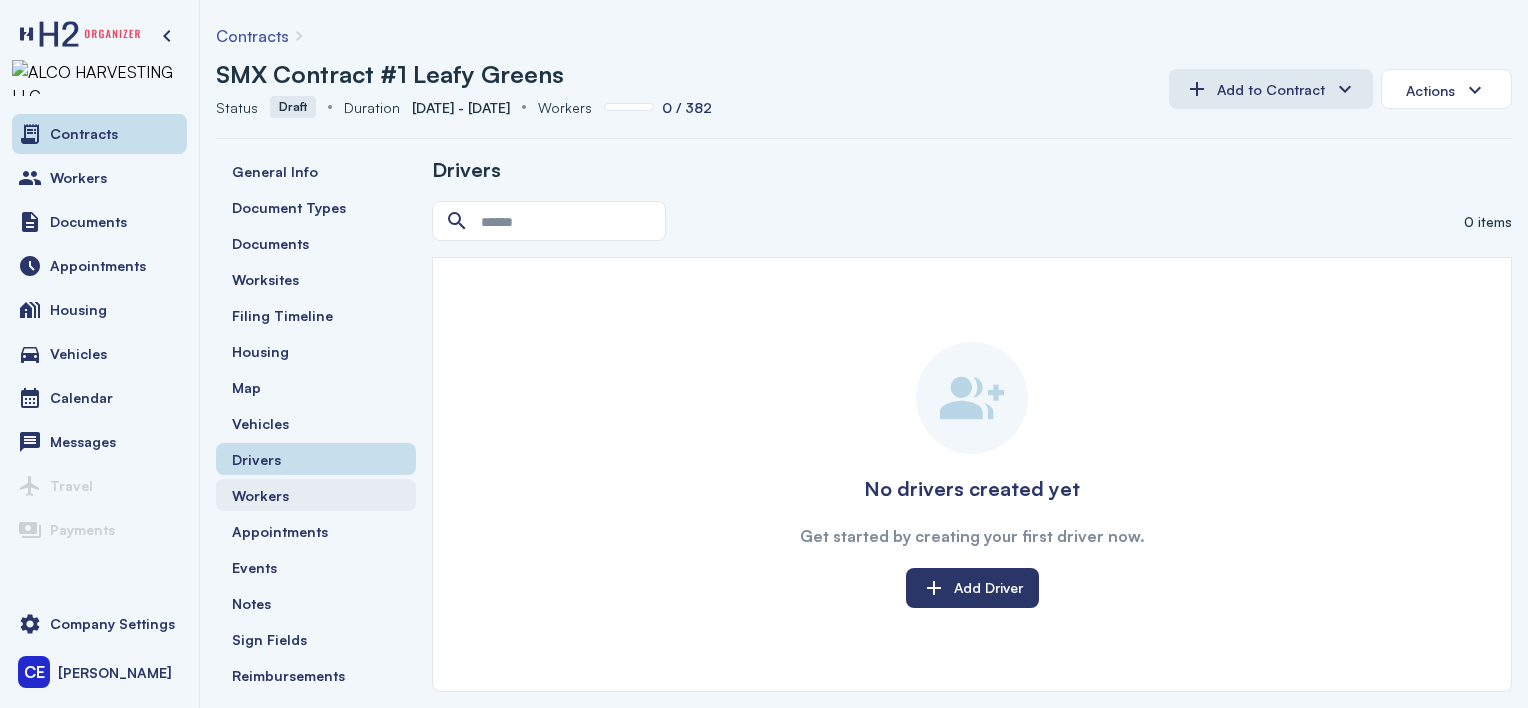 click on "Workers" at bounding box center [260, 495] 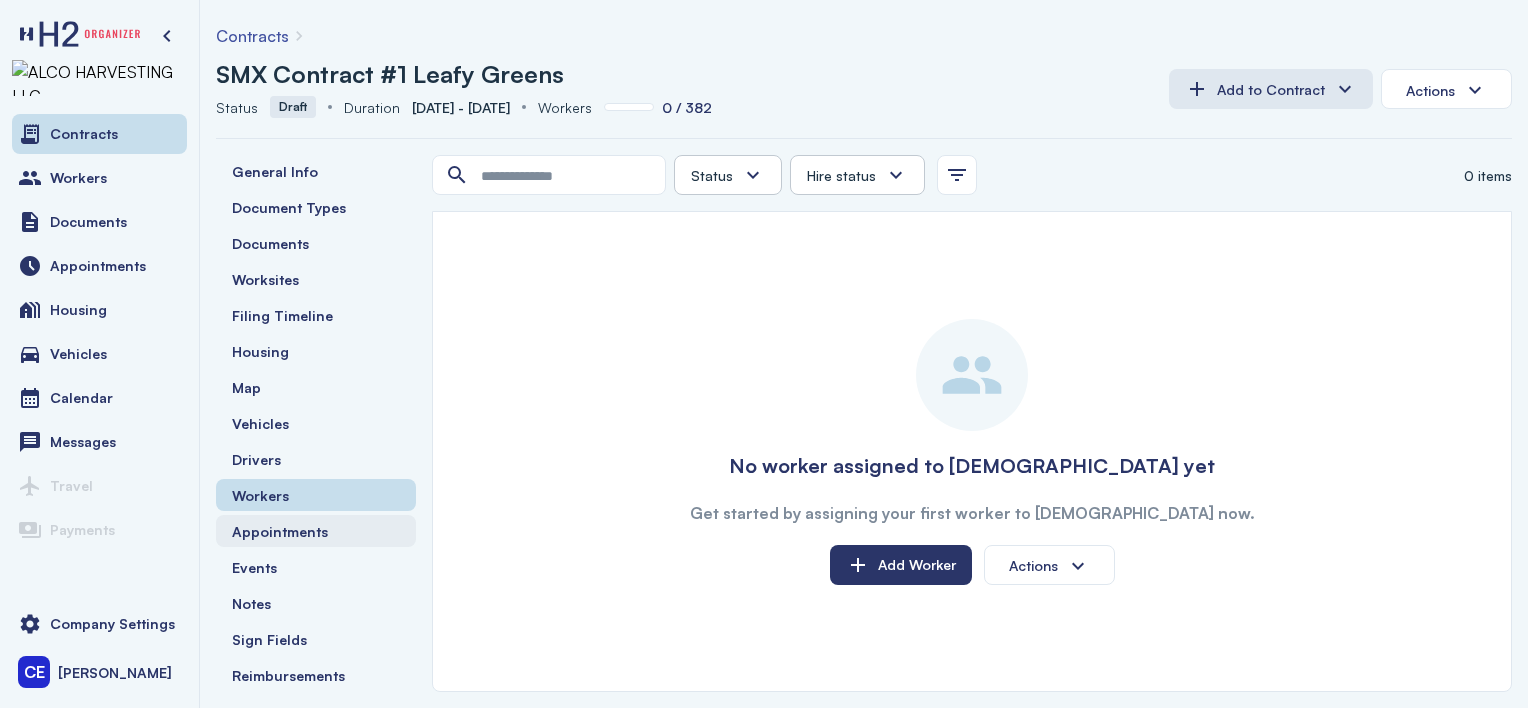 click on "Appointments" at bounding box center (280, 531) 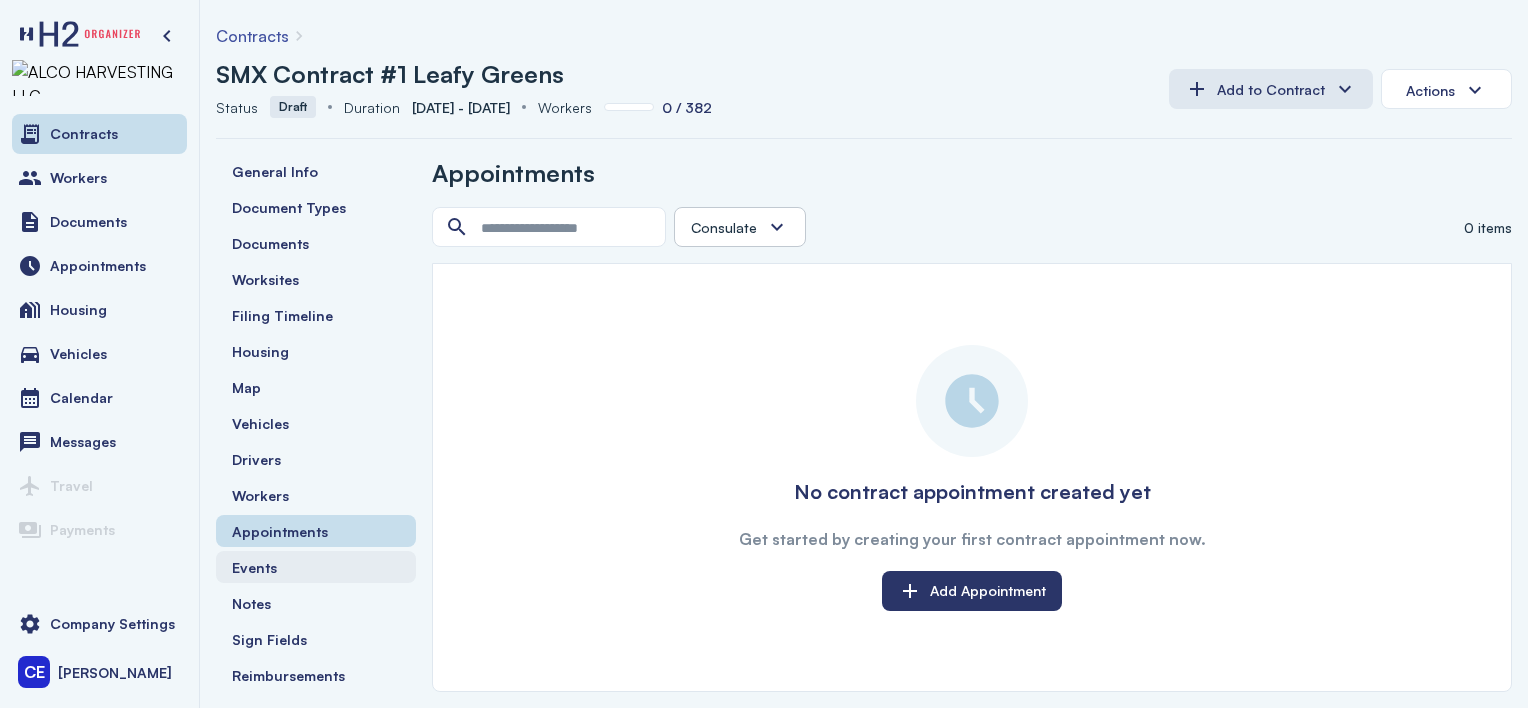 click on "Events" at bounding box center (254, 567) 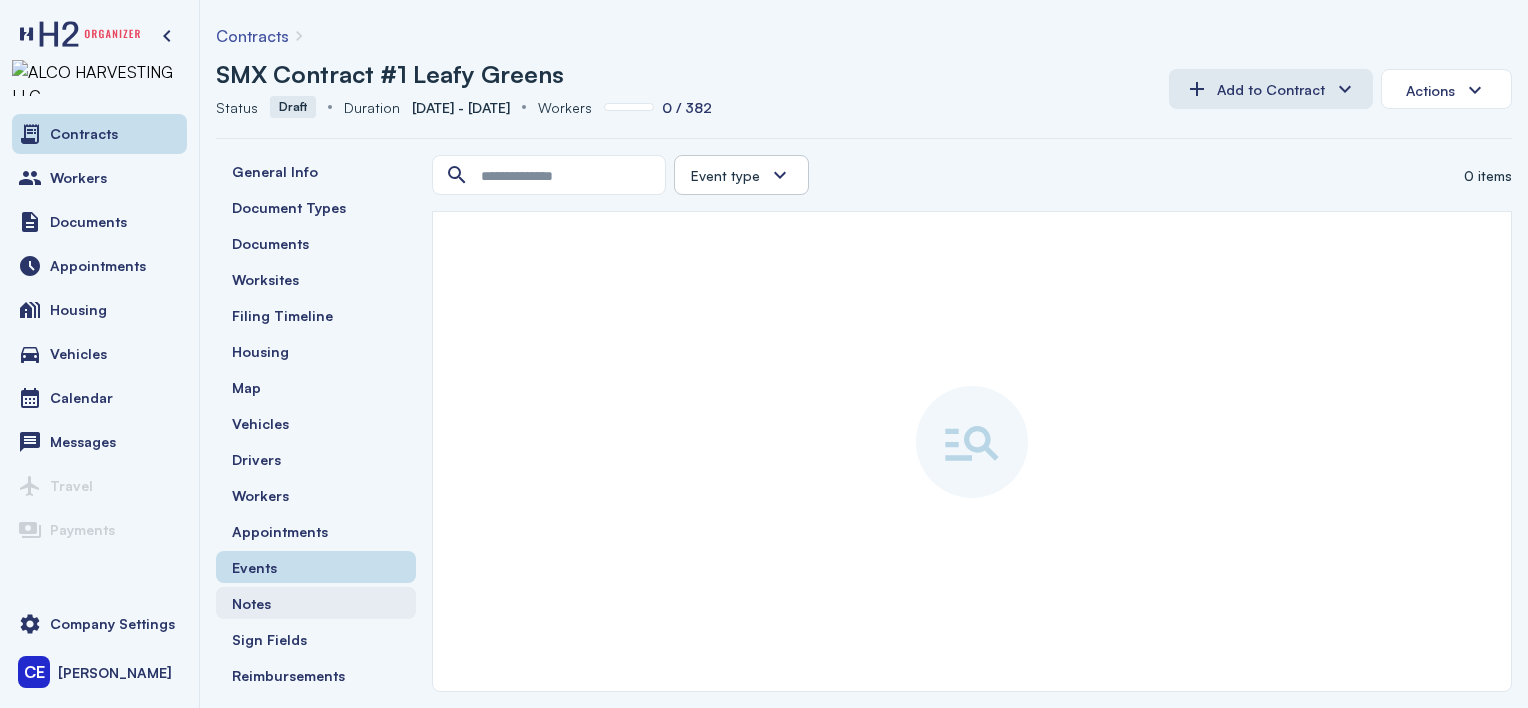 click on "Notes" at bounding box center [251, 603] 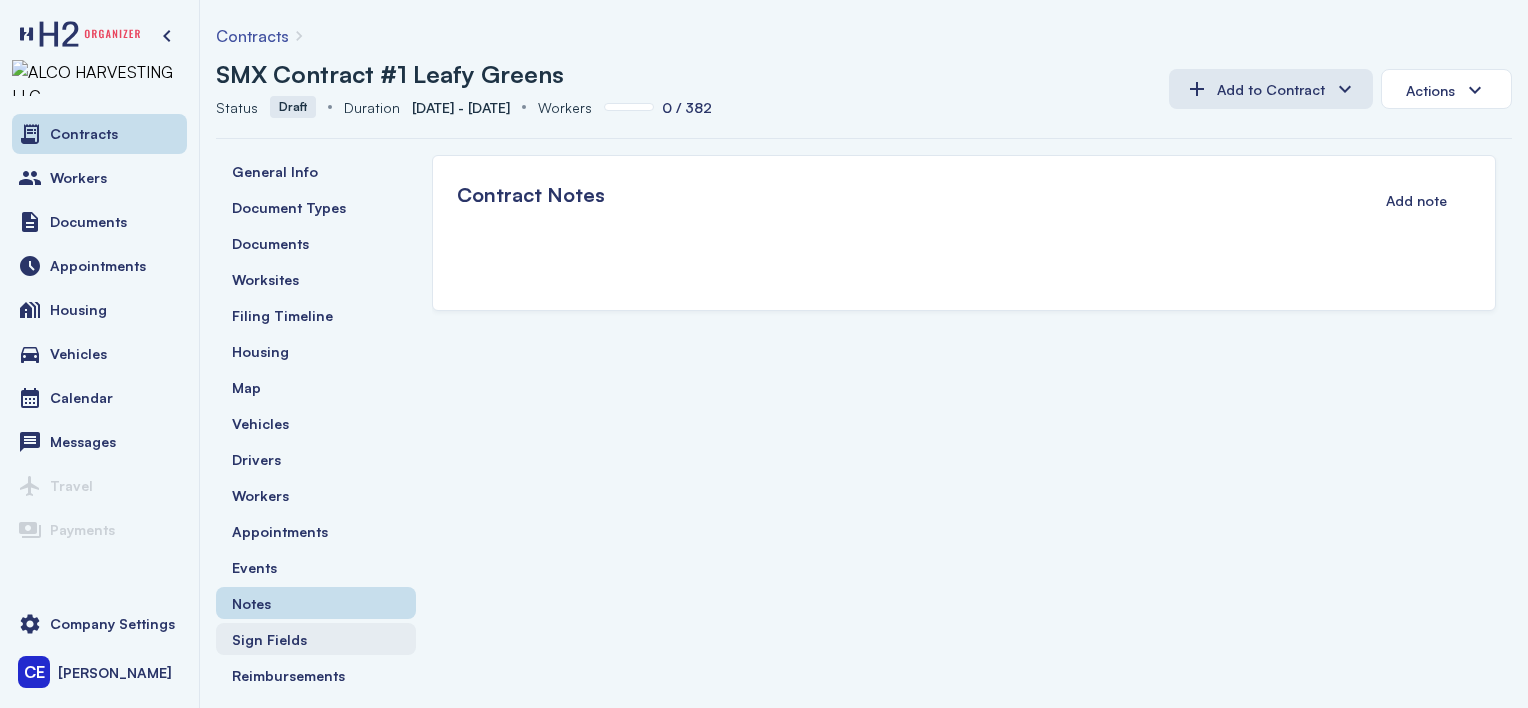 click on "Sign Fields" at bounding box center [269, 639] 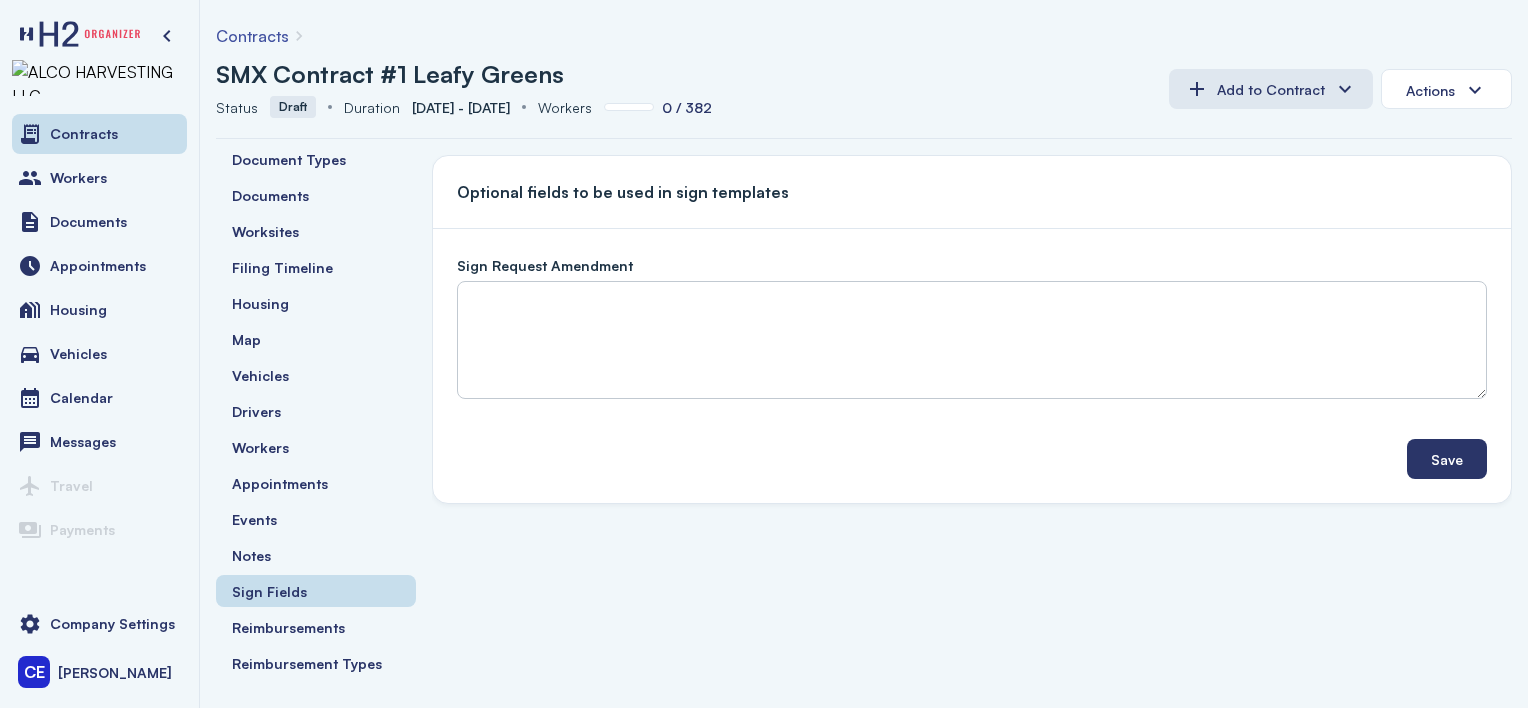 scroll, scrollTop: 70, scrollLeft: 0, axis: vertical 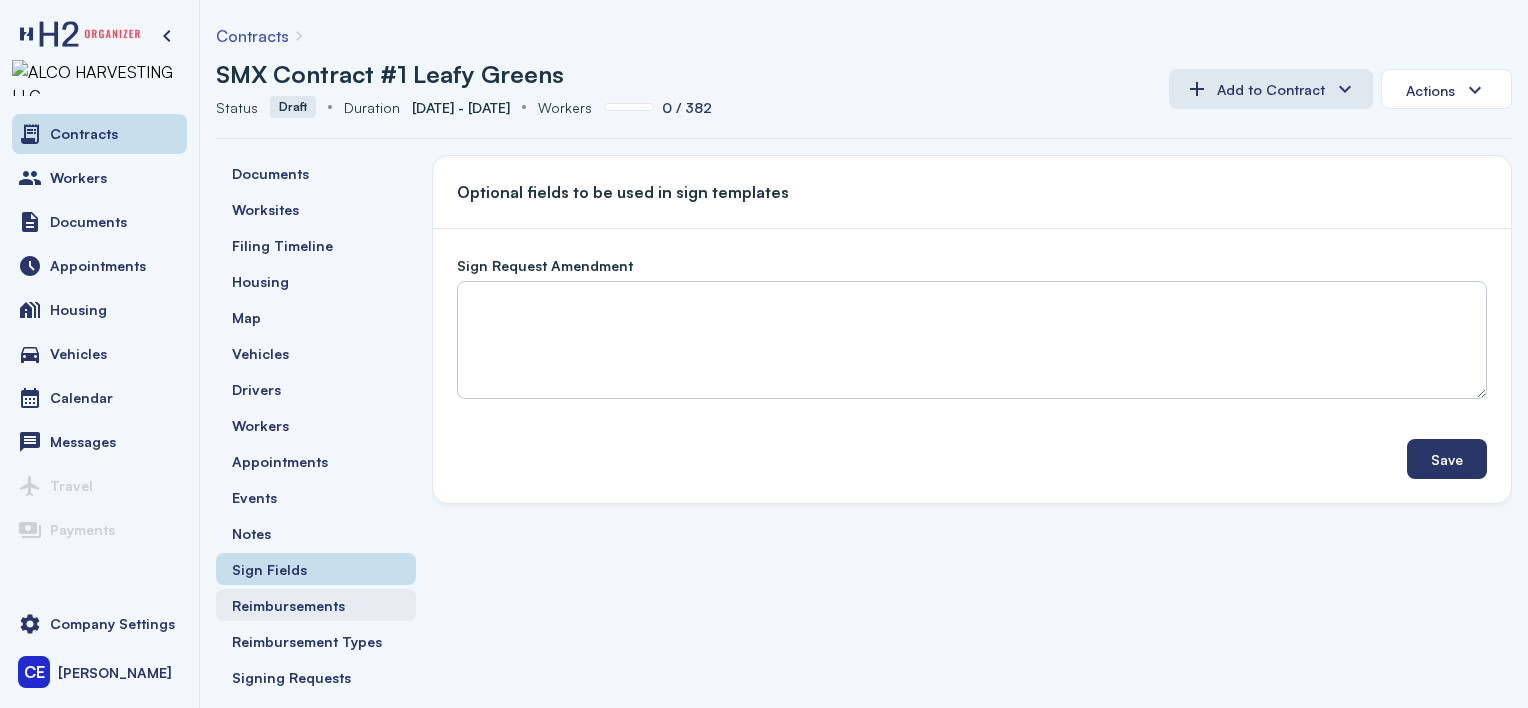 click on "Reimbursements" at bounding box center [288, 605] 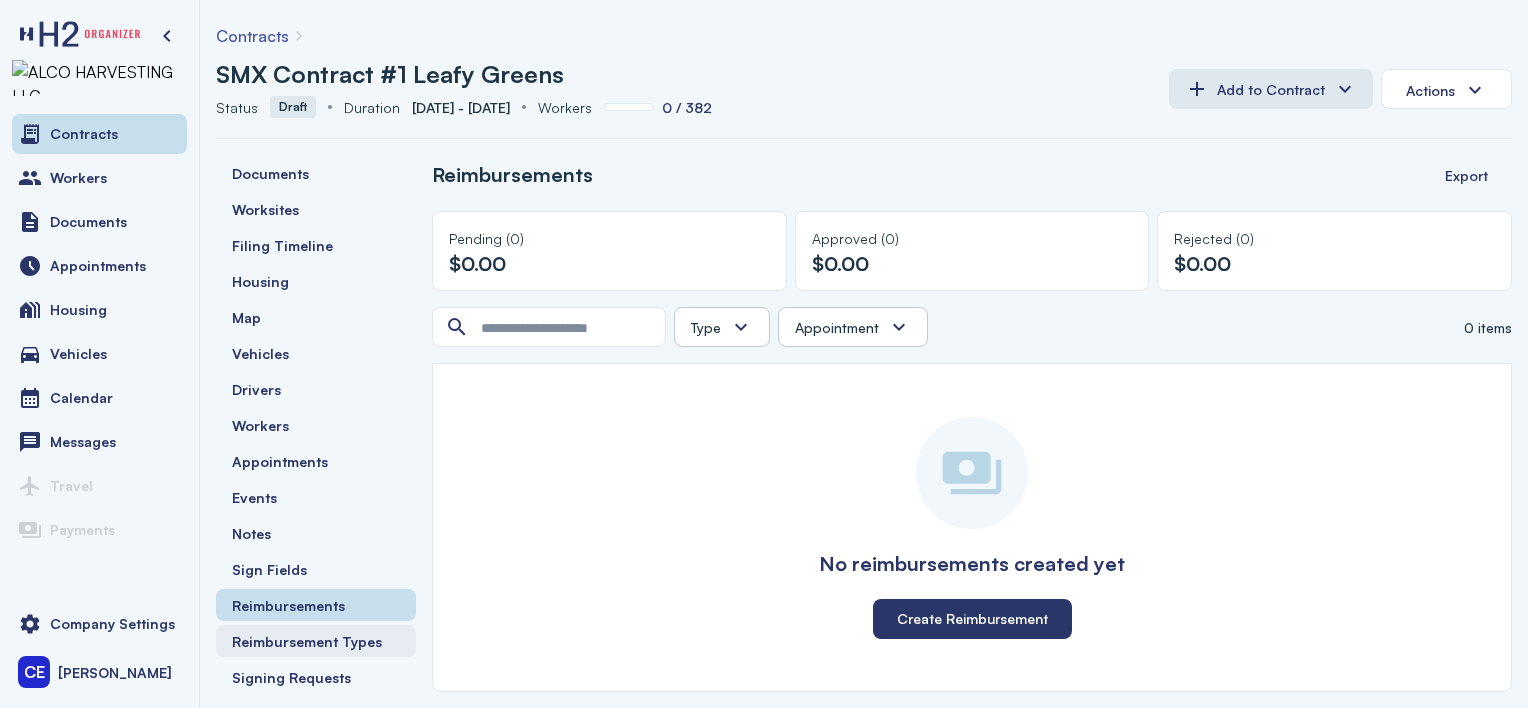 click on "Reimbursement Types" at bounding box center [307, 641] 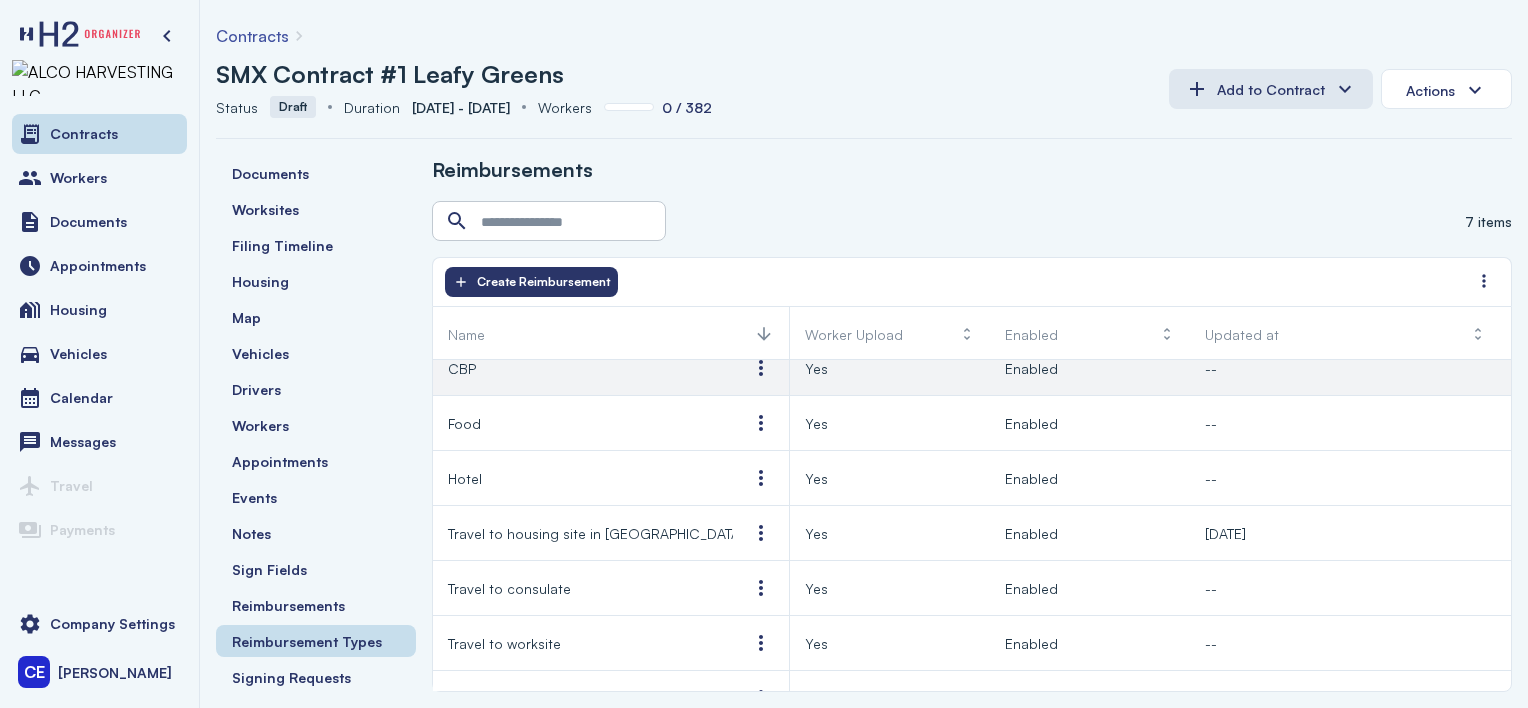 scroll, scrollTop: 52, scrollLeft: 0, axis: vertical 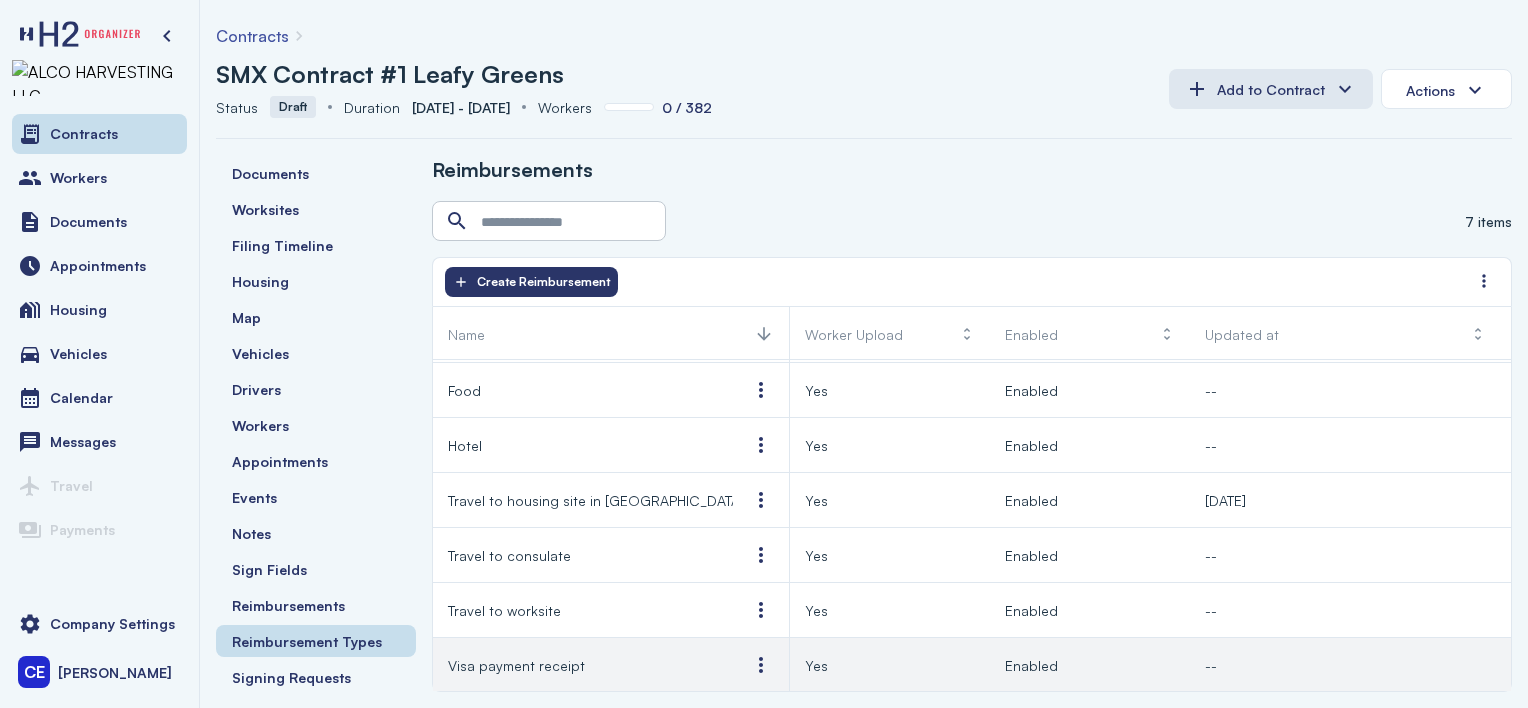 click on "Visa payment receipt" at bounding box center [583, 665] 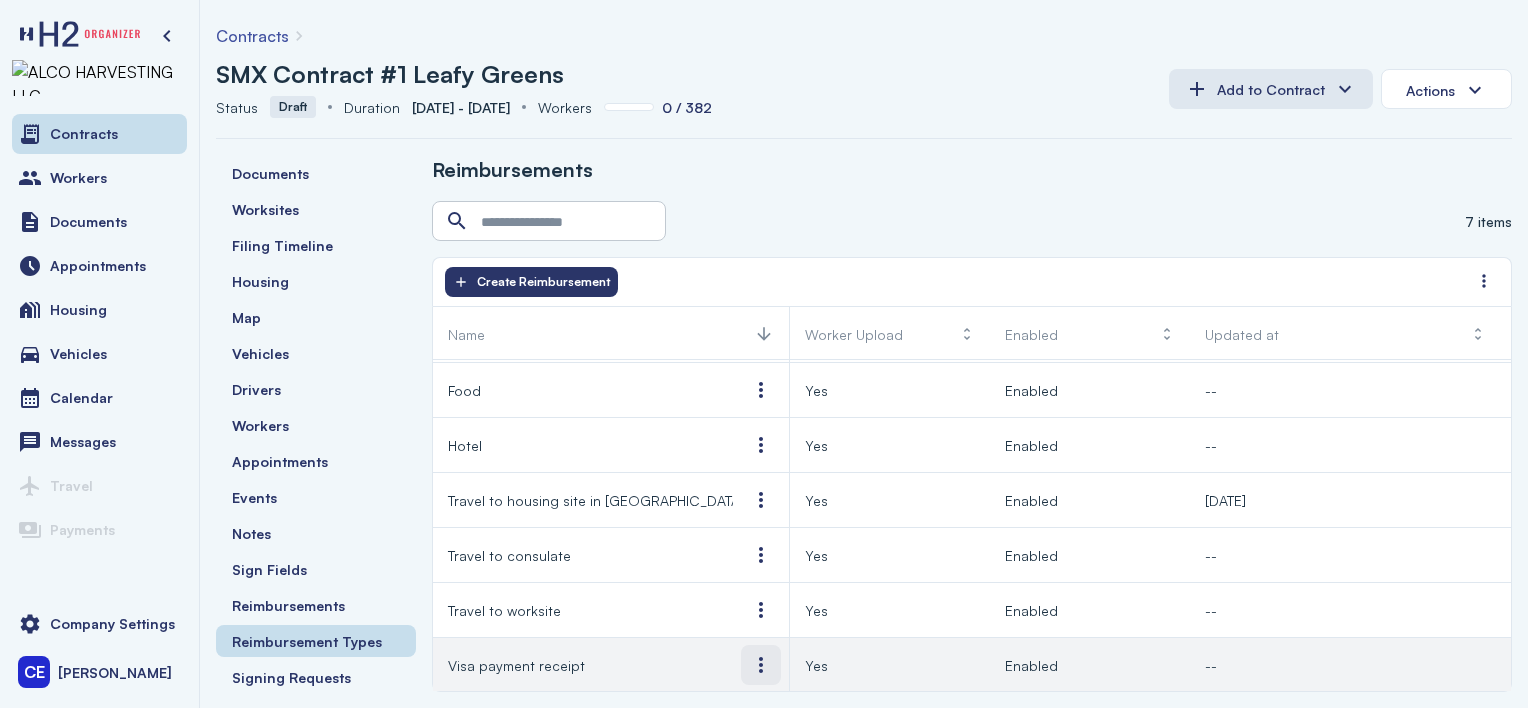 click at bounding box center [761, 665] 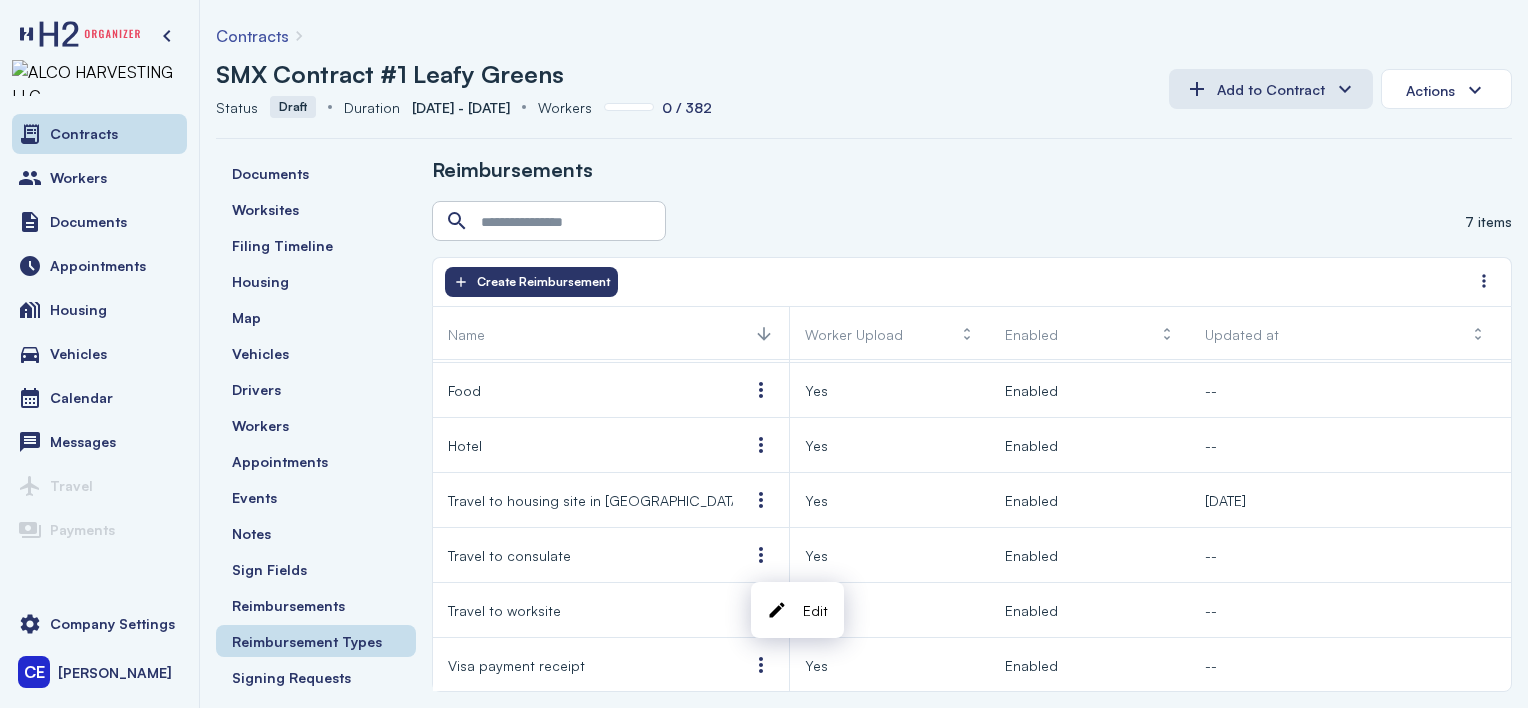 click on "7 items" at bounding box center (972, 221) 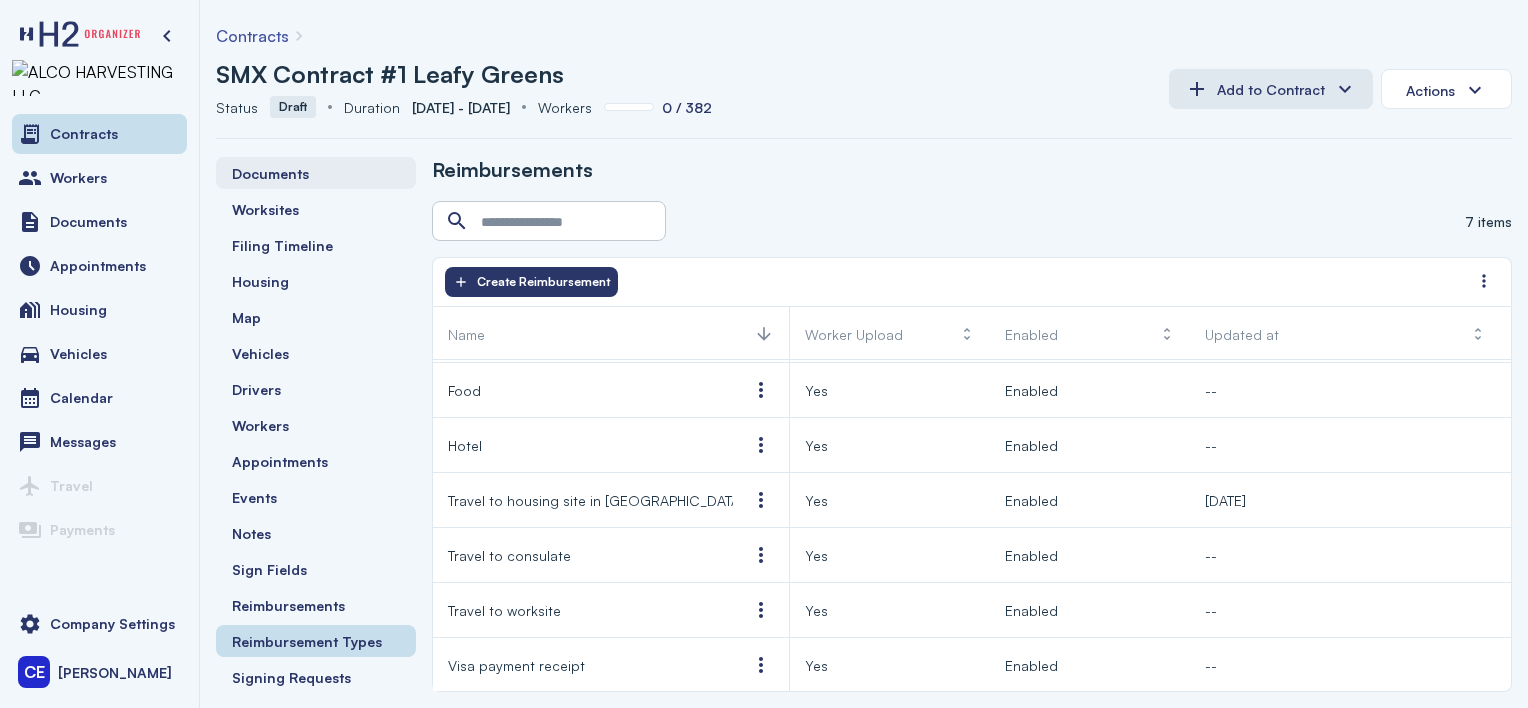 click on "Documents" at bounding box center [270, 173] 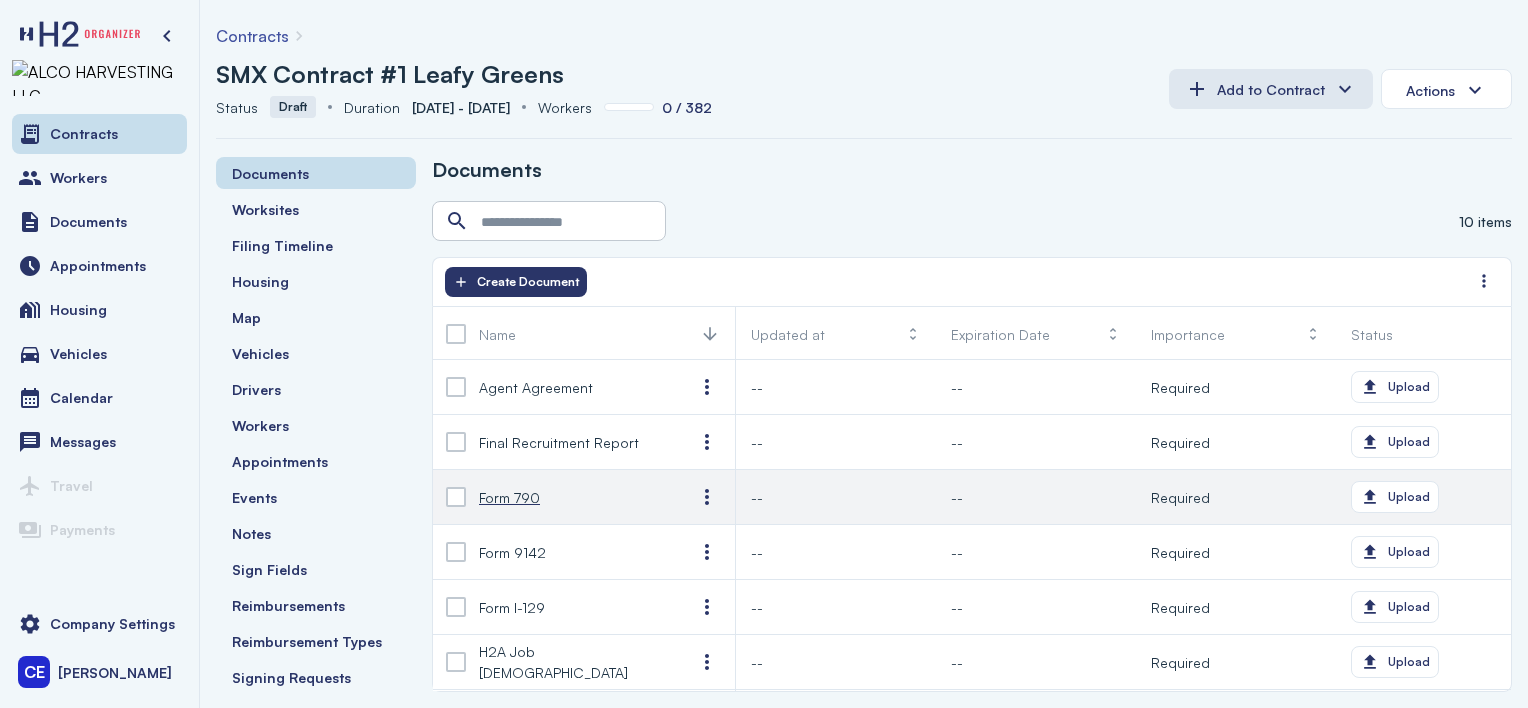 scroll, scrollTop: 100, scrollLeft: 0, axis: vertical 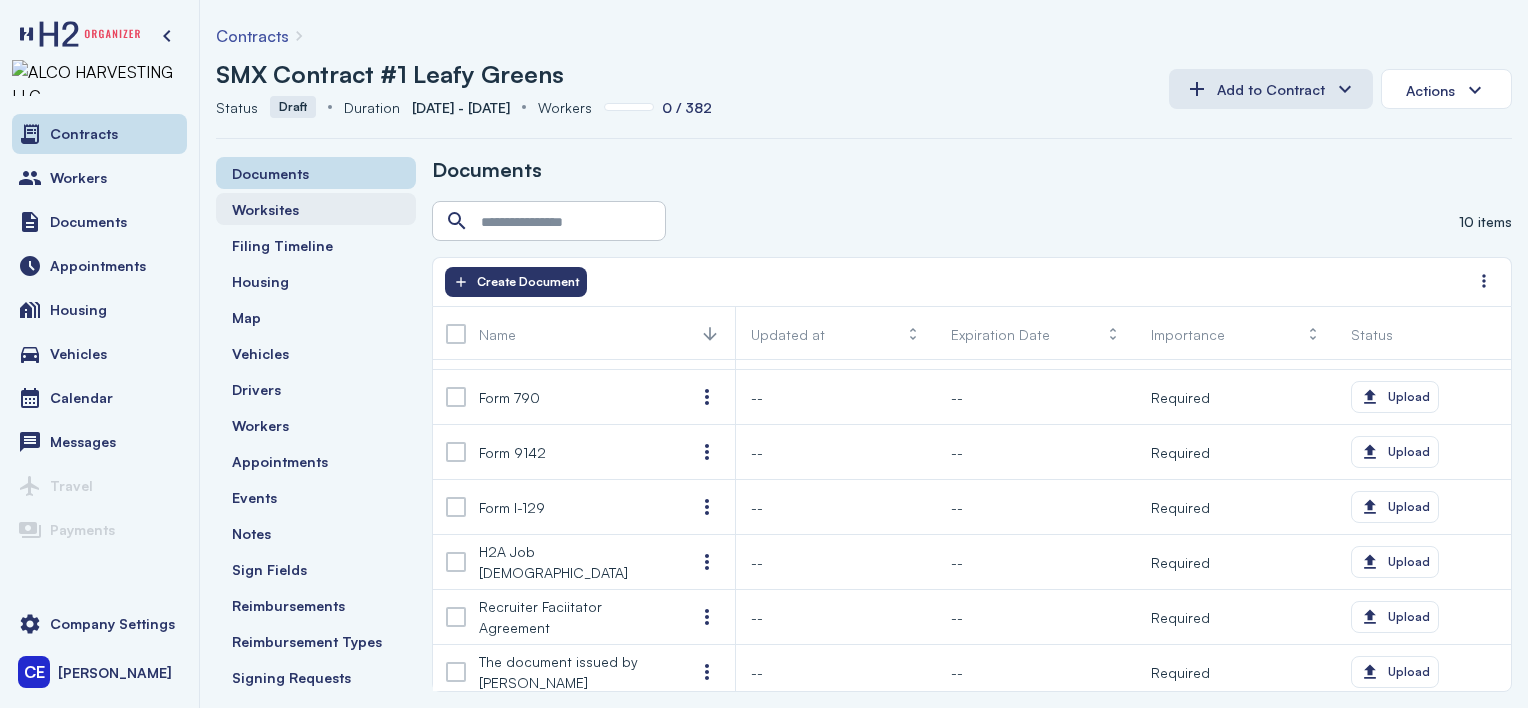 click on "Worksites" at bounding box center (265, 209) 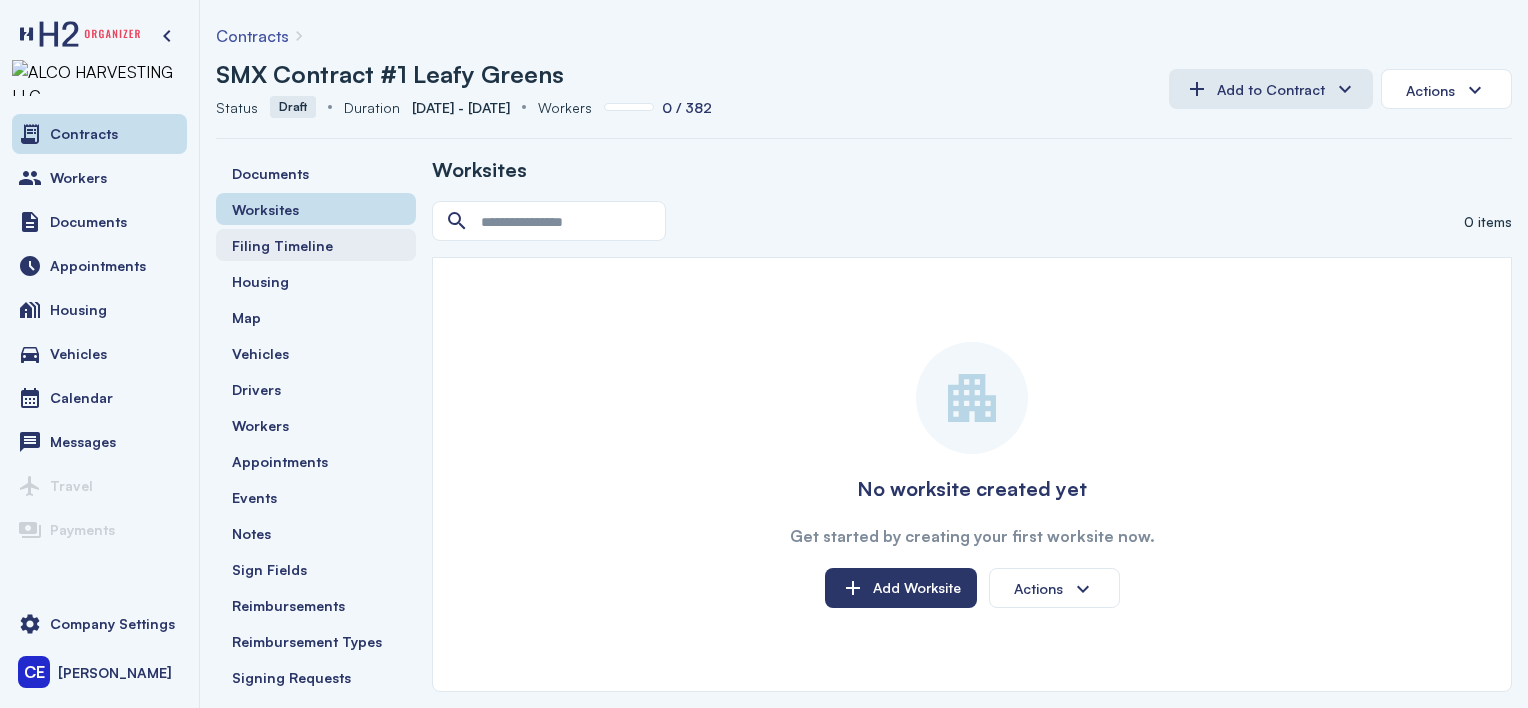 click on "Filing Timeline" at bounding box center (282, 245) 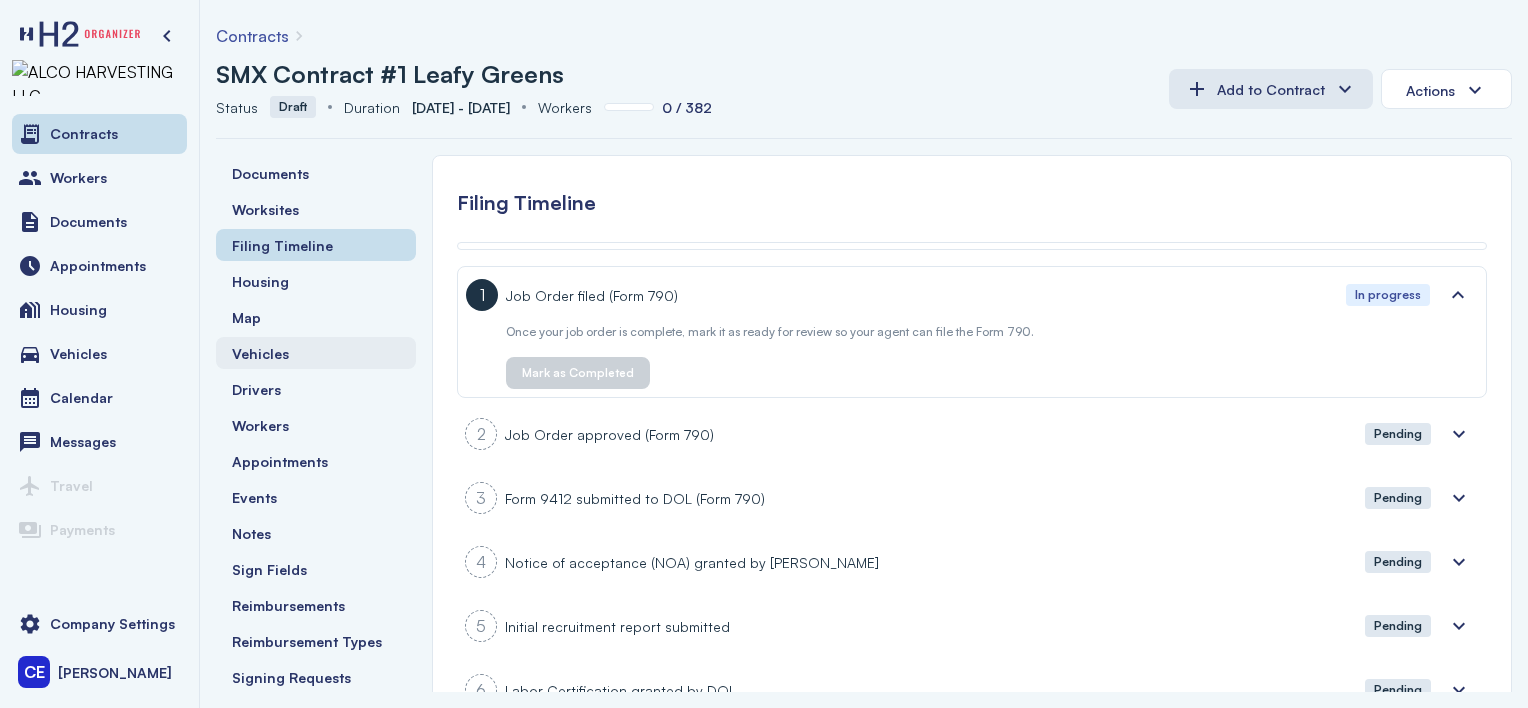 click on "Vehicles" at bounding box center [260, 353] 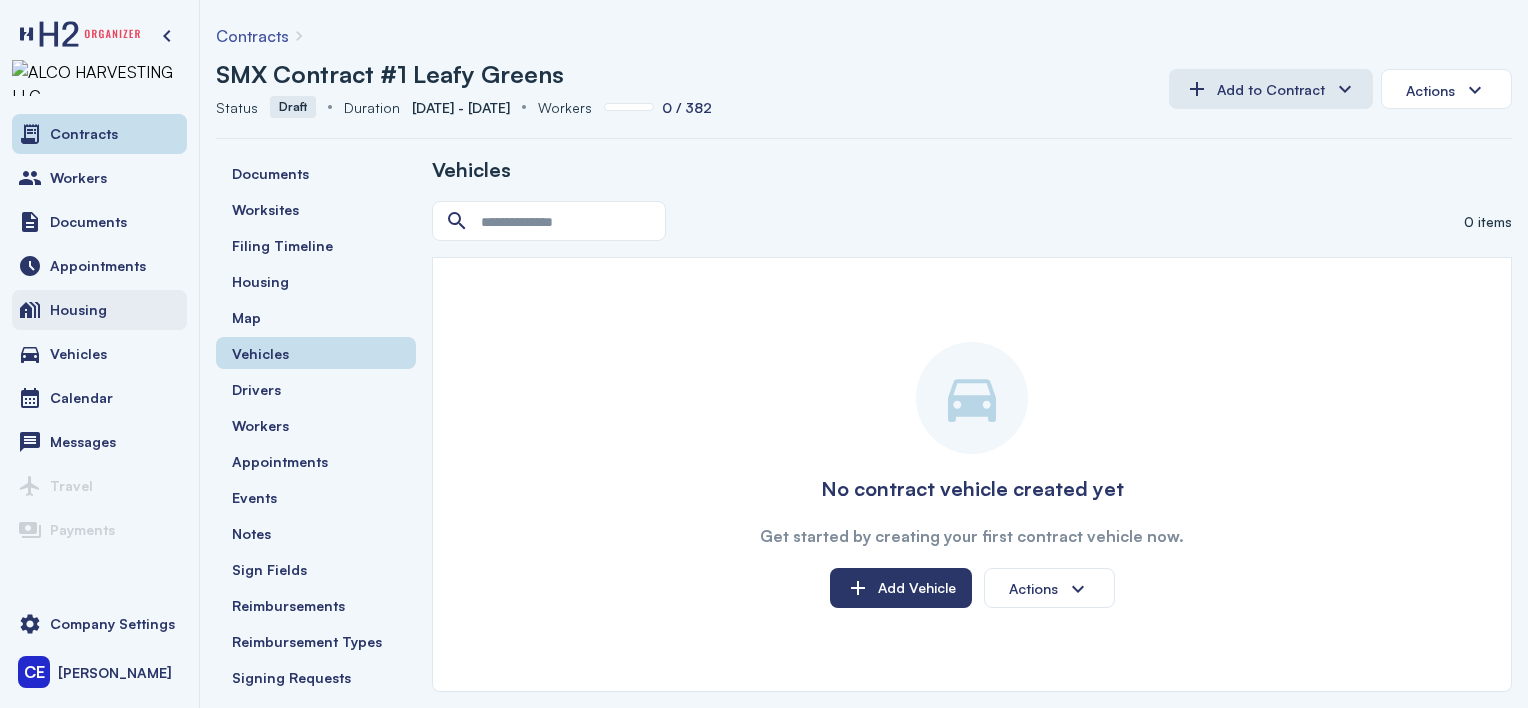 click on "Housing" at bounding box center [99, 310] 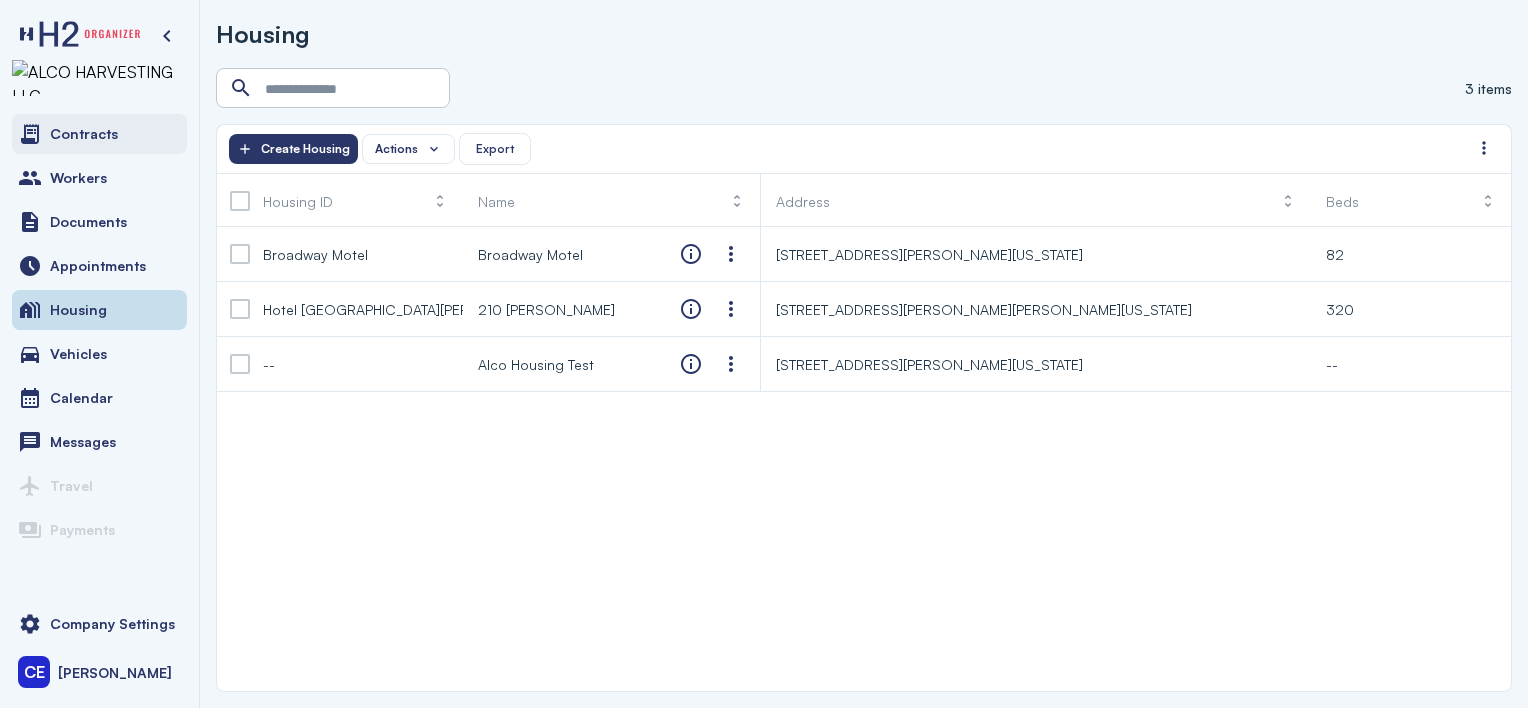 click on "Contracts" at bounding box center [84, 134] 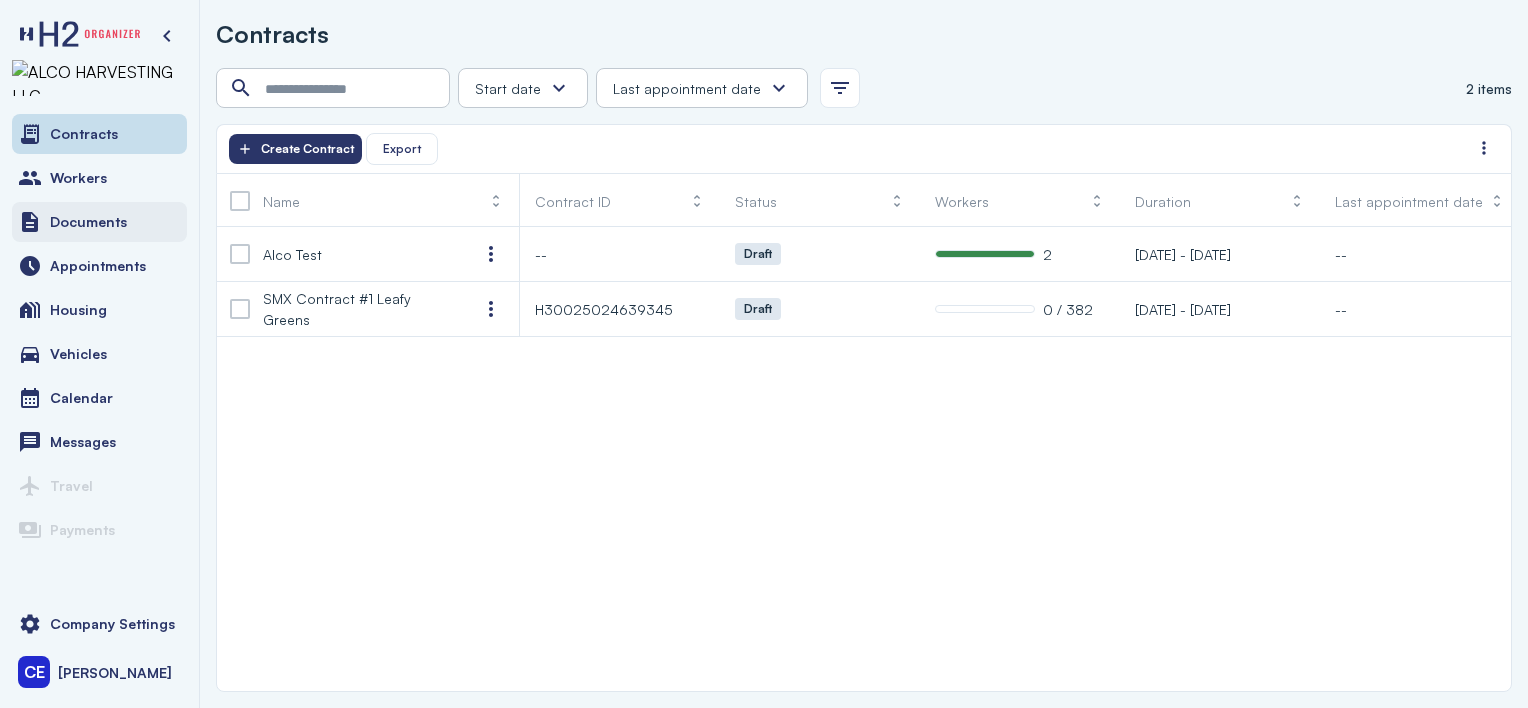 click on "Documents" at bounding box center [88, 222] 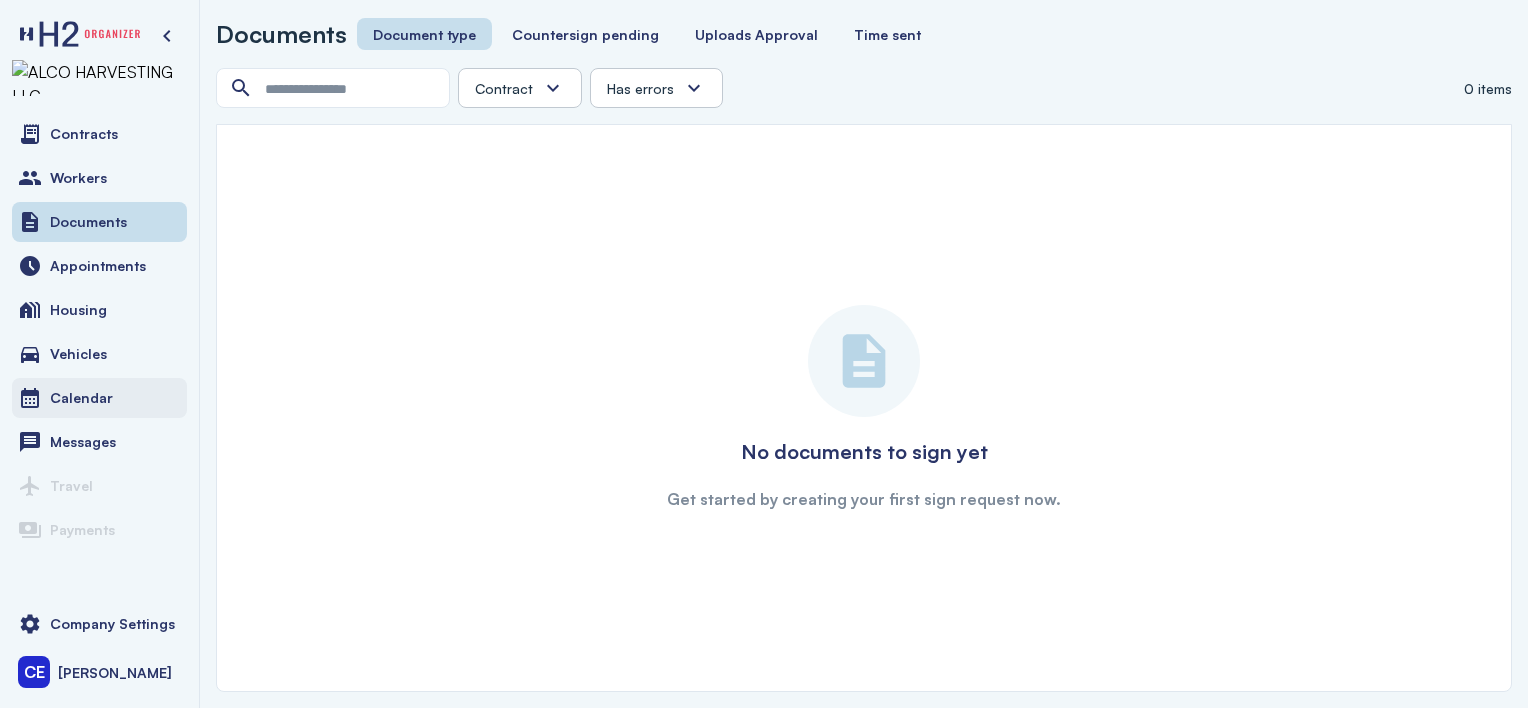 click on "Calendar" at bounding box center (99, 398) 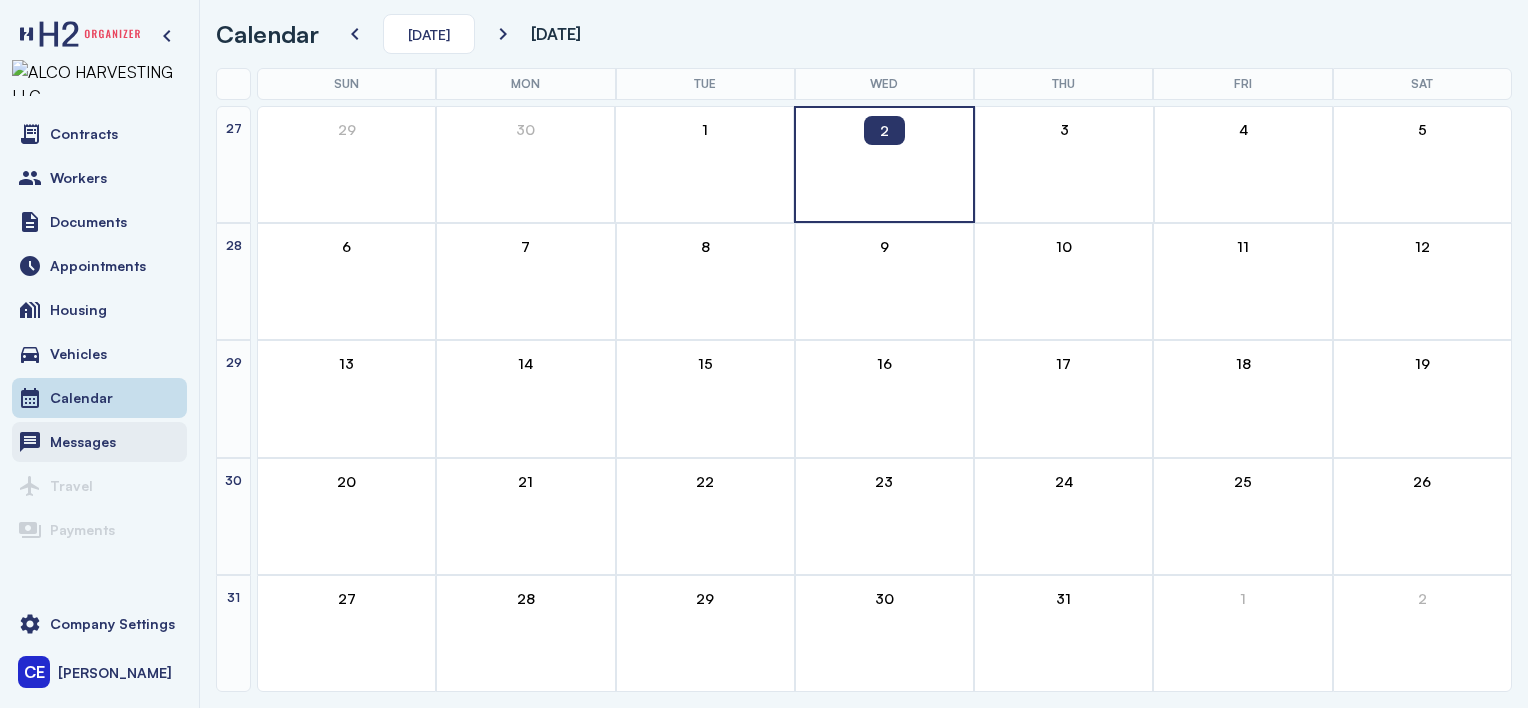click on "Messages" at bounding box center [83, 442] 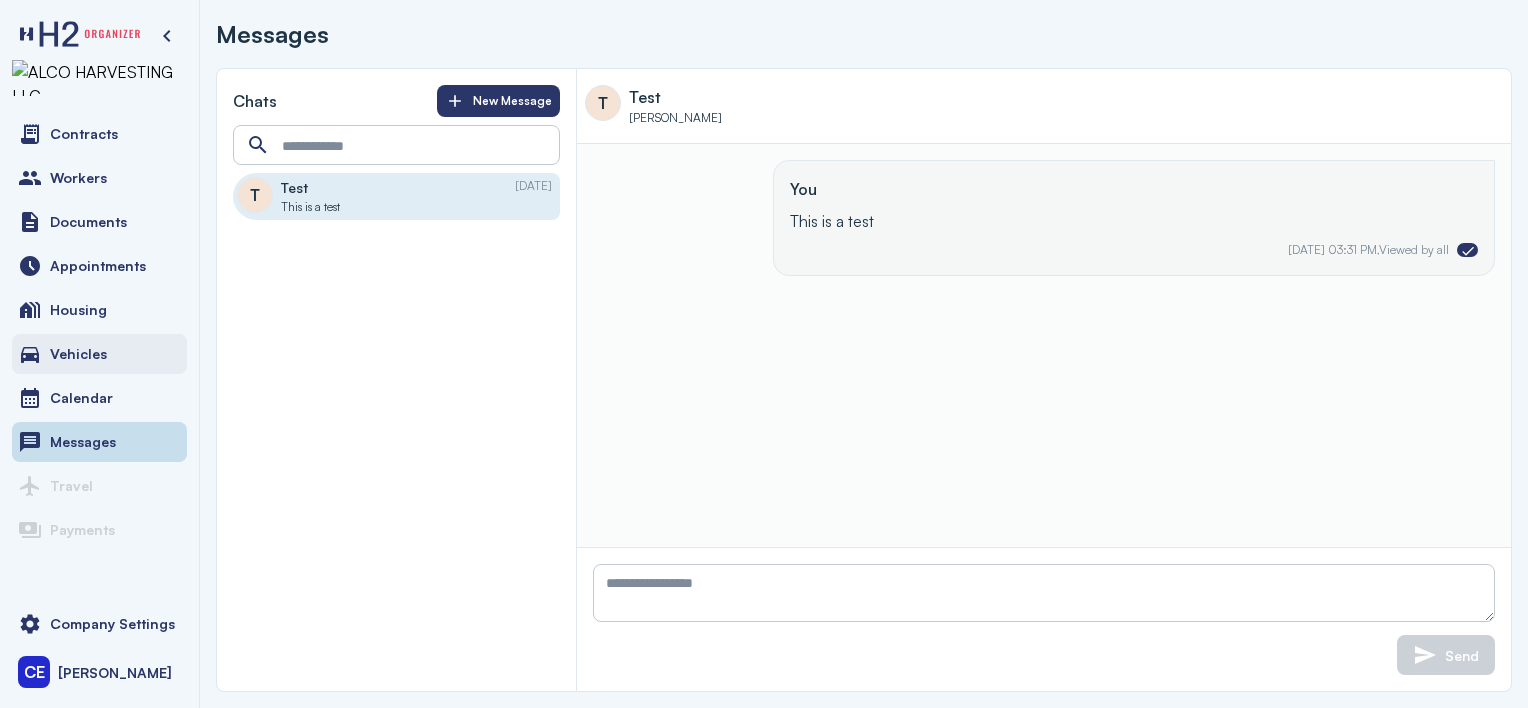 click on "Vehicles" at bounding box center [78, 354] 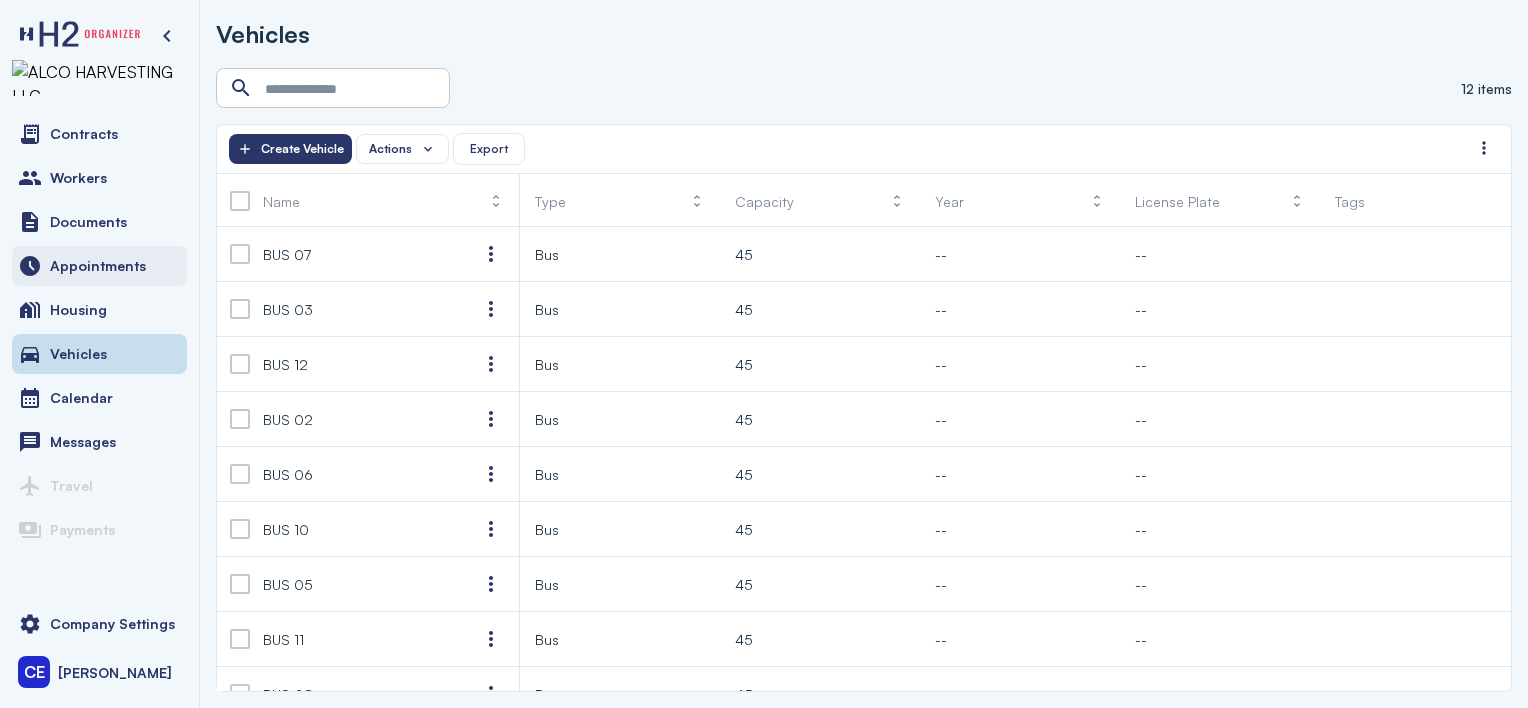 click on "Appointments" at bounding box center [98, 266] 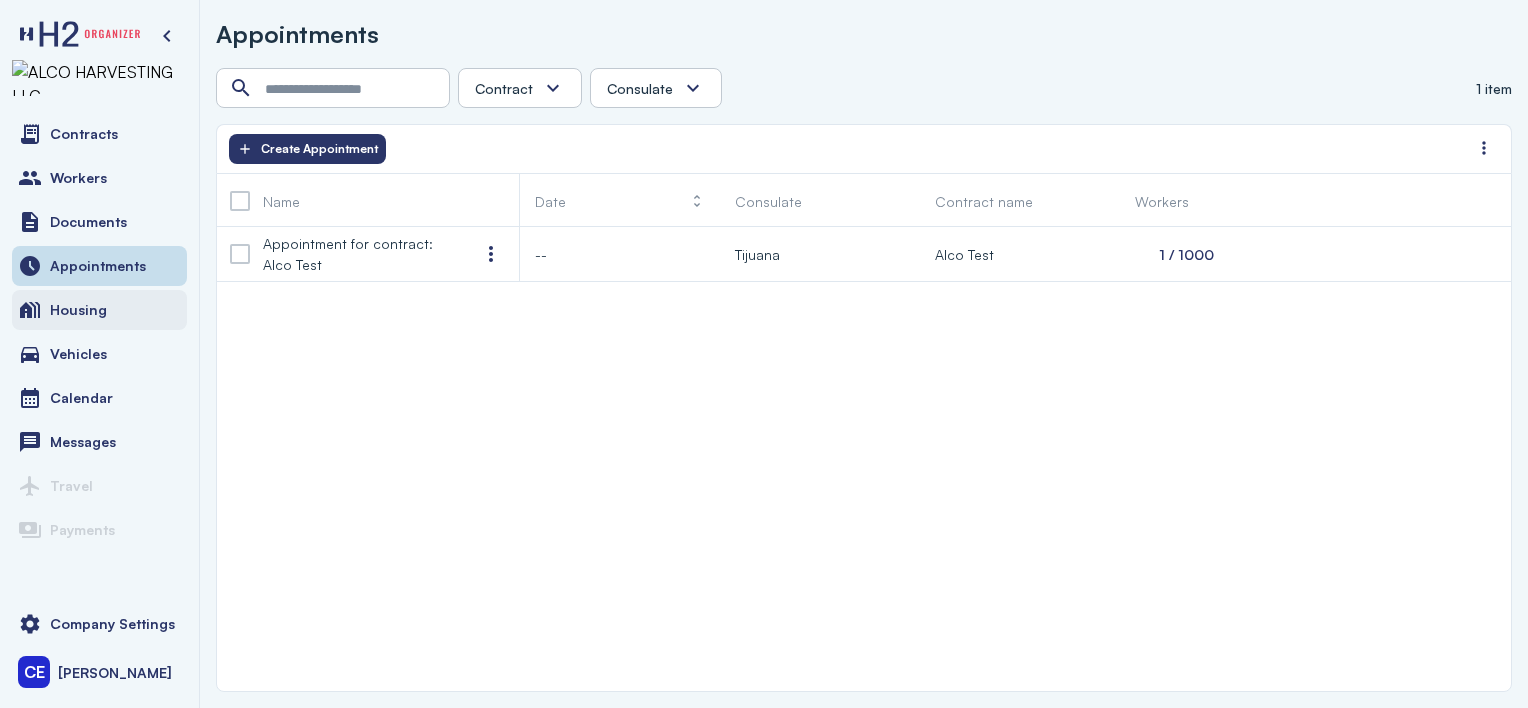 click on "Housing" at bounding box center (78, 310) 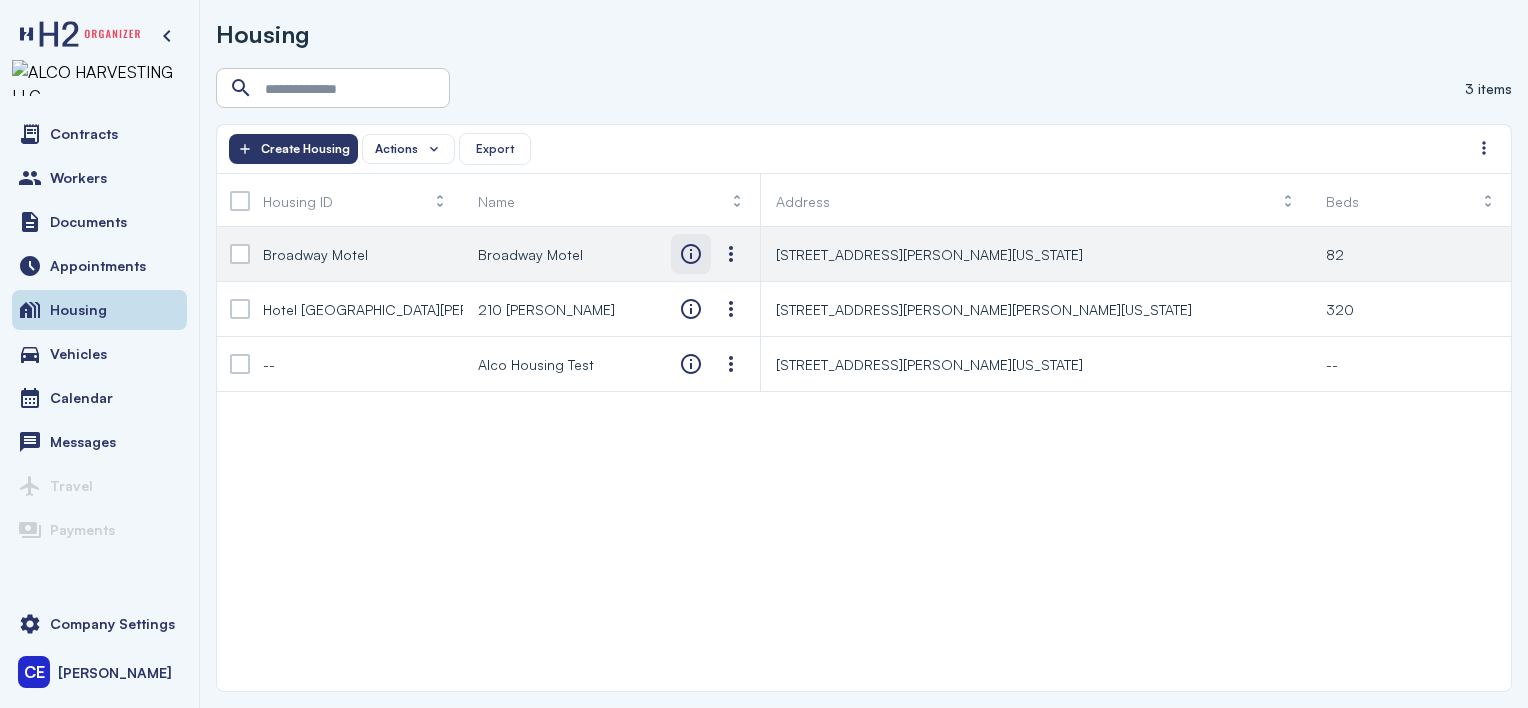 click at bounding box center (691, 254) 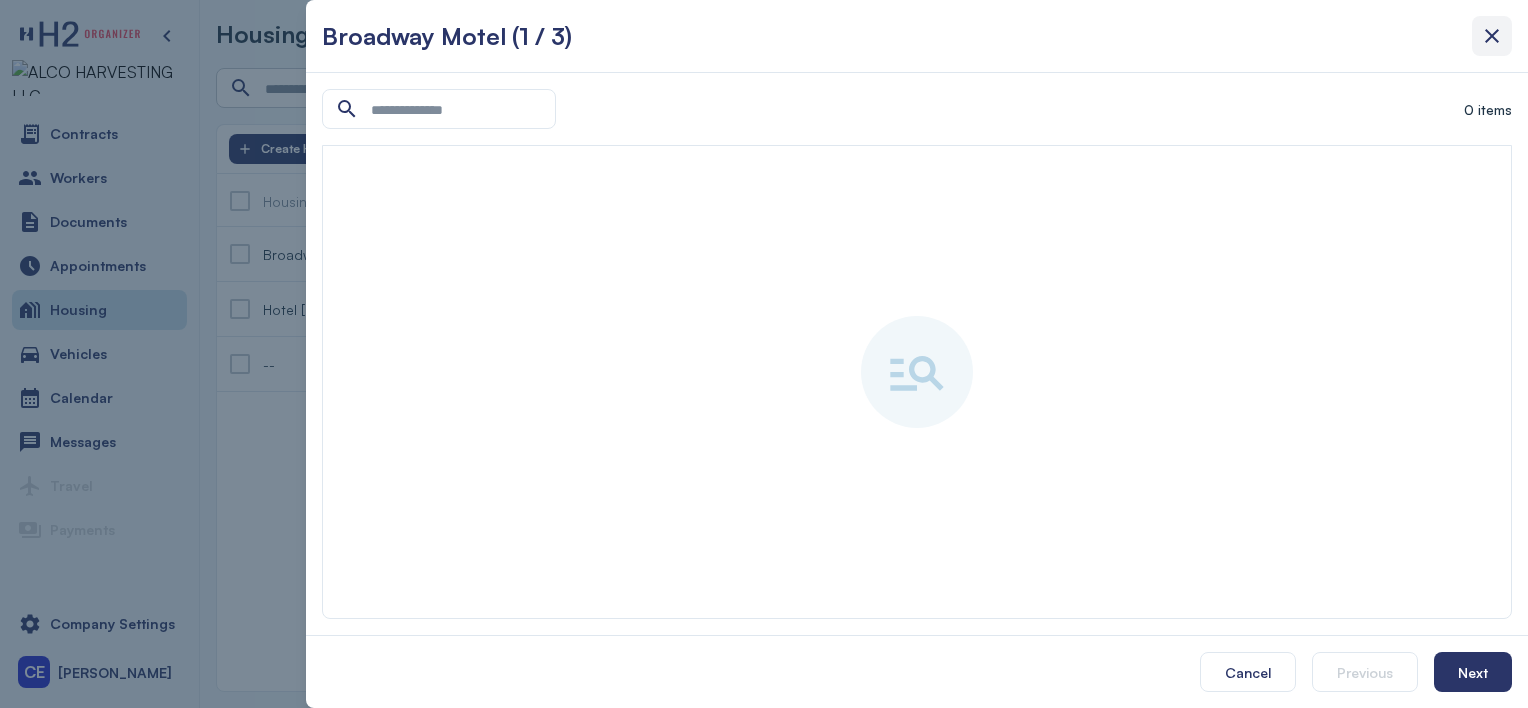 click at bounding box center [1492, 36] 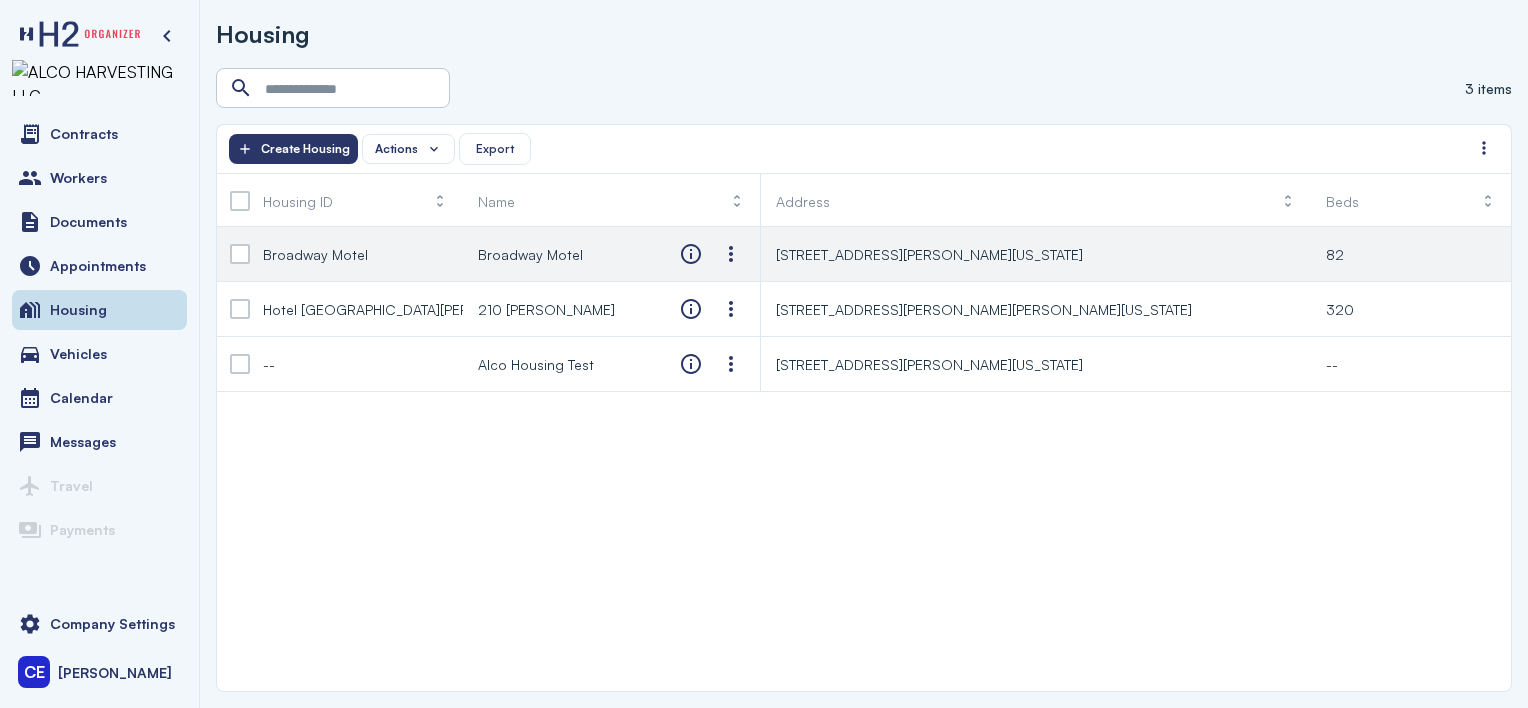 click on "[STREET_ADDRESS][PERSON_NAME][US_STATE]" at bounding box center [929, 254] 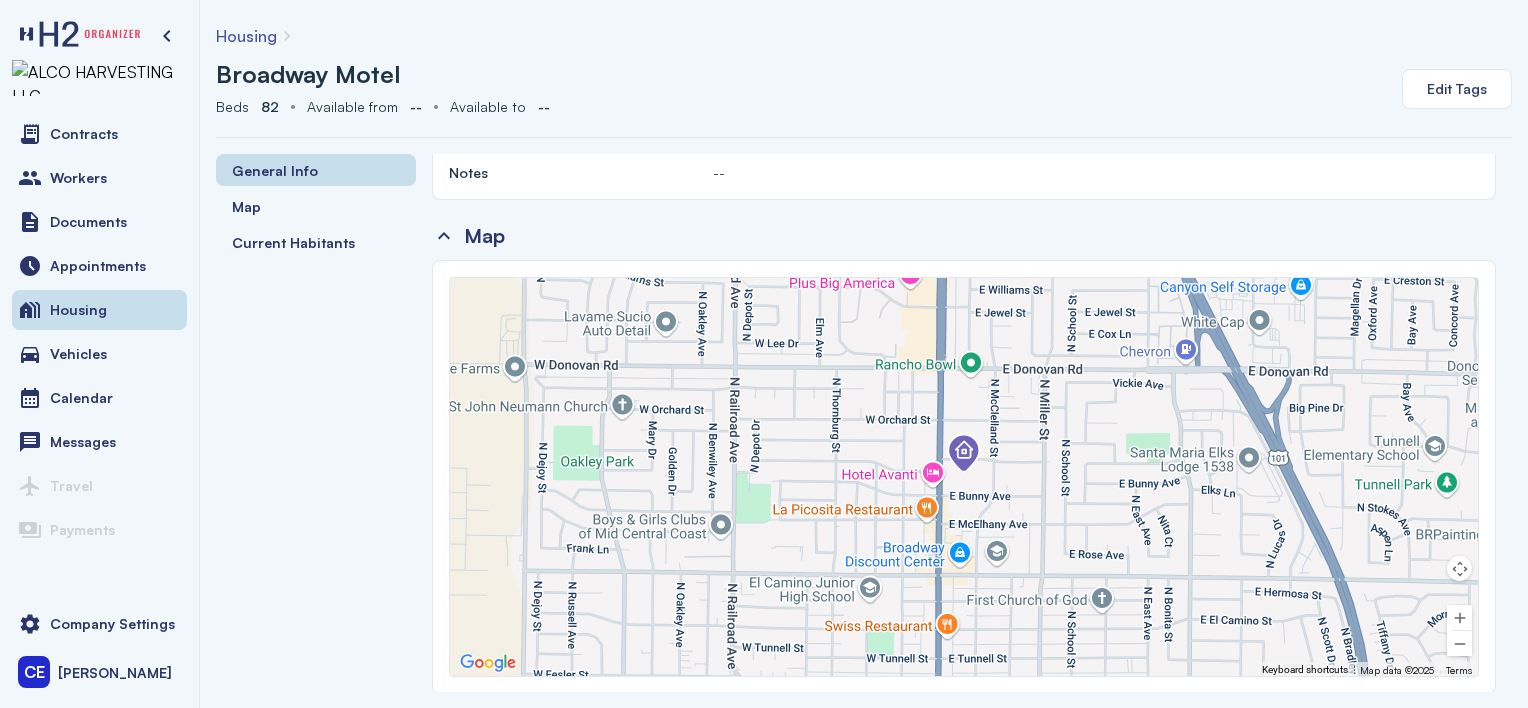 scroll, scrollTop: 668, scrollLeft: 0, axis: vertical 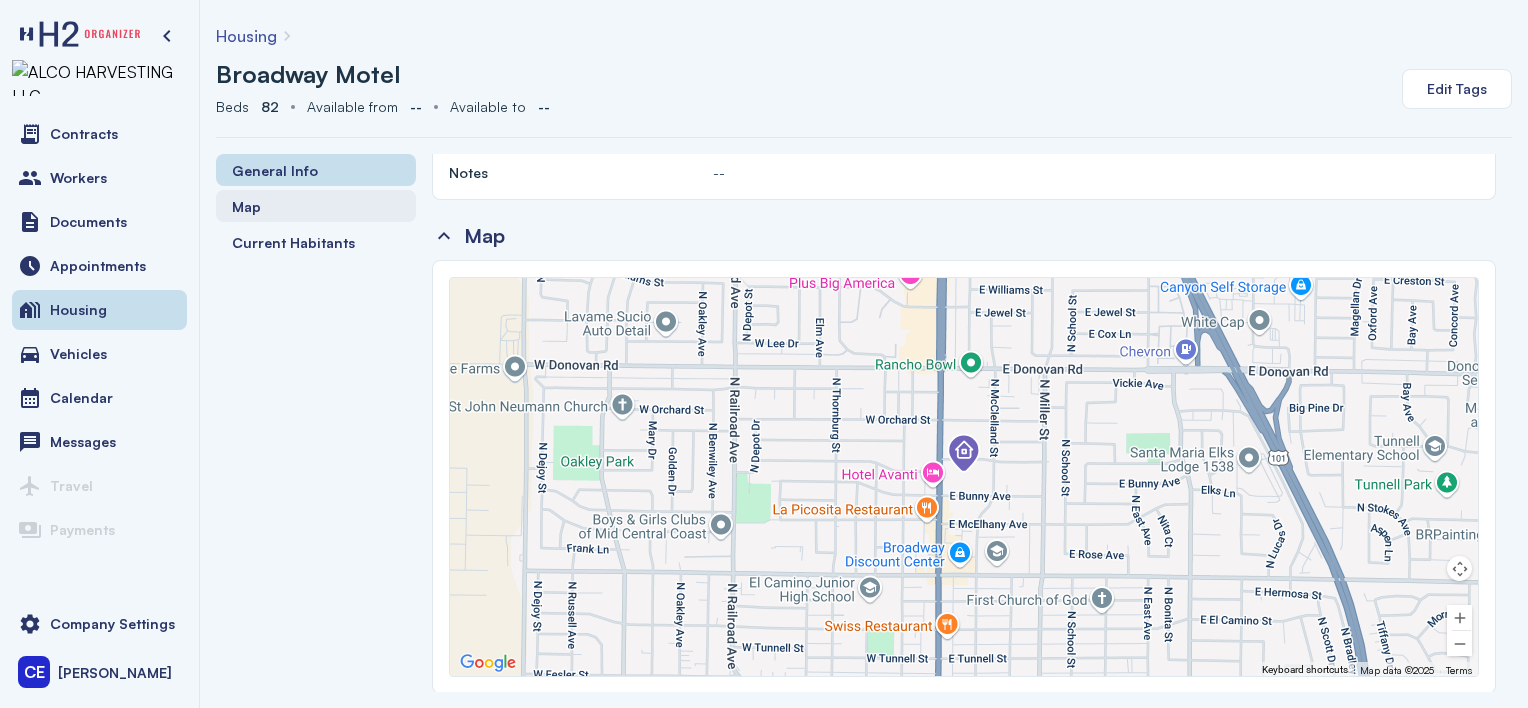 click on "Map" at bounding box center [246, 206] 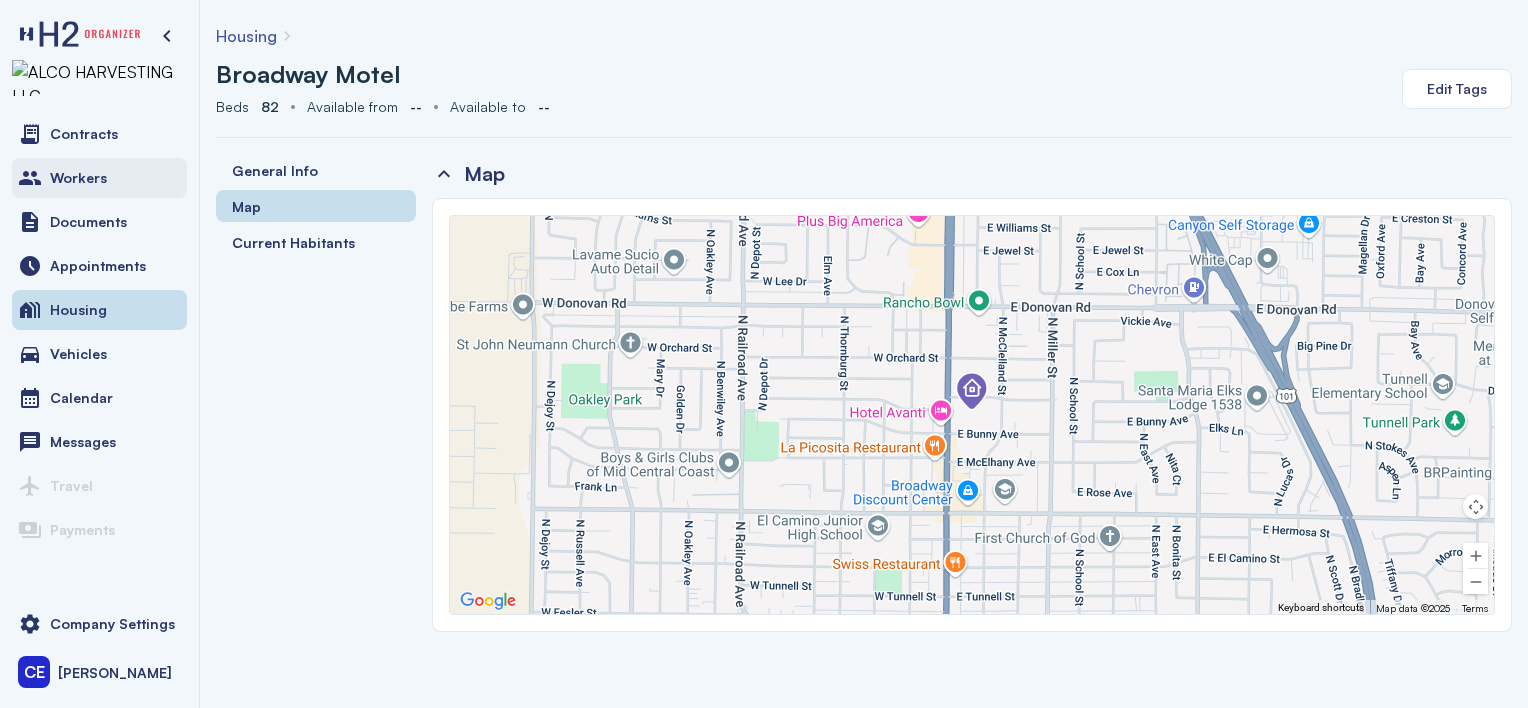 click on "Workers" at bounding box center (99, 178) 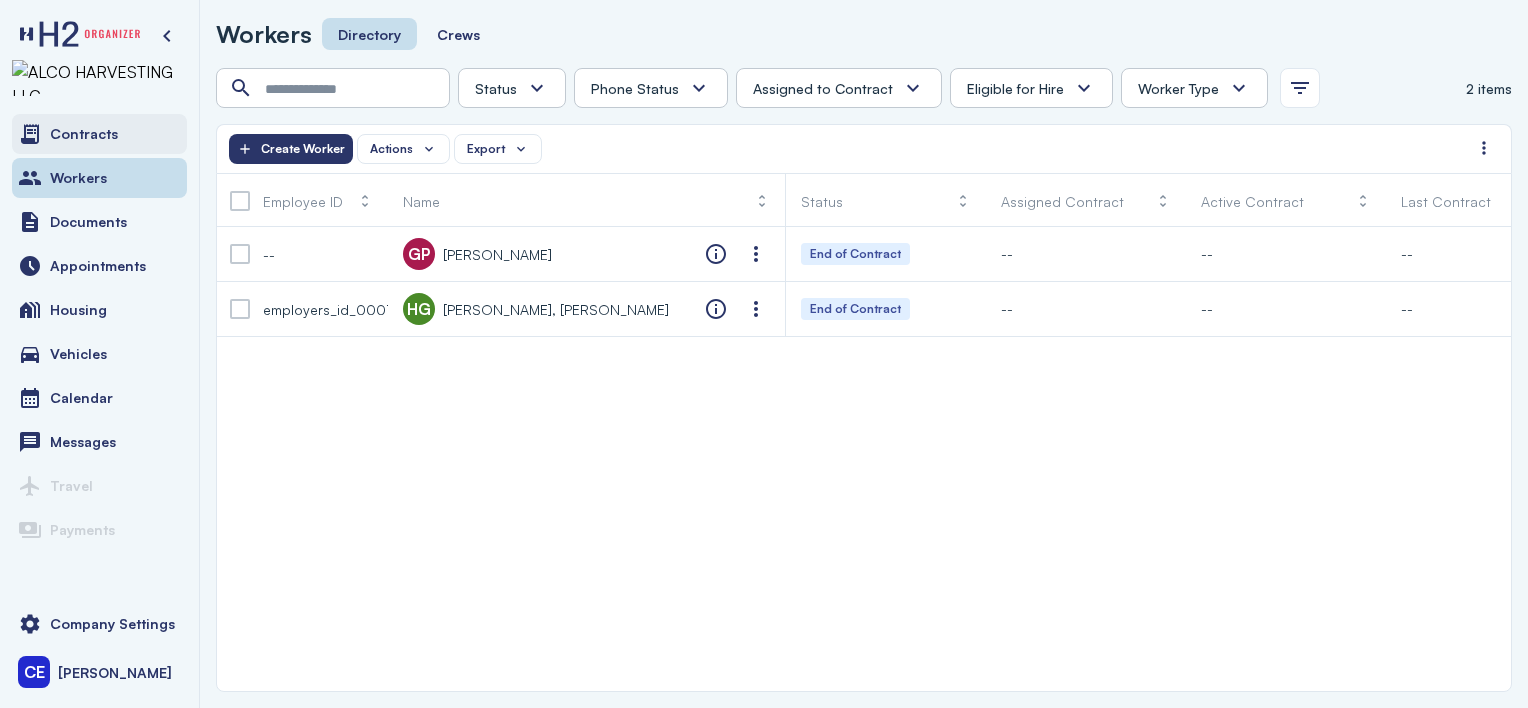 click on "Contracts" at bounding box center (84, 134) 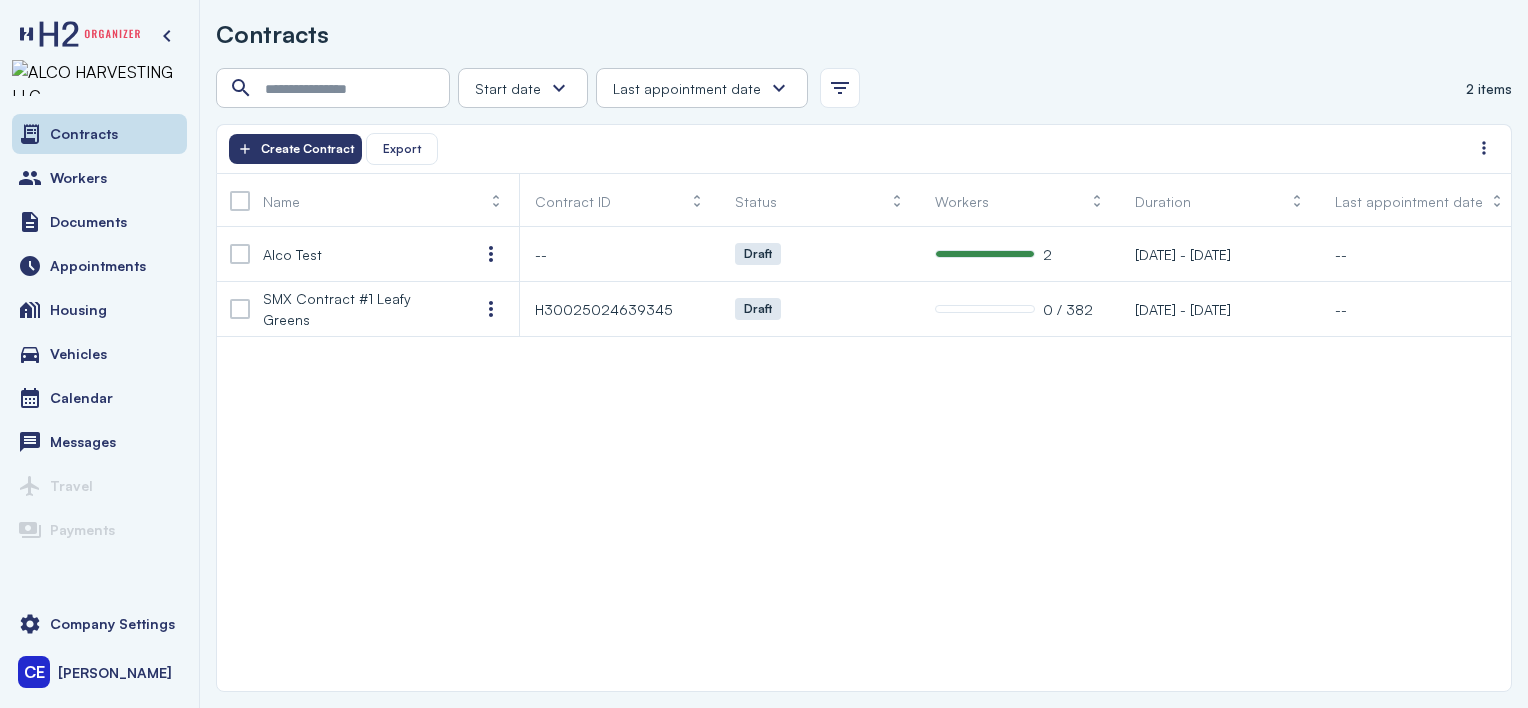 click on "Contracts       Workers       Documents       Appointments       Housing       Vehicles       Calendar       Messages       Travel       Payments" at bounding box center (99, 350) 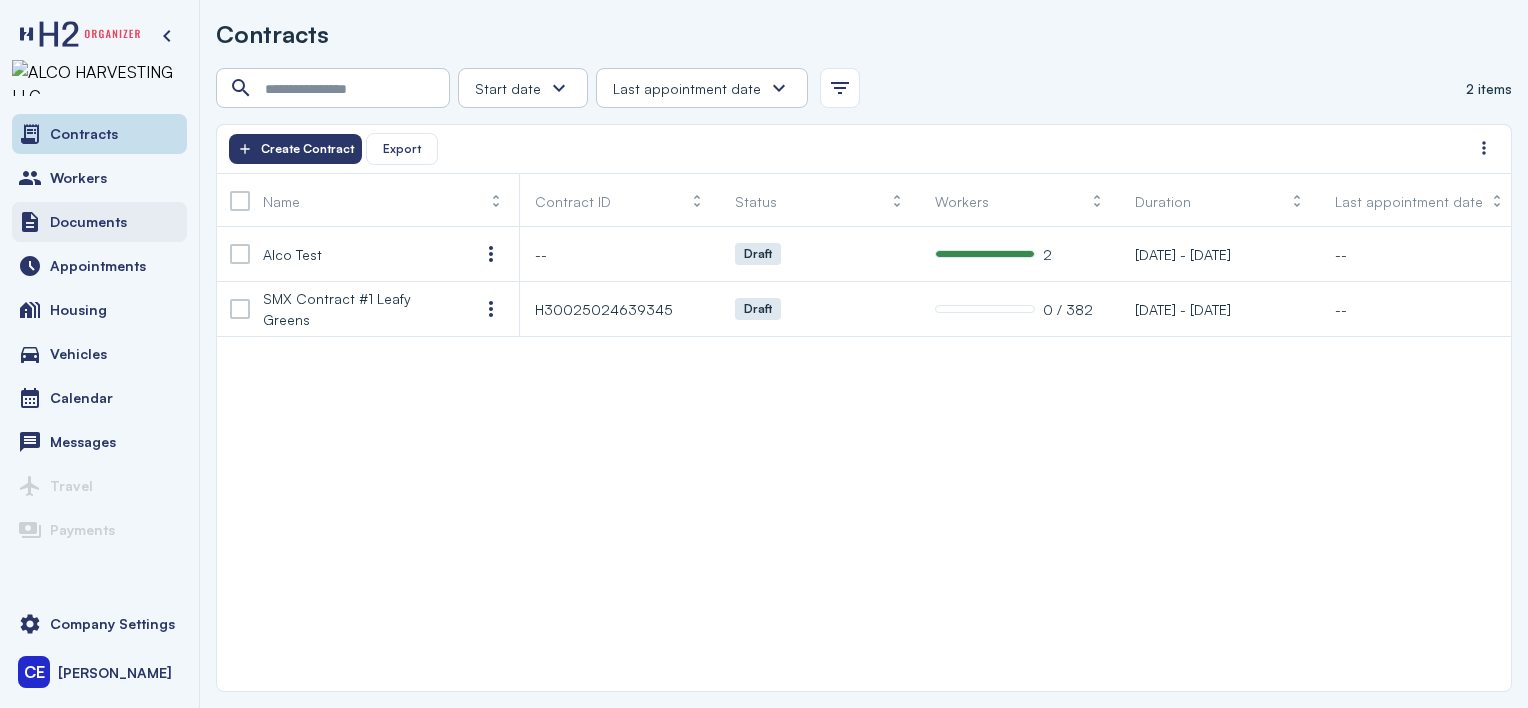 click on "Documents" at bounding box center (88, 222) 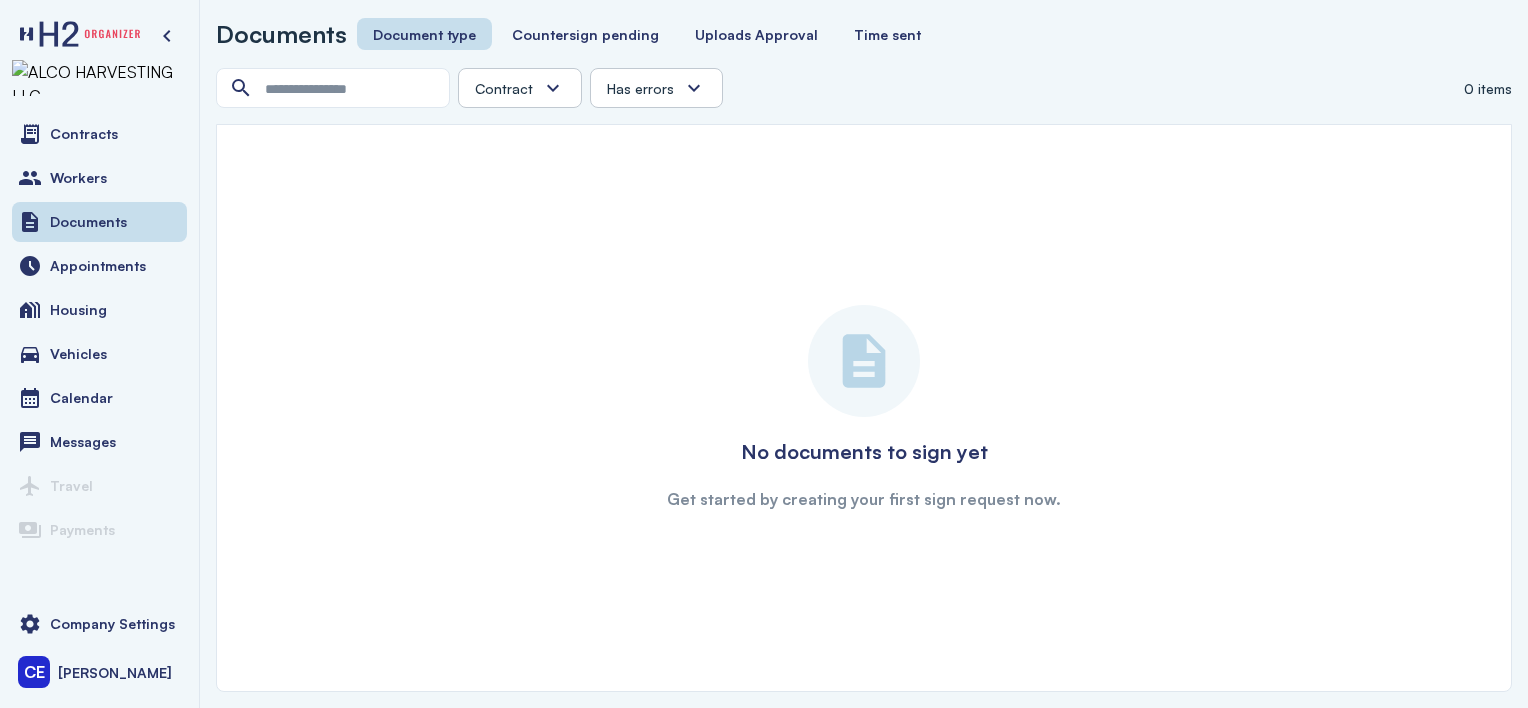 click on "Has errors" at bounding box center (640, 88) 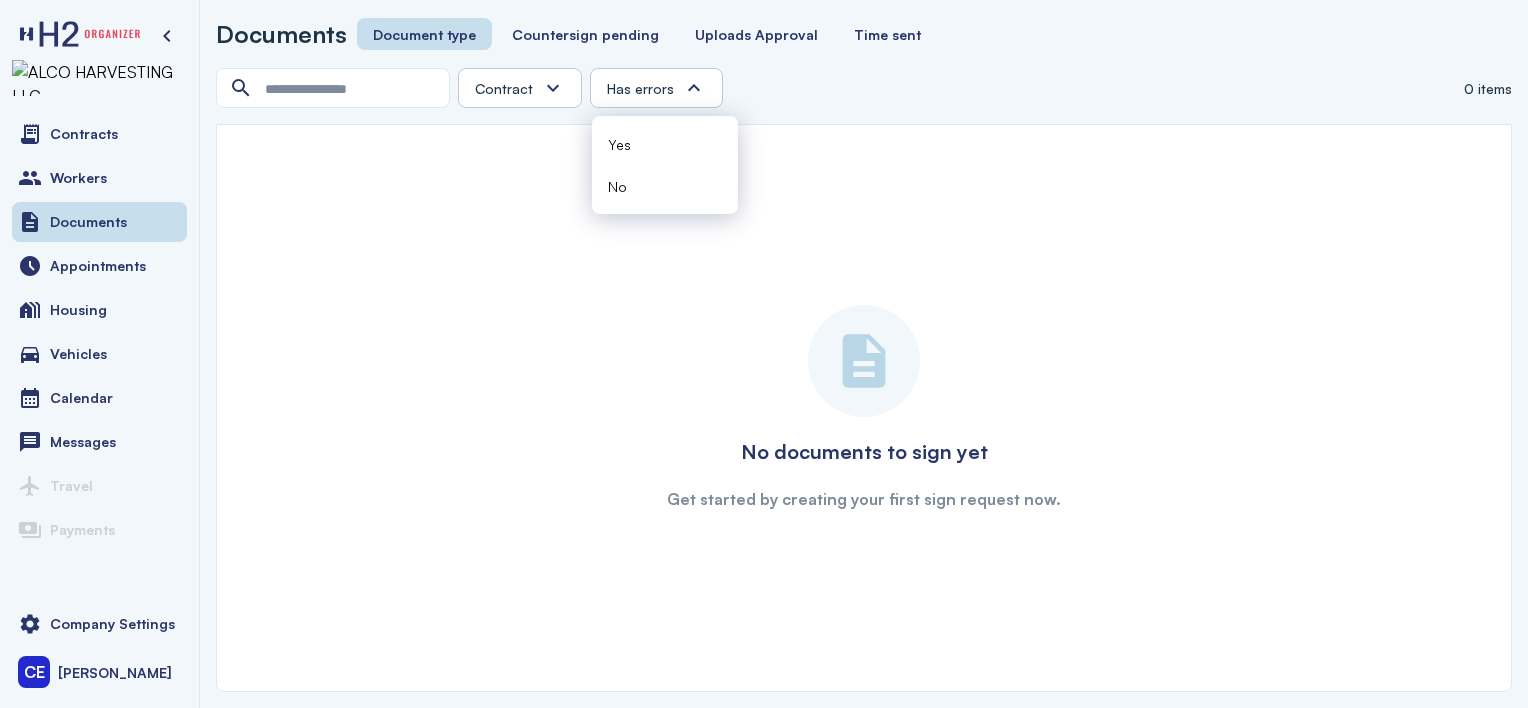 click on "Has errors" at bounding box center (640, 88) 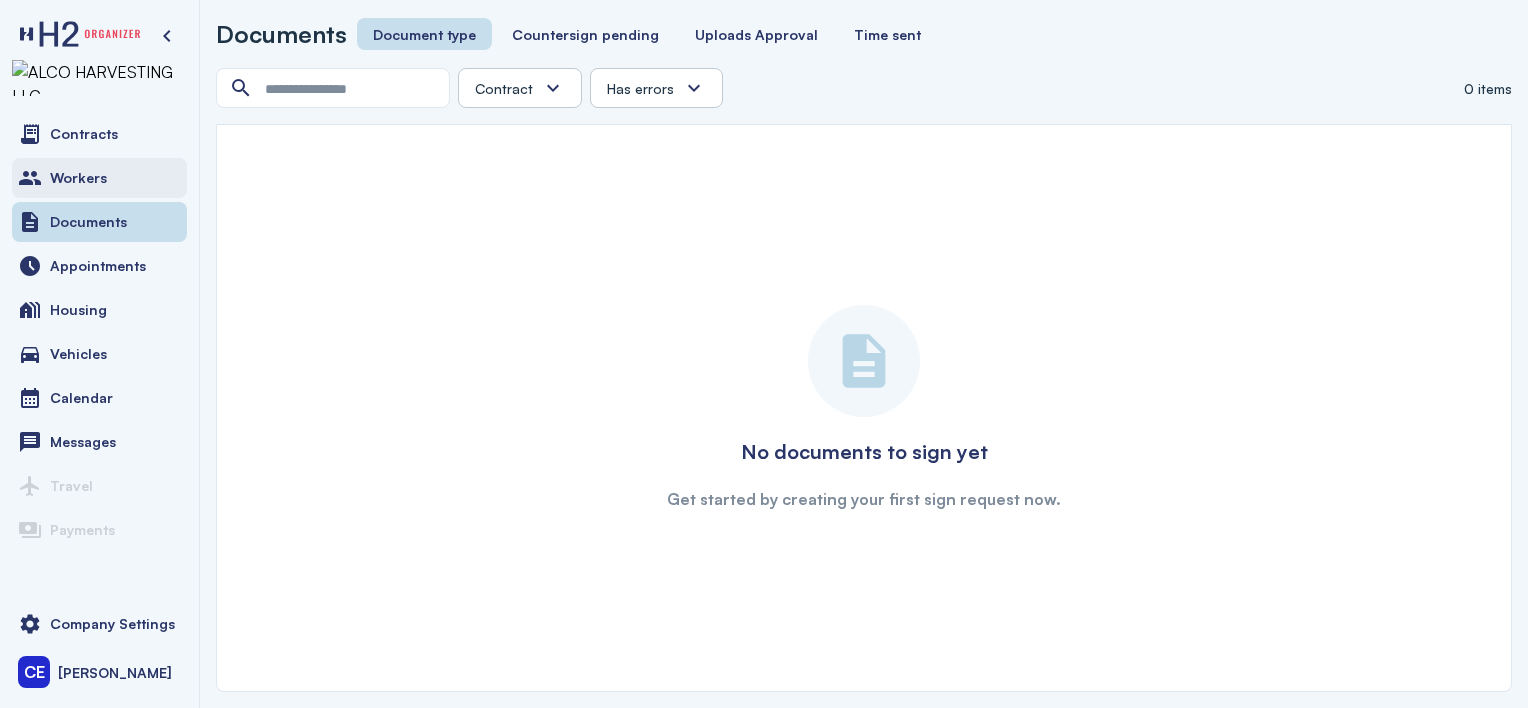 click on "Workers" at bounding box center (78, 178) 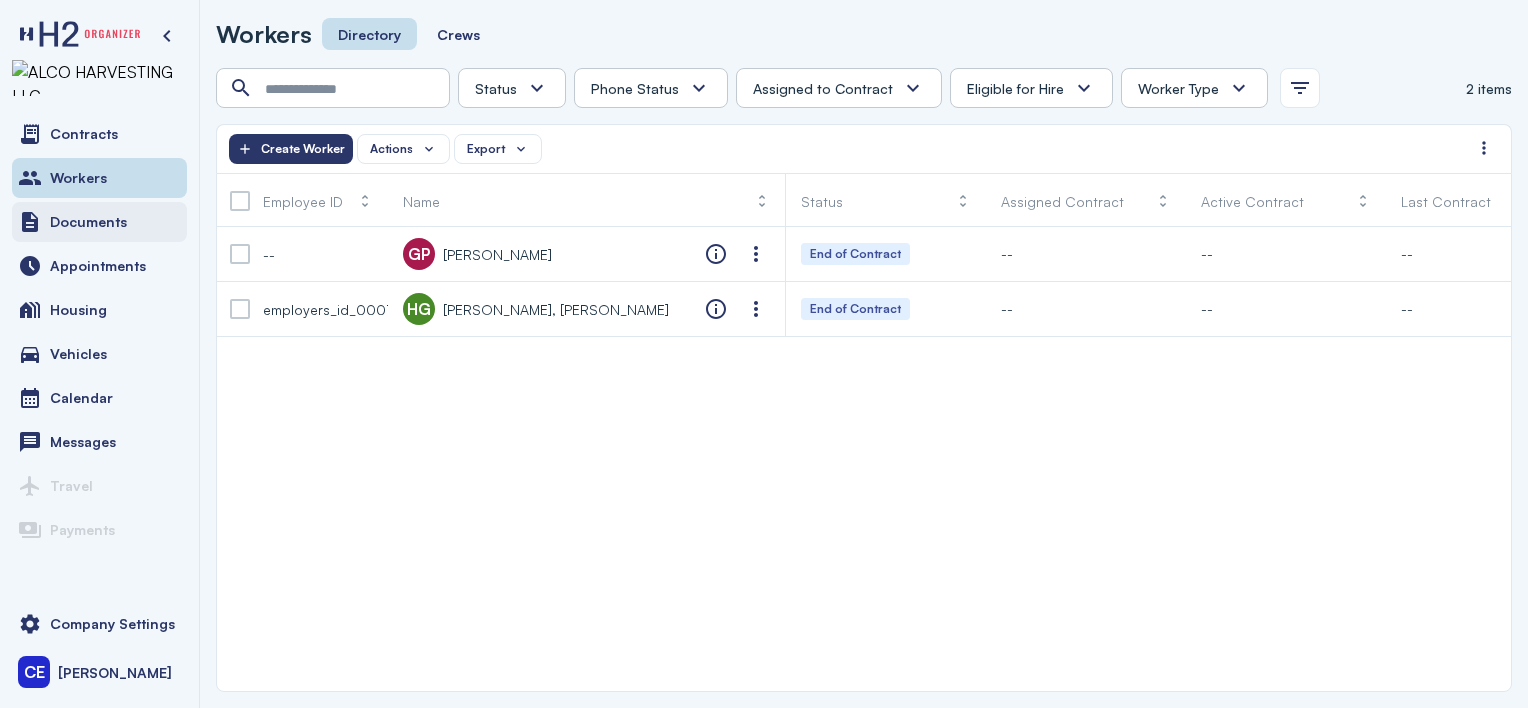 click on "Documents" at bounding box center (88, 222) 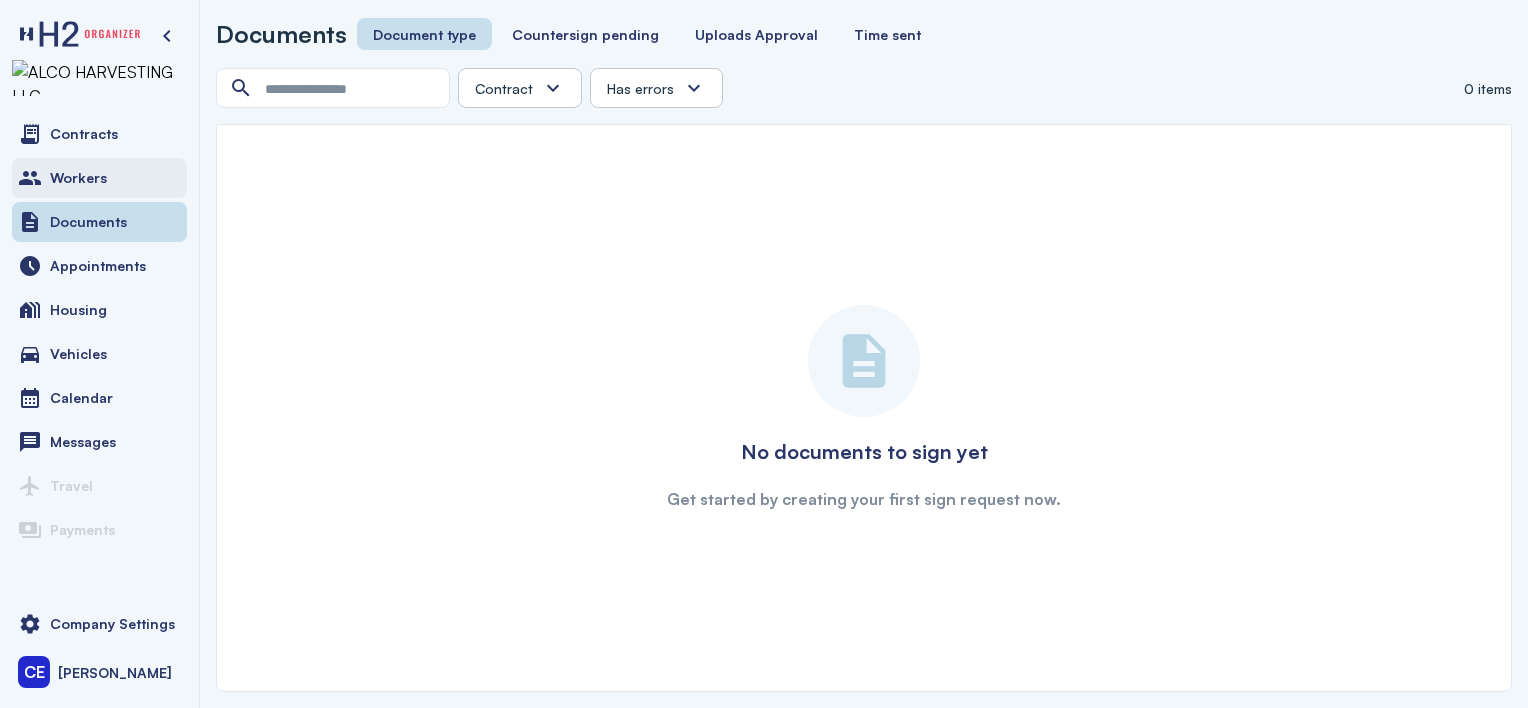 drag, startPoint x: 71, startPoint y: 186, endPoint x: 108, endPoint y: 186, distance: 37 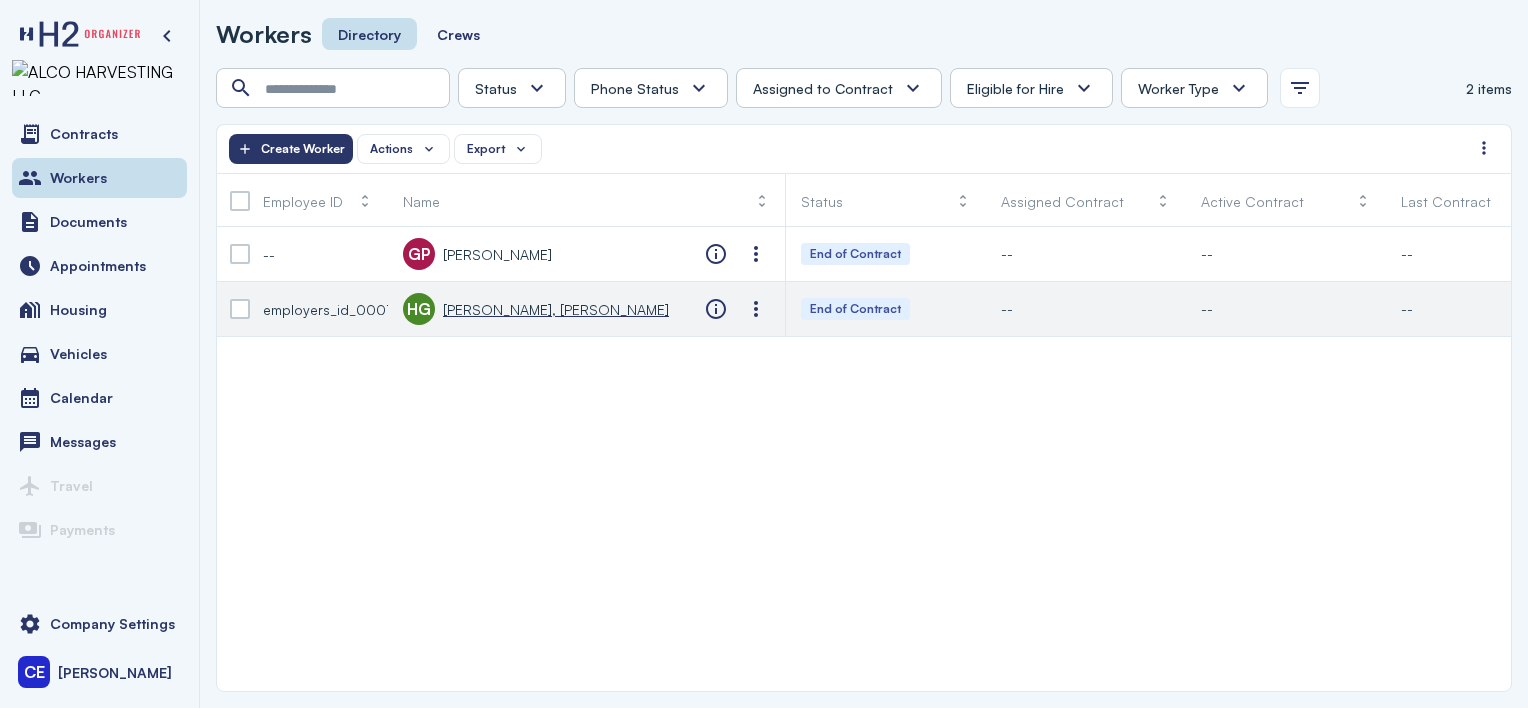click on "[PERSON_NAME], [PERSON_NAME]" at bounding box center [556, 309] 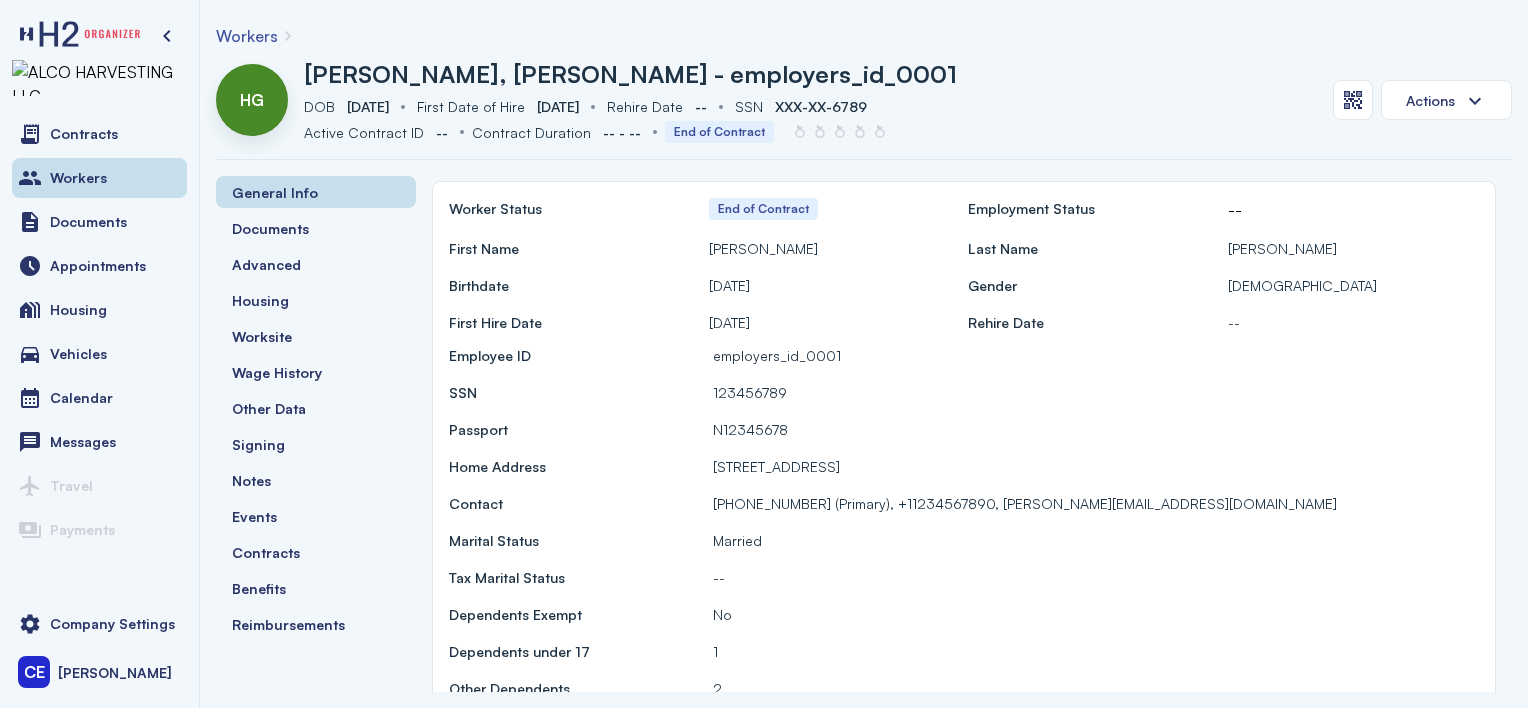 scroll, scrollTop: 100, scrollLeft: 0, axis: vertical 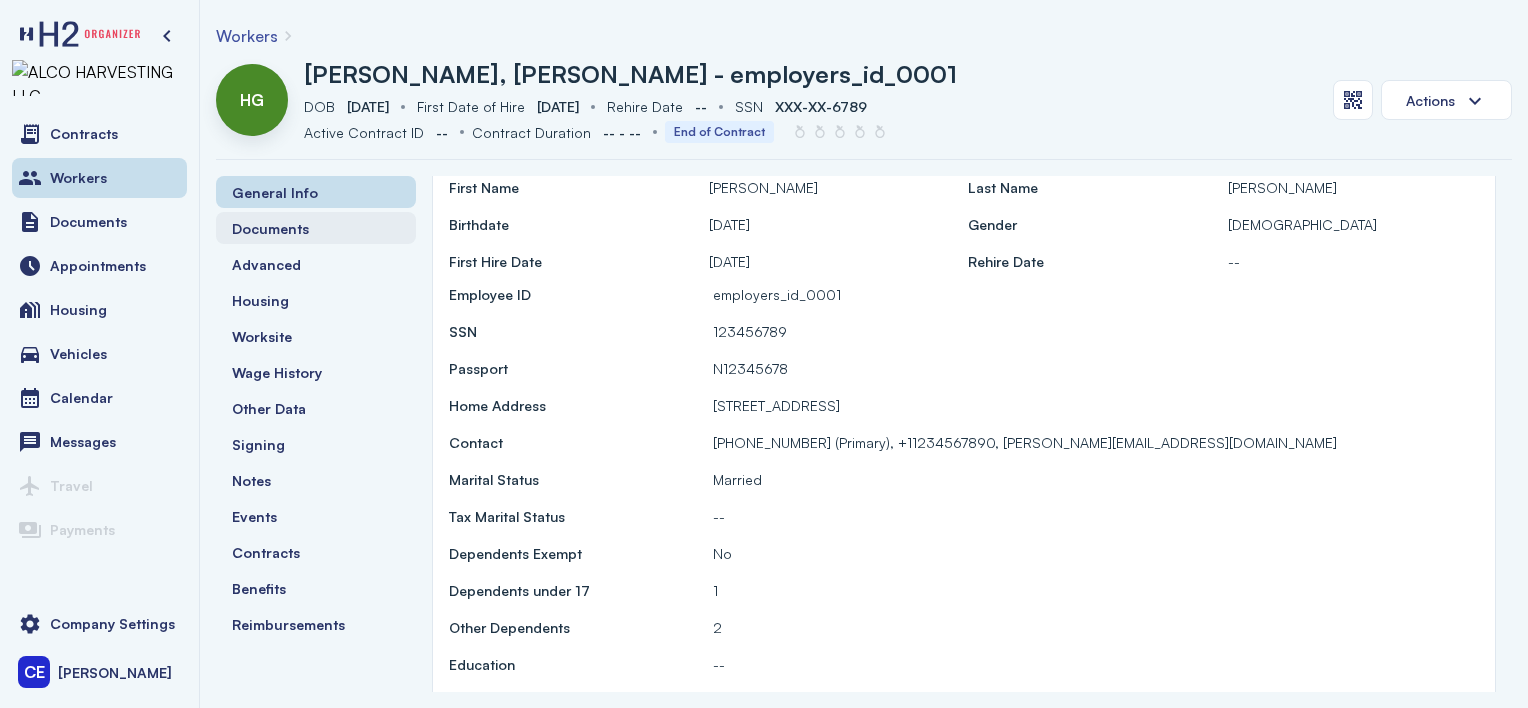 click on "Documents" at bounding box center [270, 228] 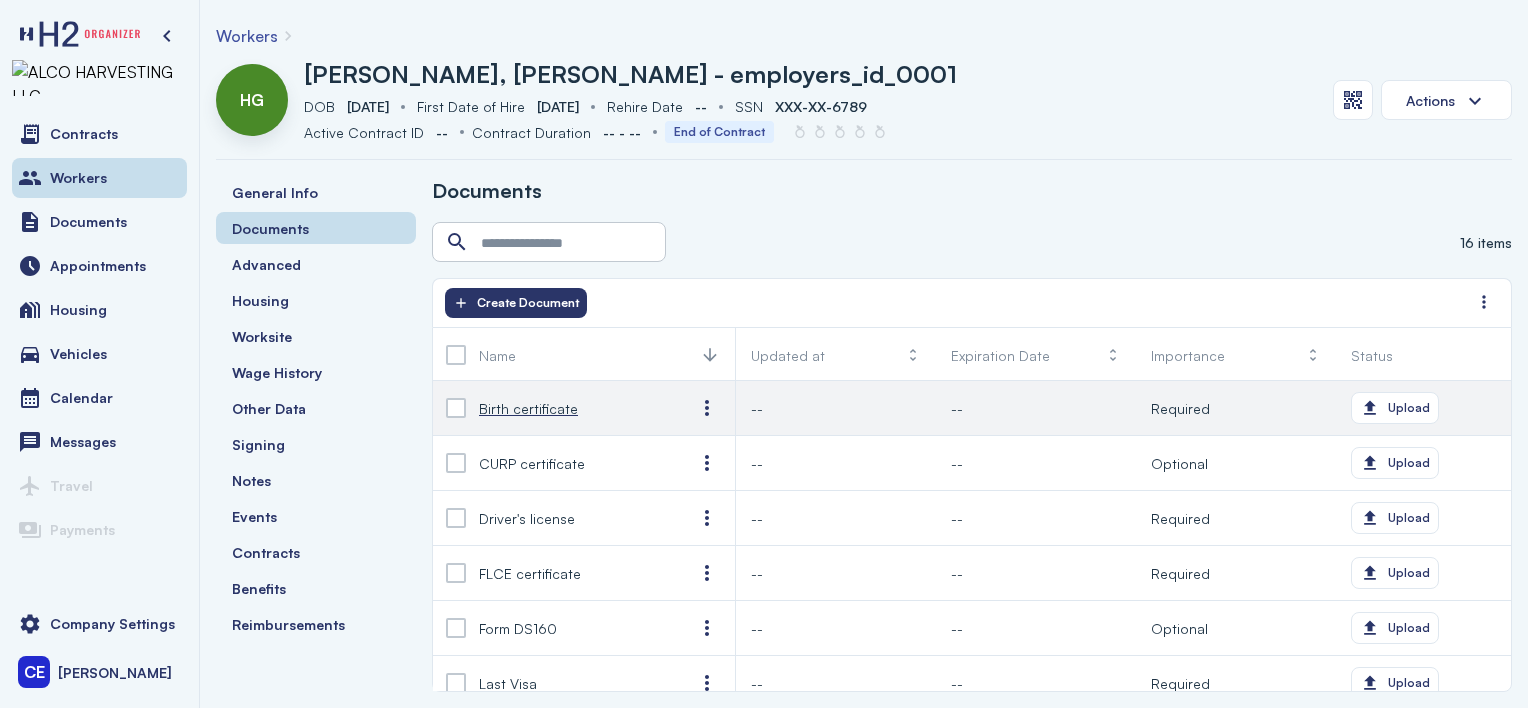 click on "Birth certificate" at bounding box center (528, 408) 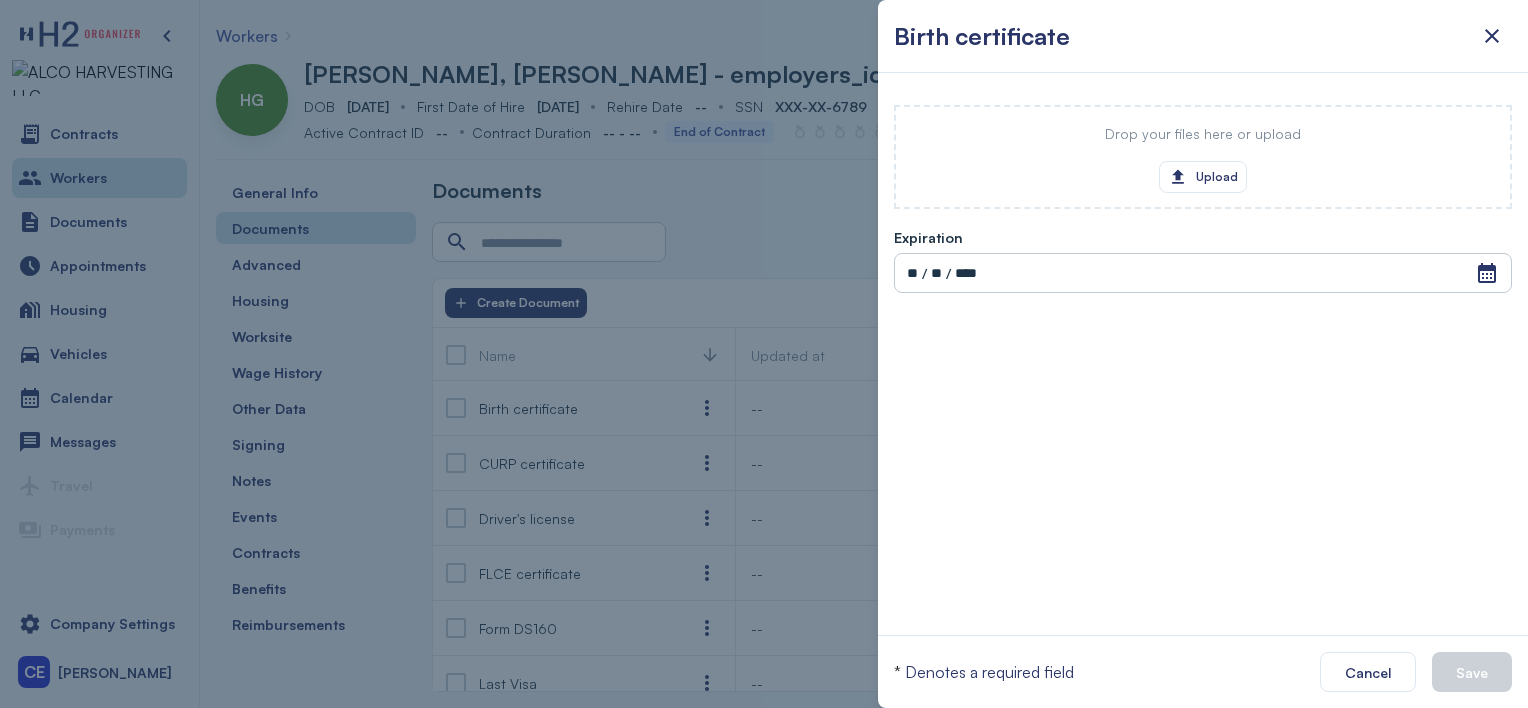 click at bounding box center [764, 354] 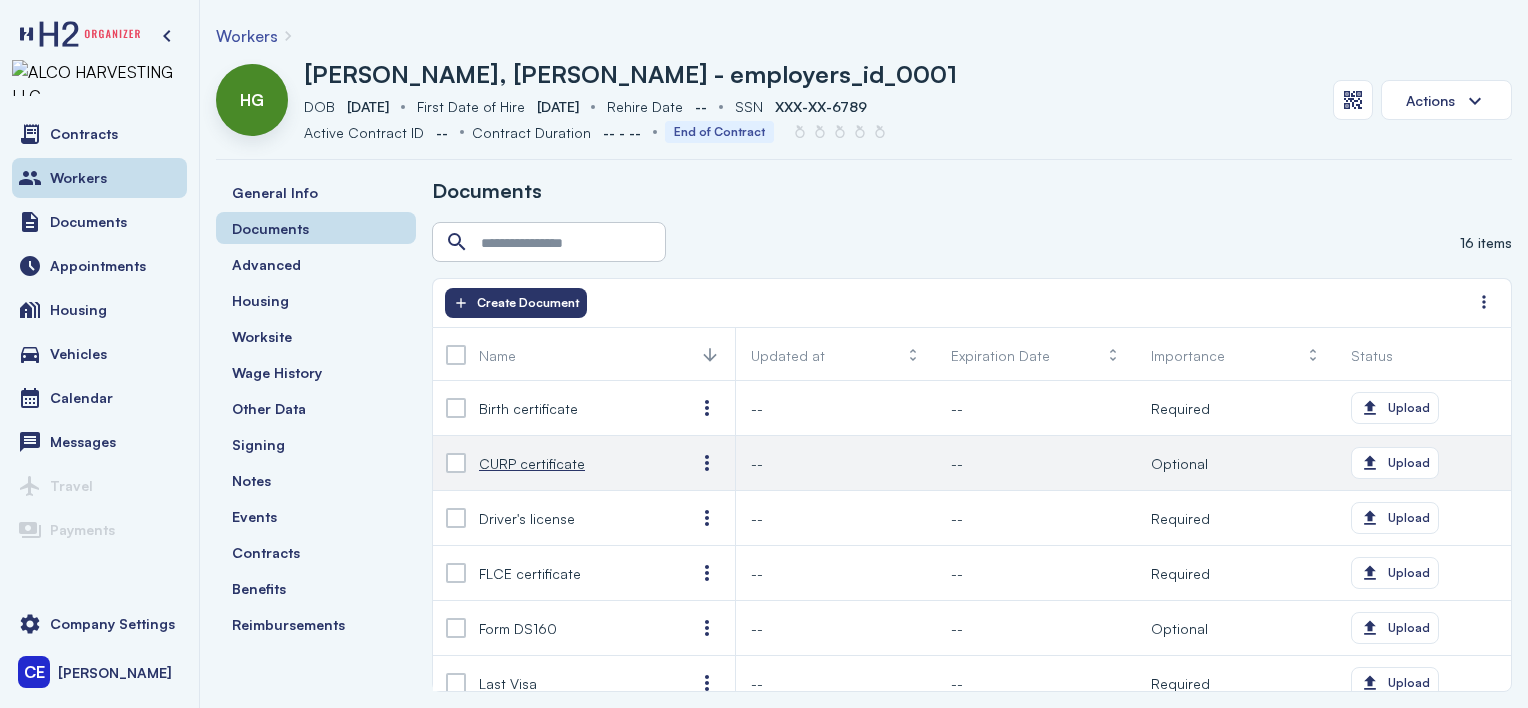 click on "CURP certificate" at bounding box center [532, 463] 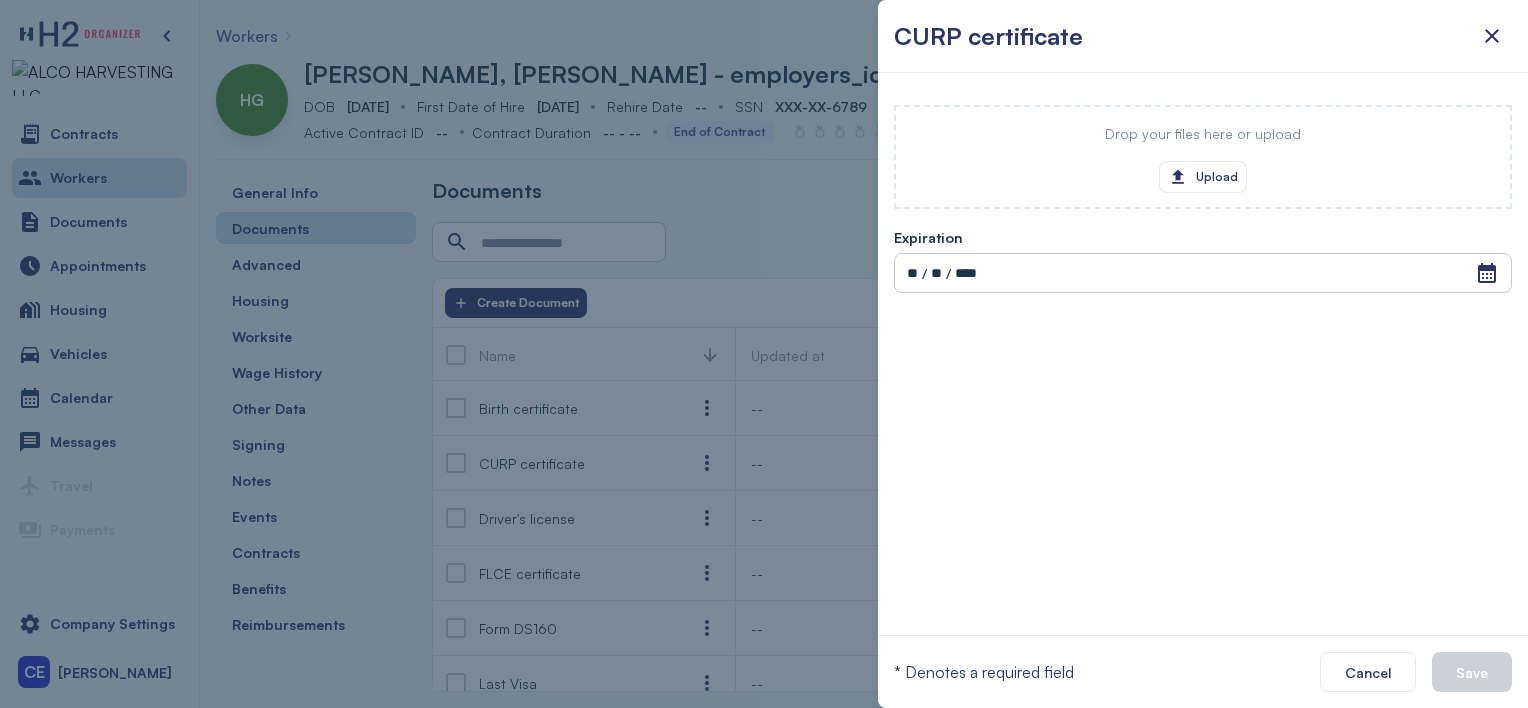 click at bounding box center (764, 354) 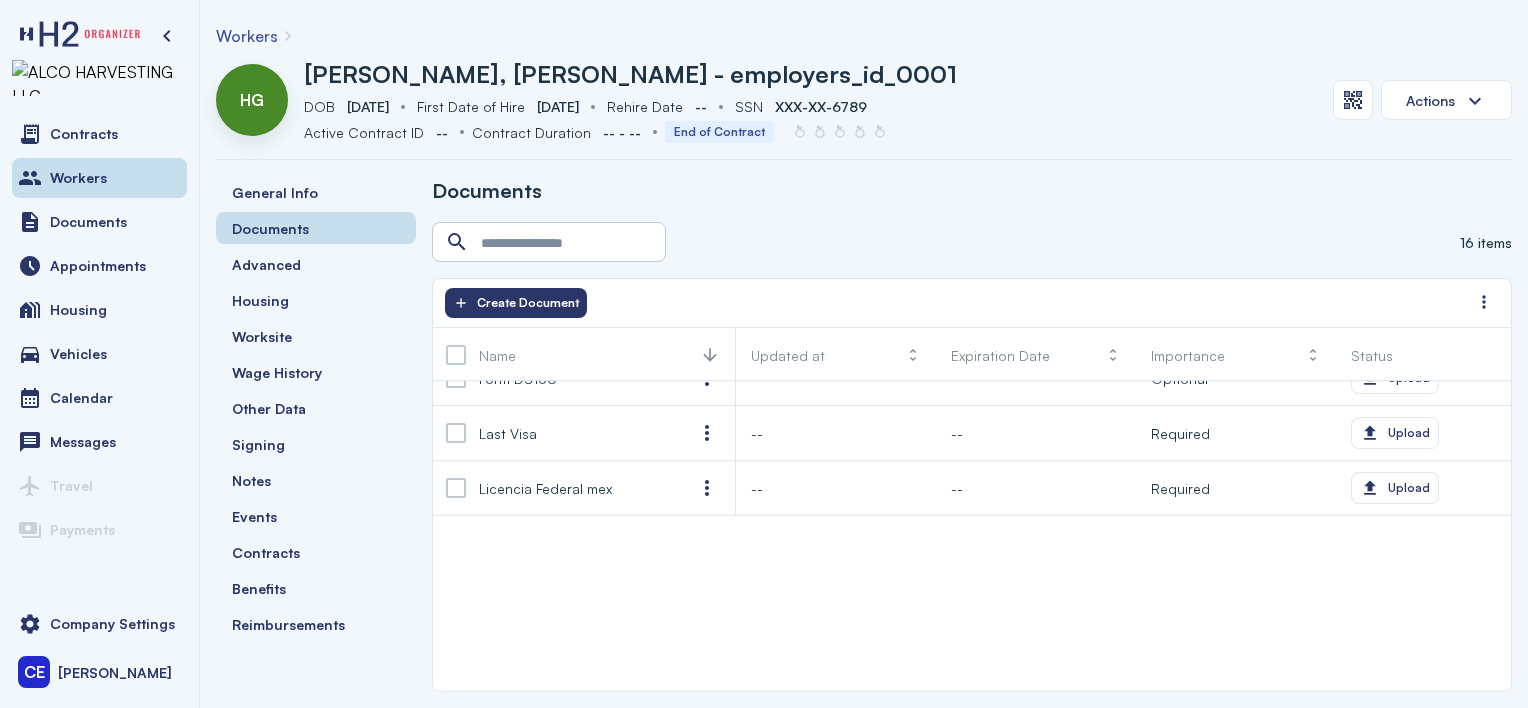 scroll, scrollTop: 0, scrollLeft: 0, axis: both 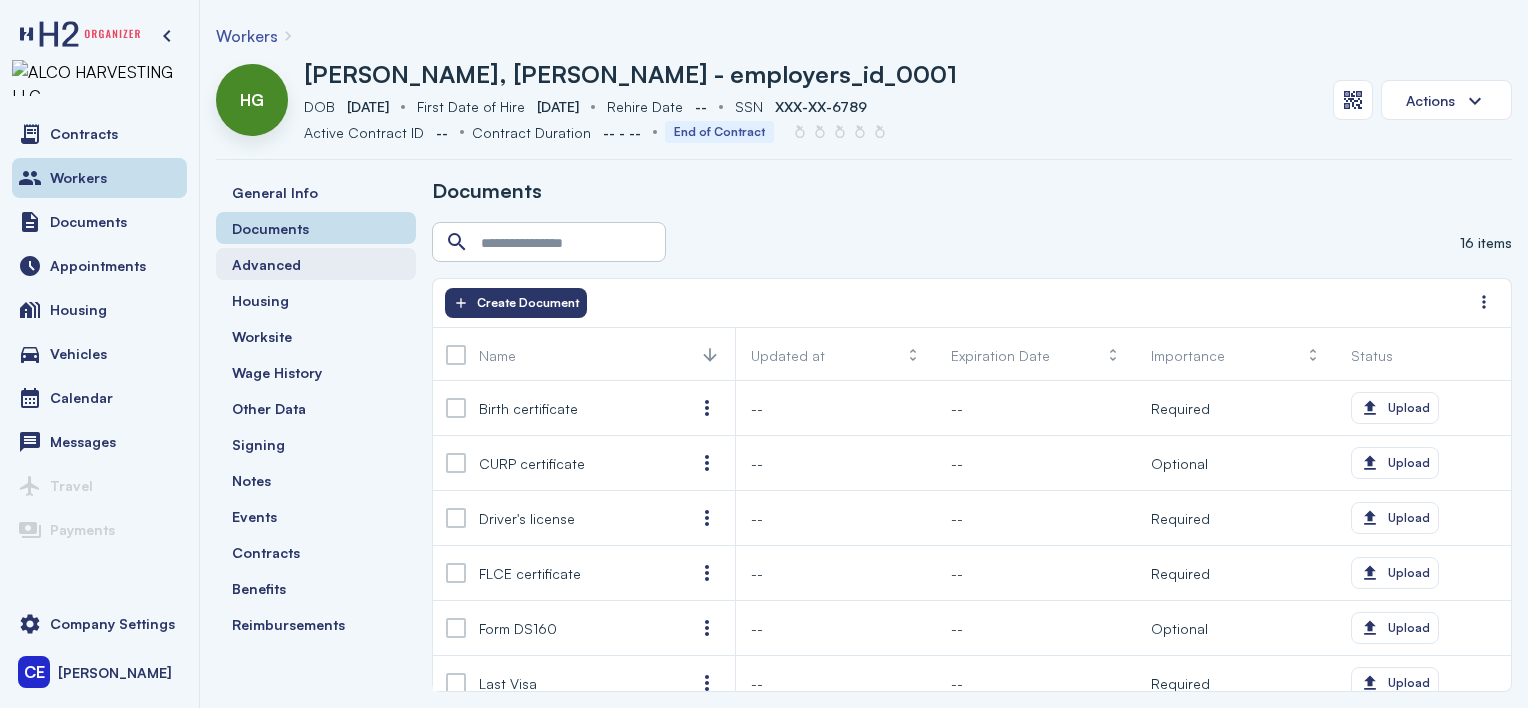 click on "Advanced" at bounding box center (266, 264) 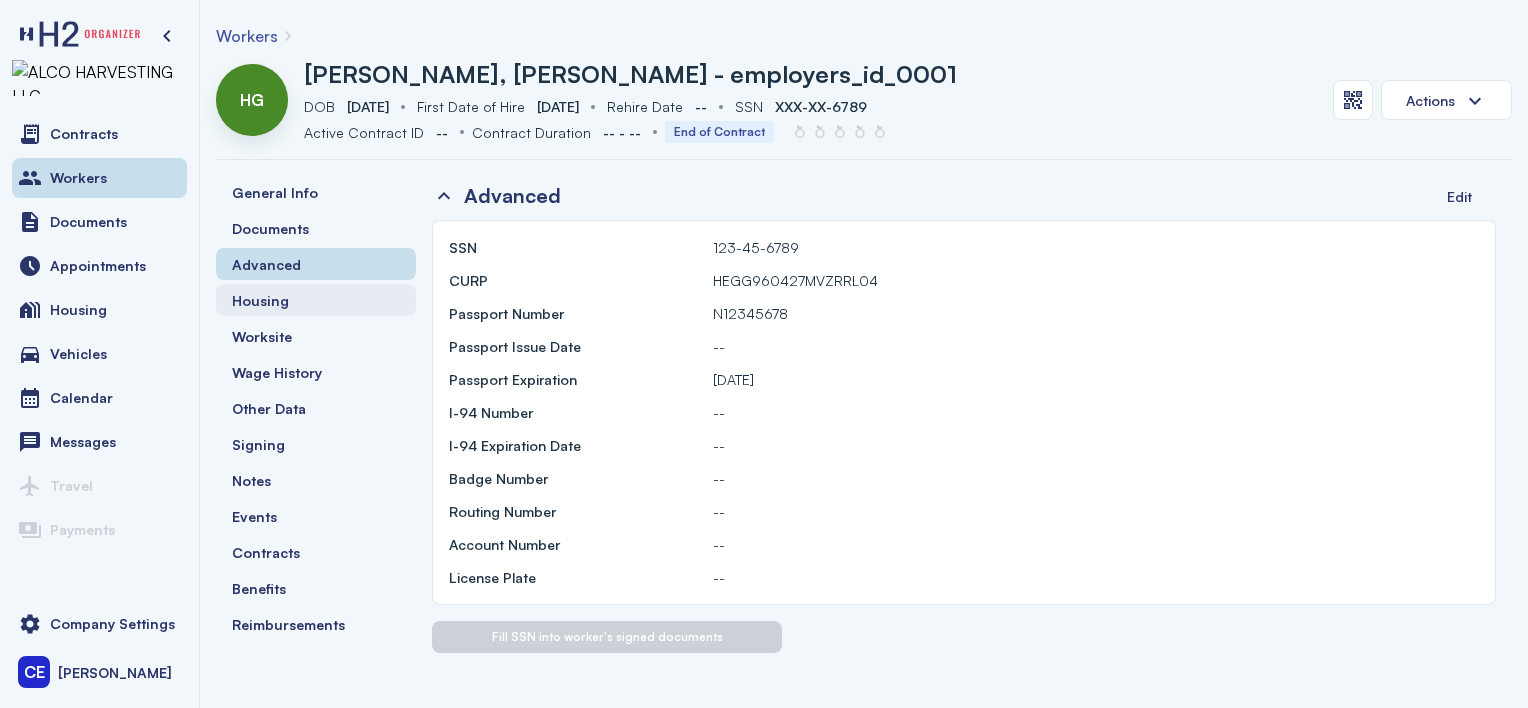 click on "Housing" at bounding box center (316, 300) 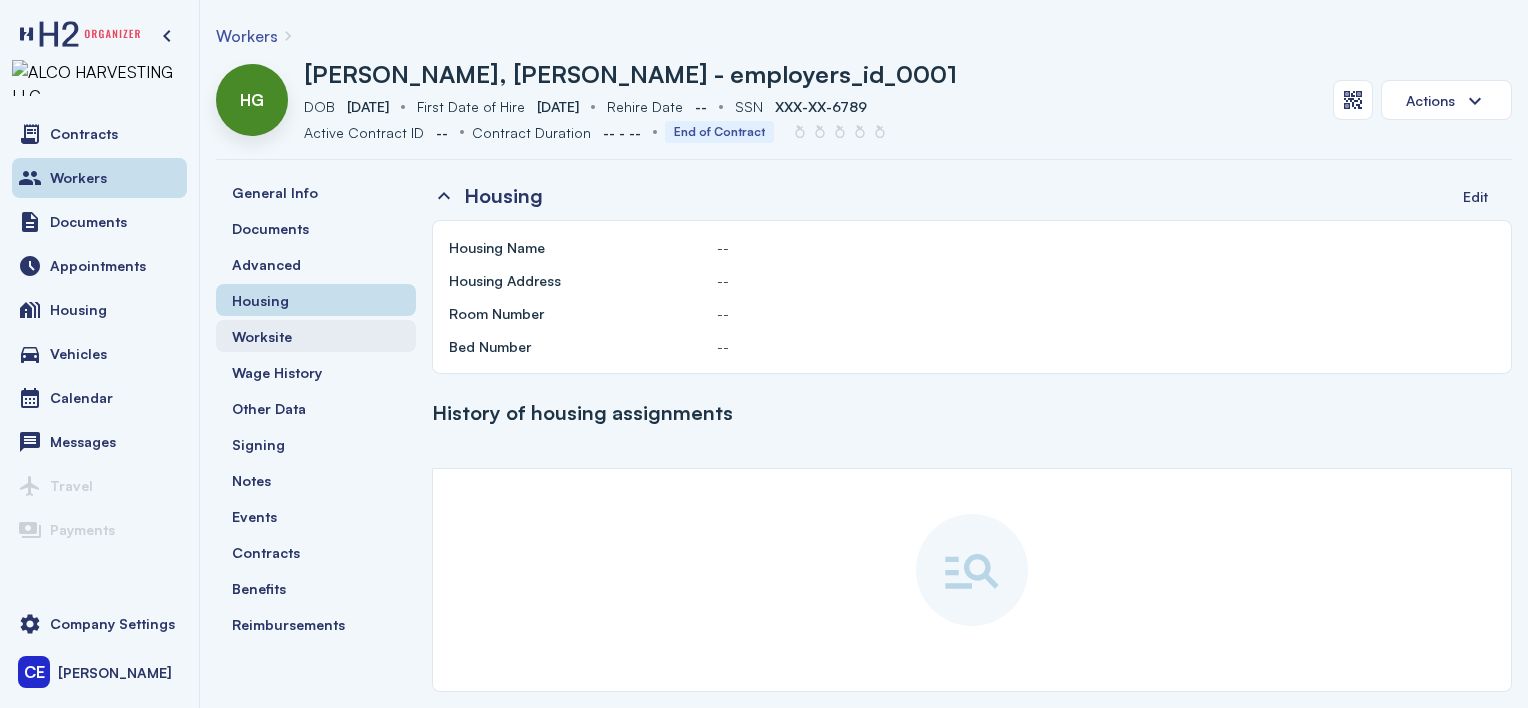 click on "Worksite" at bounding box center [262, 336] 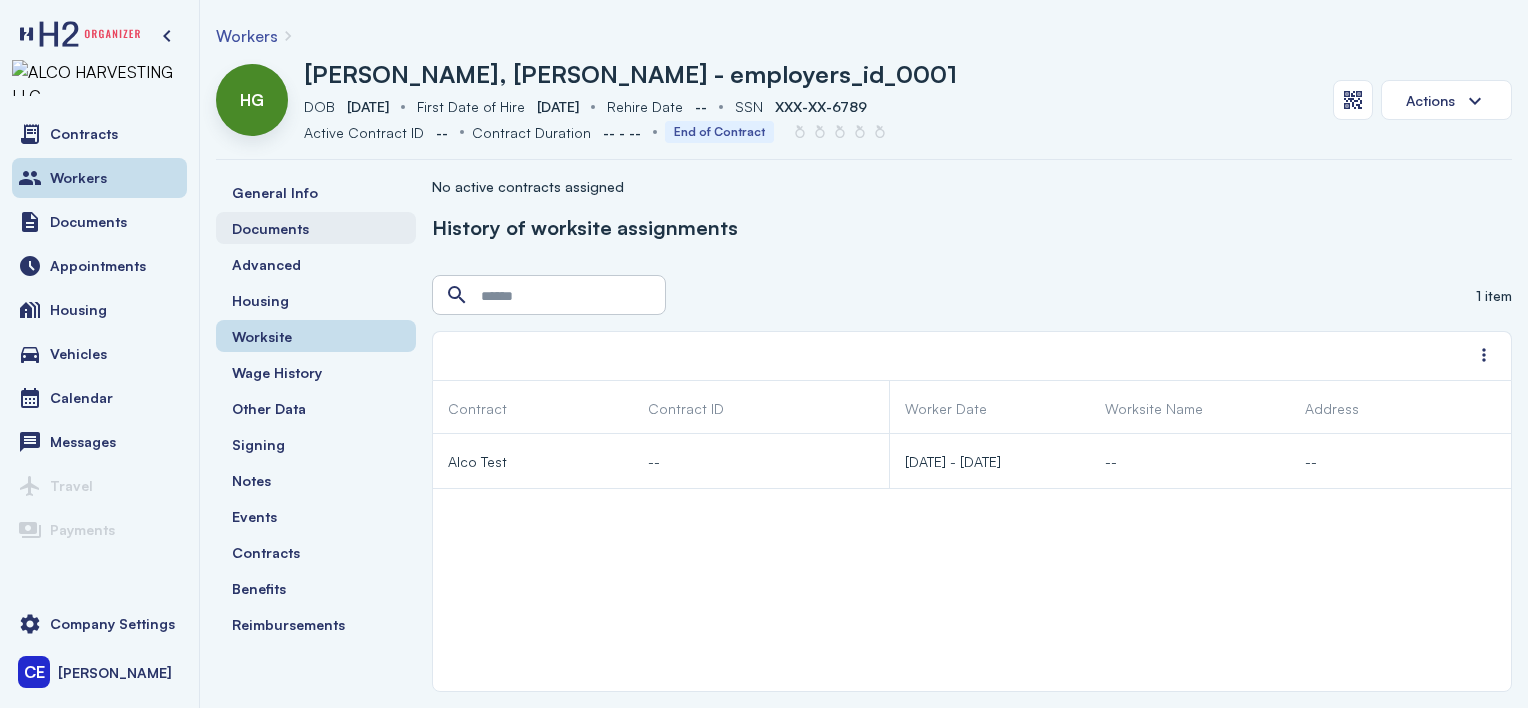 click on "Documents" at bounding box center [270, 228] 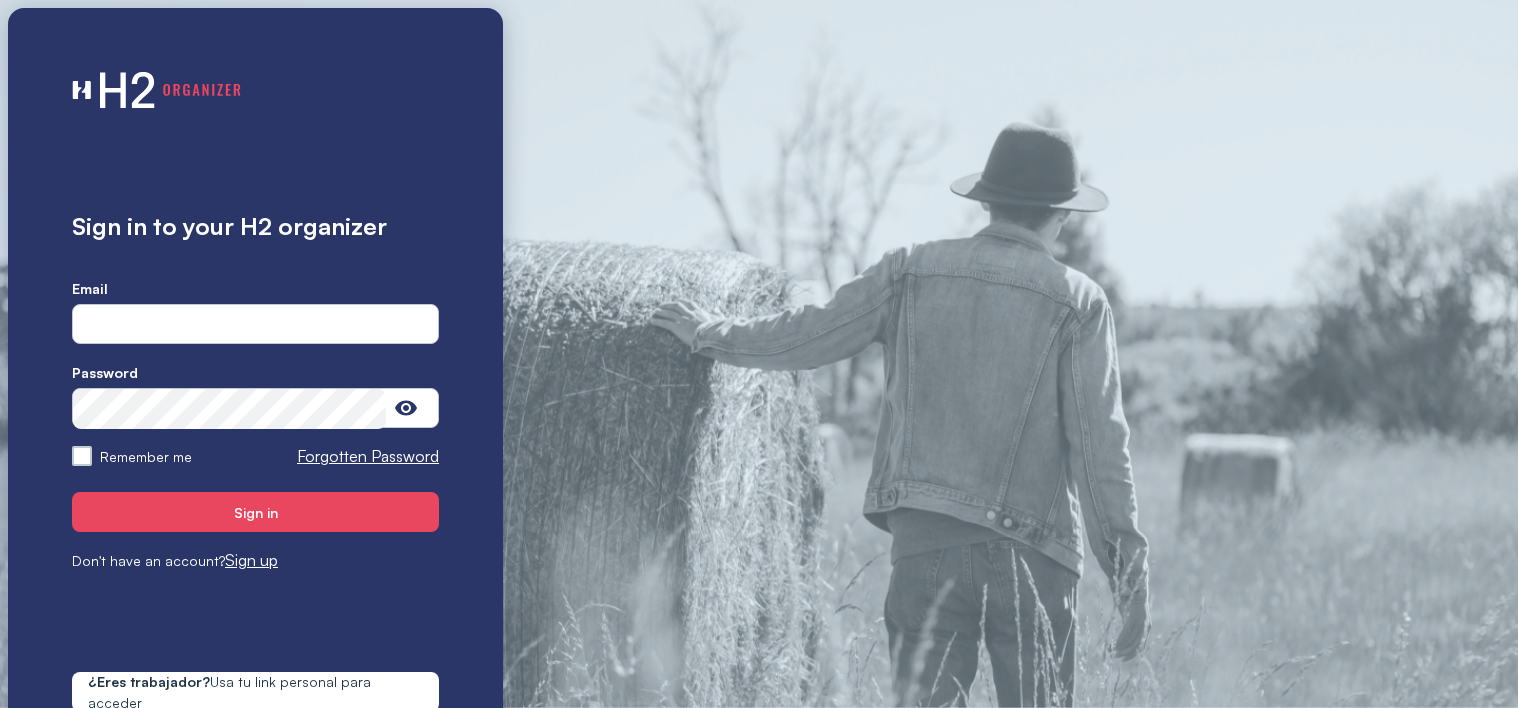 scroll, scrollTop: 0, scrollLeft: 0, axis: both 